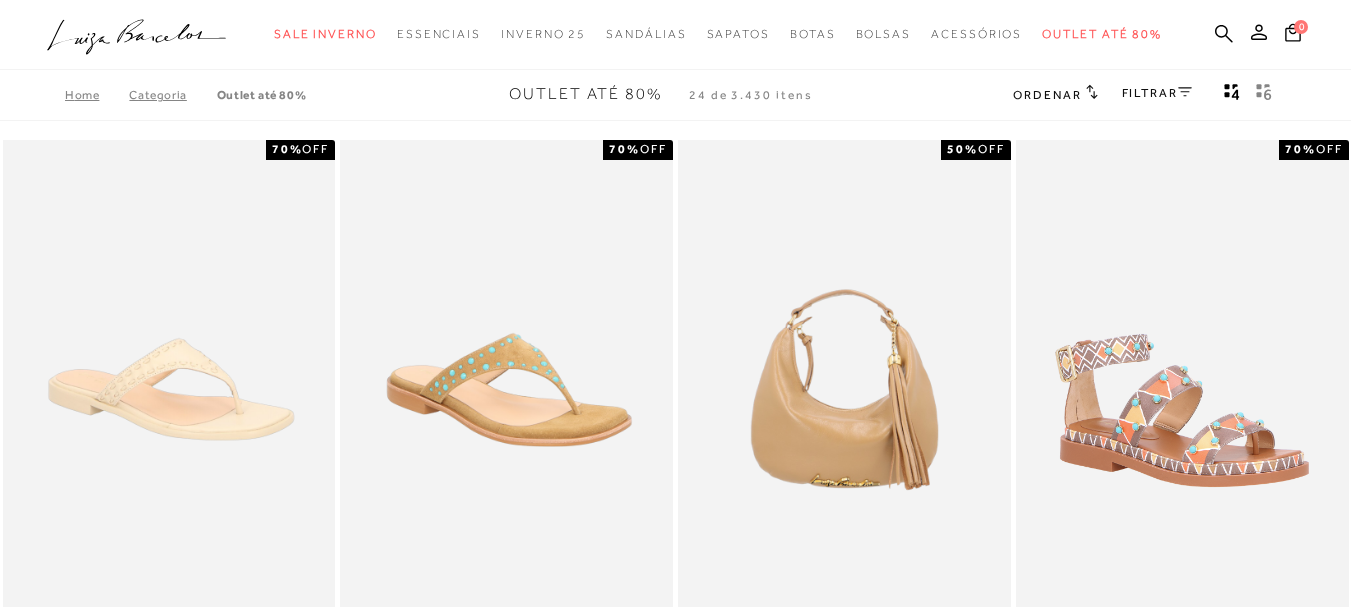 scroll, scrollTop: 0, scrollLeft: 0, axis: both 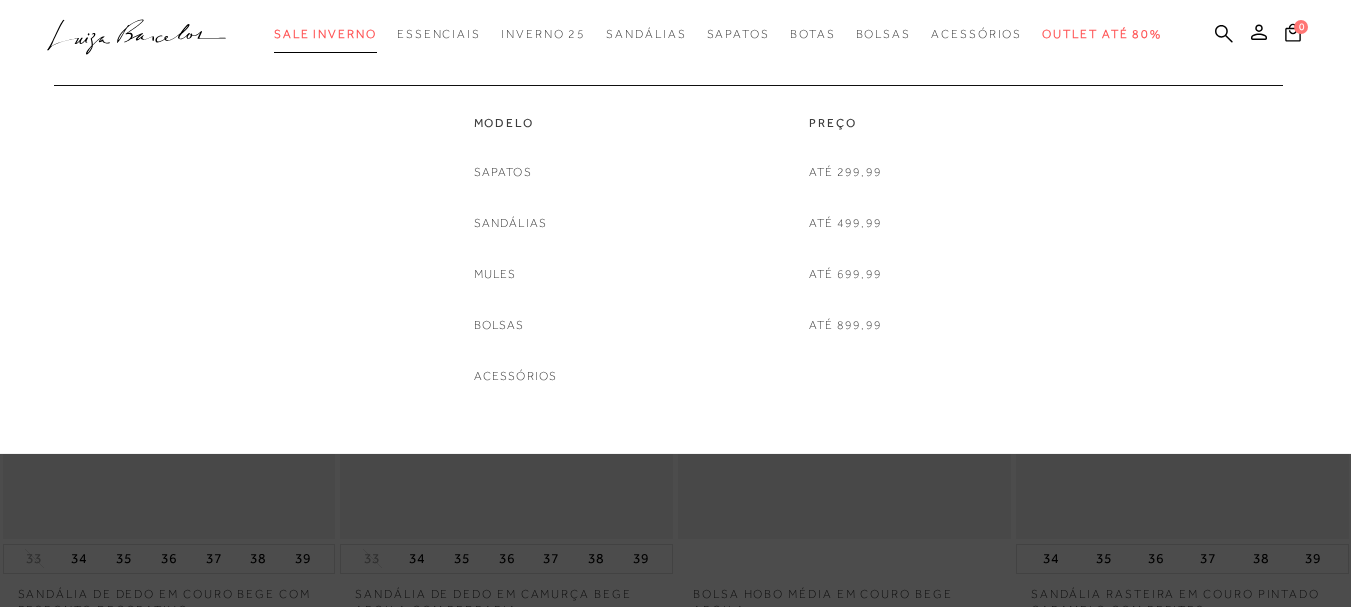 click on "Sale Inverno" at bounding box center [325, 34] 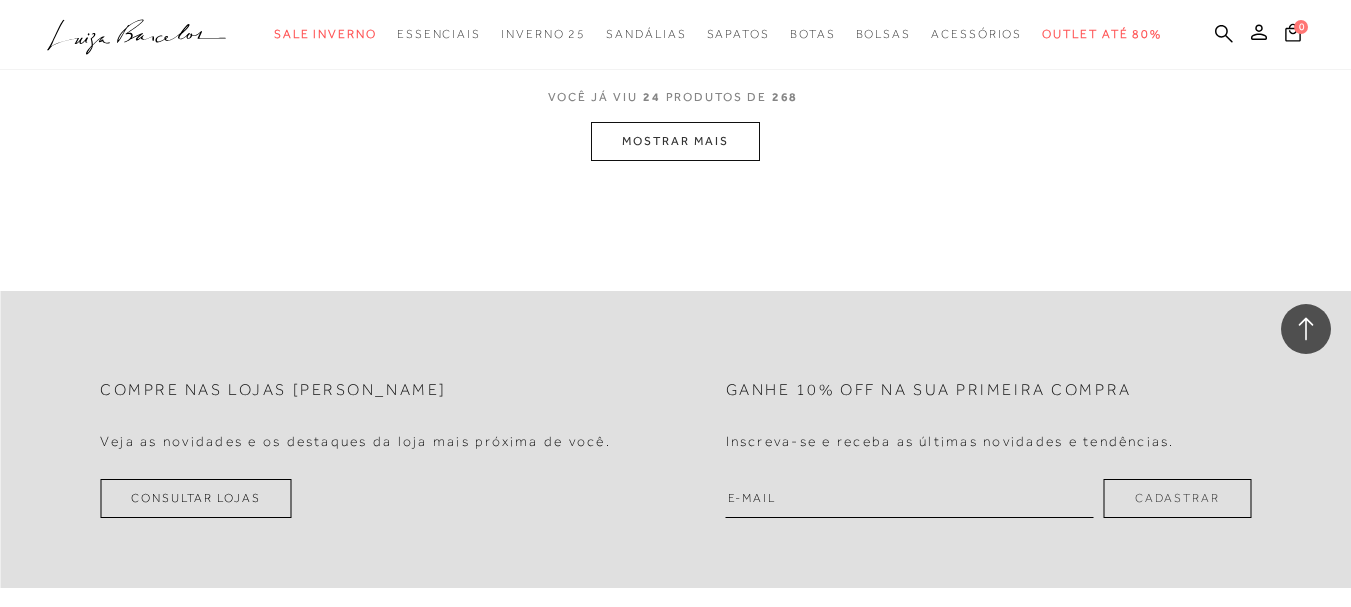 scroll, scrollTop: 4100, scrollLeft: 0, axis: vertical 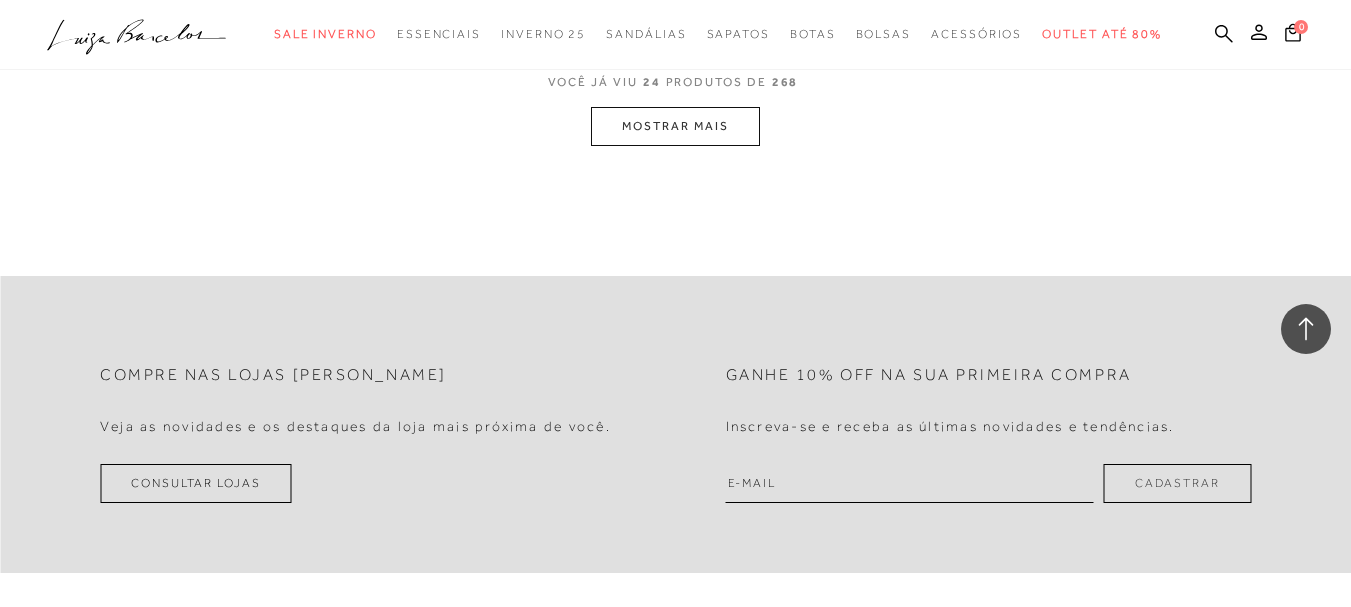 click on "MOSTRAR MAIS" at bounding box center [675, 126] 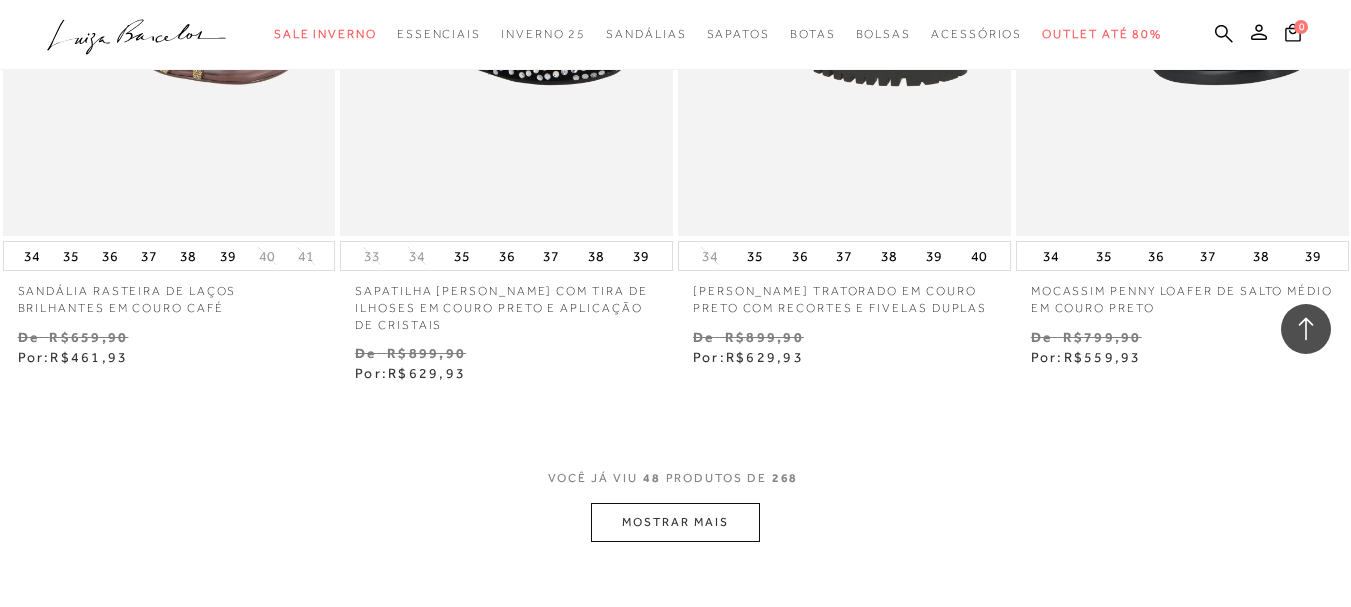 scroll, scrollTop: 7336, scrollLeft: 0, axis: vertical 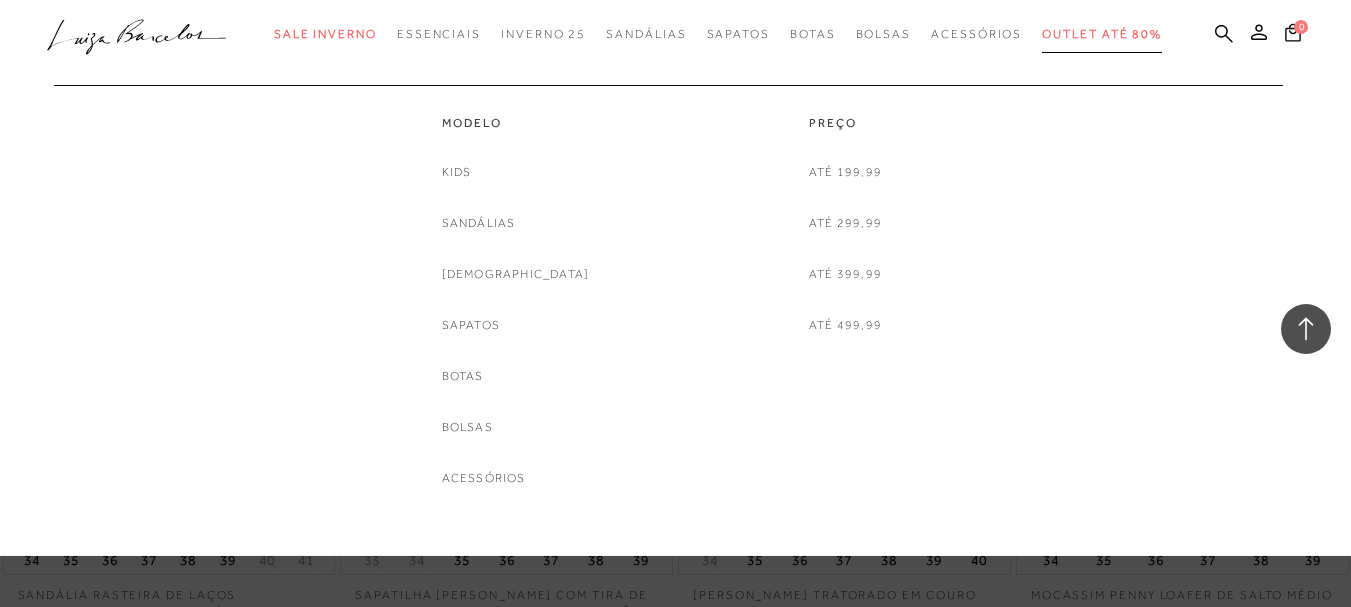 click on "Outlet até 80%" at bounding box center [1102, 34] 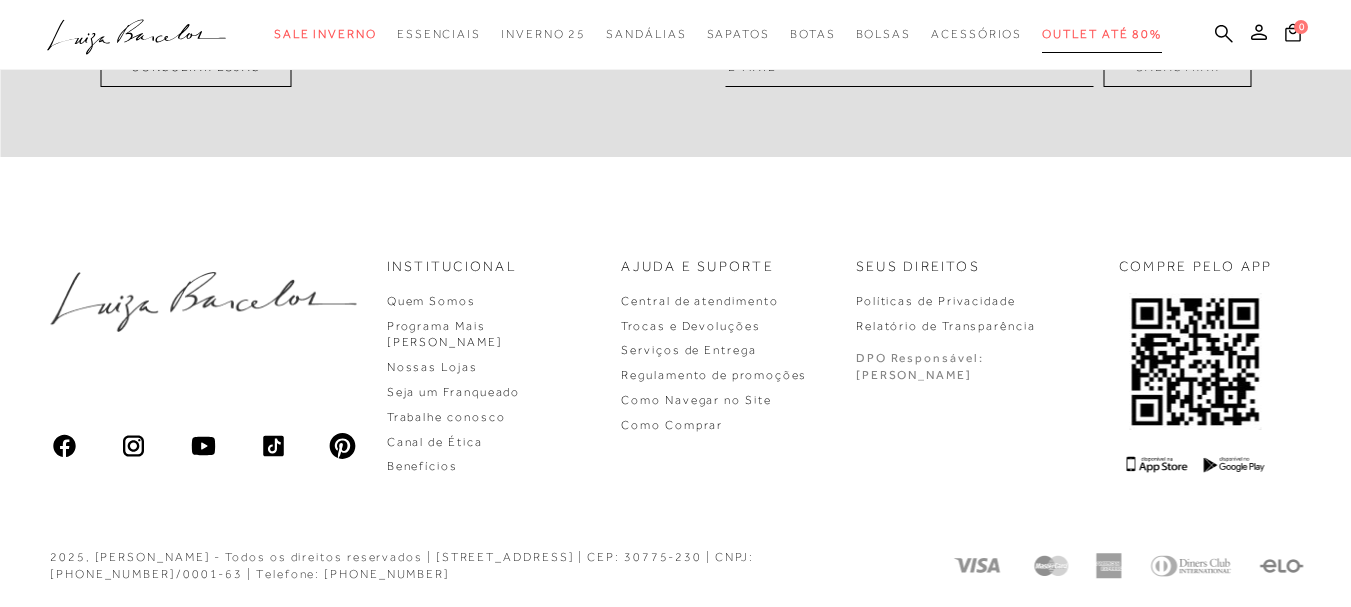 scroll, scrollTop: 0, scrollLeft: 0, axis: both 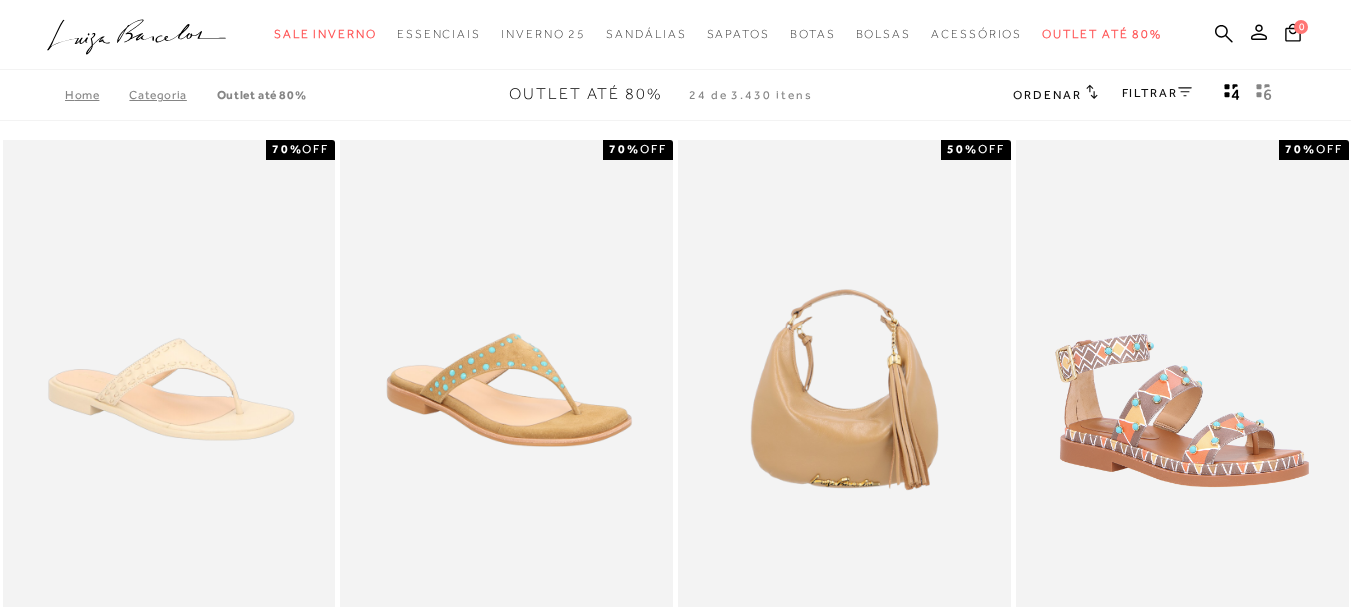 click on "FILTRAR" at bounding box center [1157, 93] 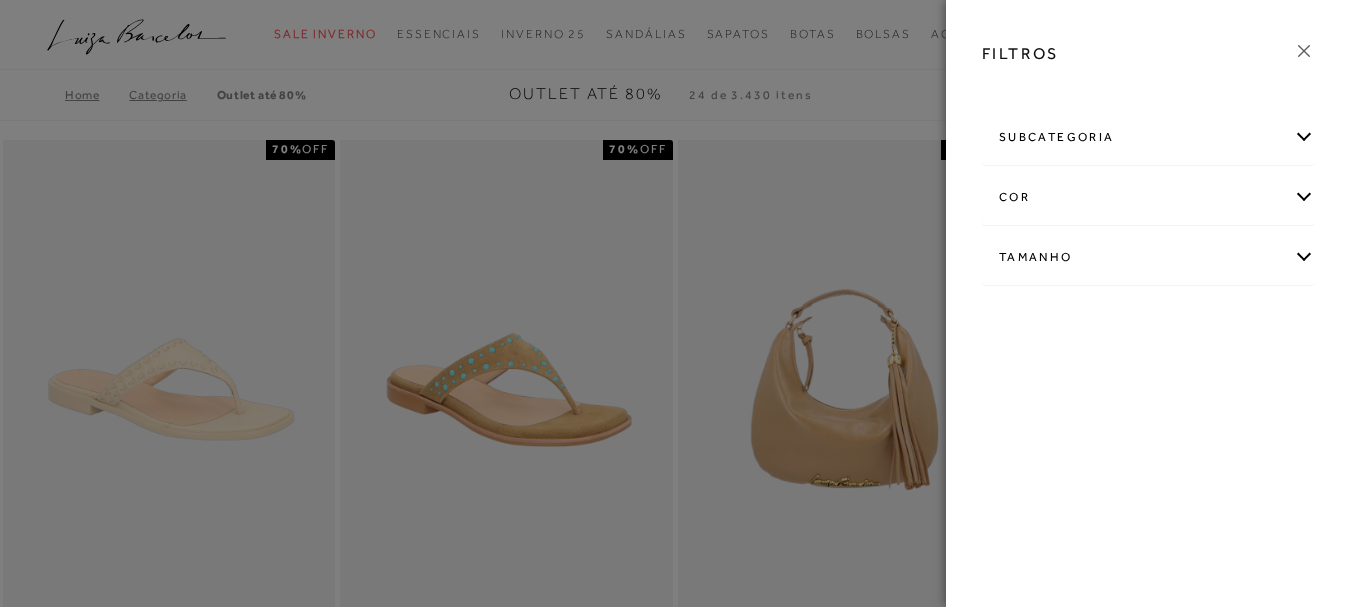 click 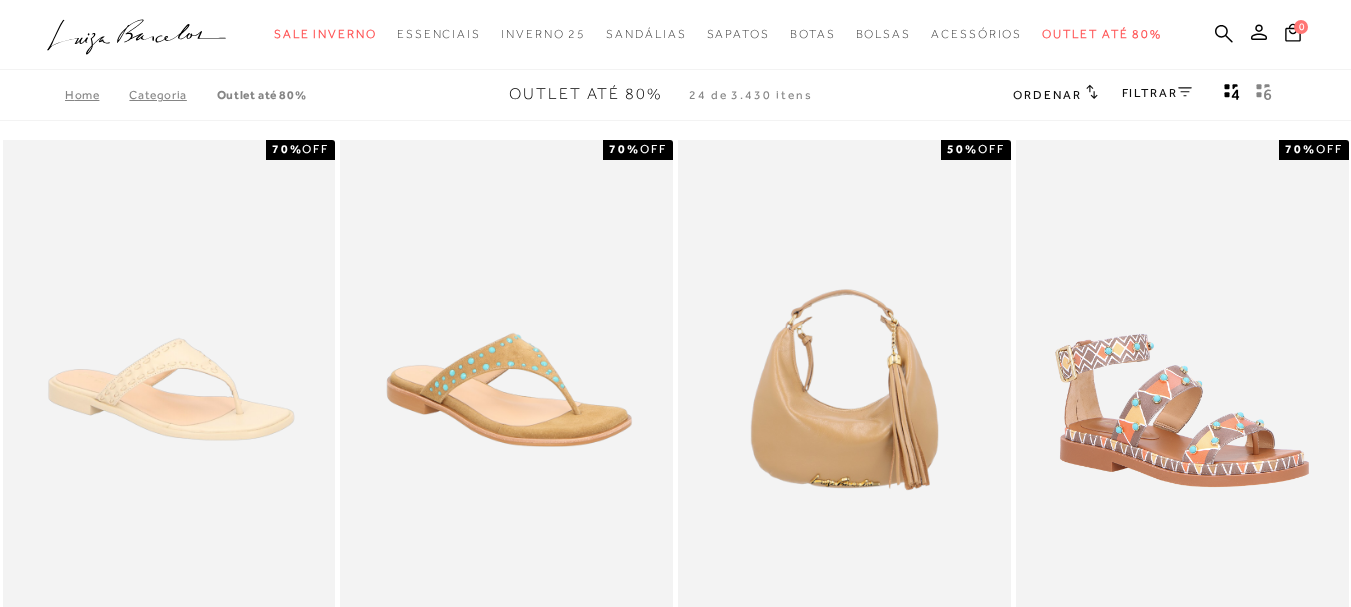 click on "Ordenar" at bounding box center (1055, 94) 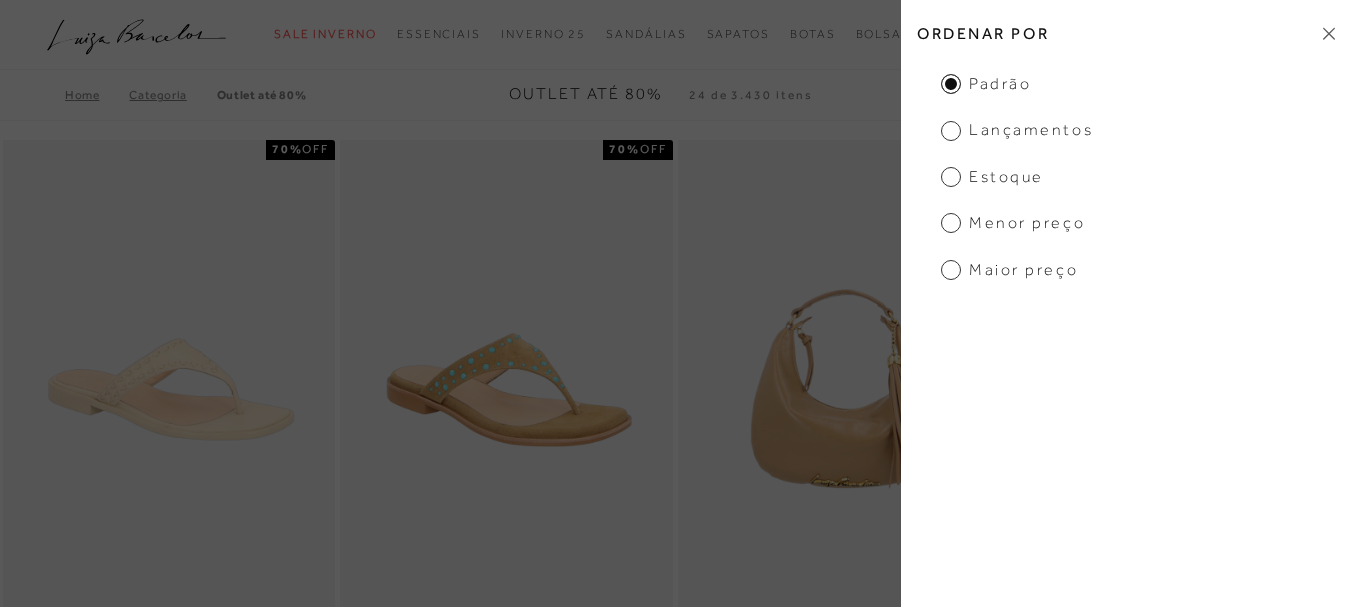 click on "Padrão
Lançamentos
Estoque
Menor preço
Maior preço" at bounding box center [1126, 177] 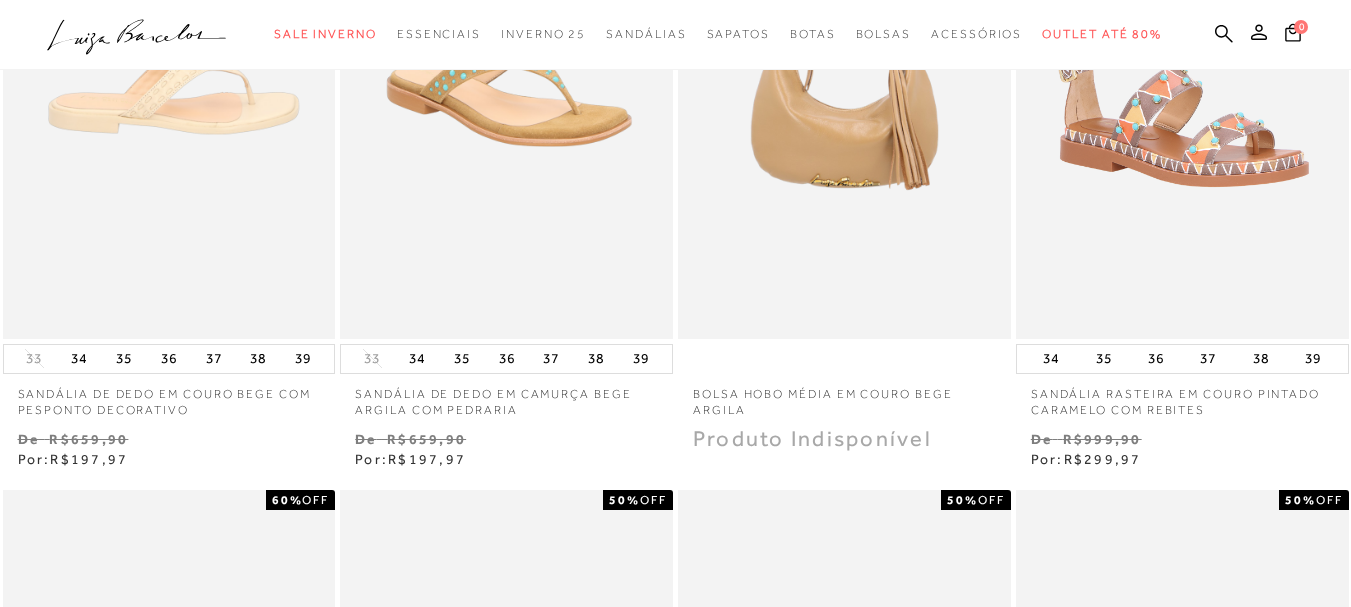 scroll, scrollTop: 200, scrollLeft: 0, axis: vertical 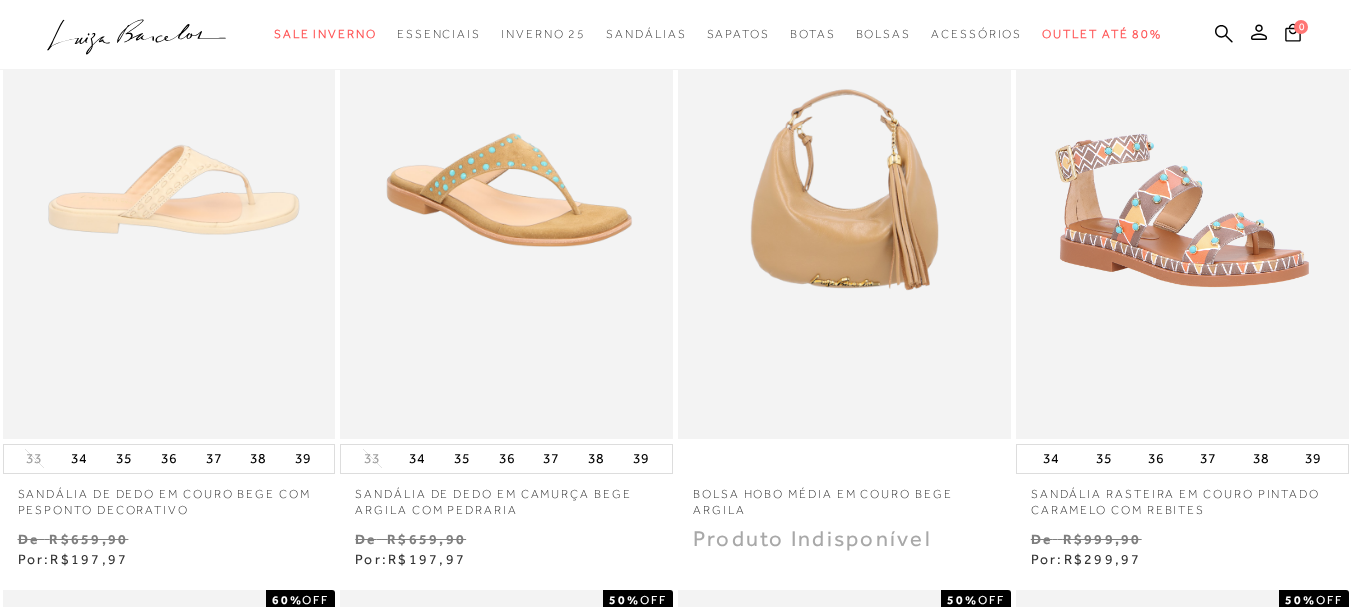 click at bounding box center (170, 189) 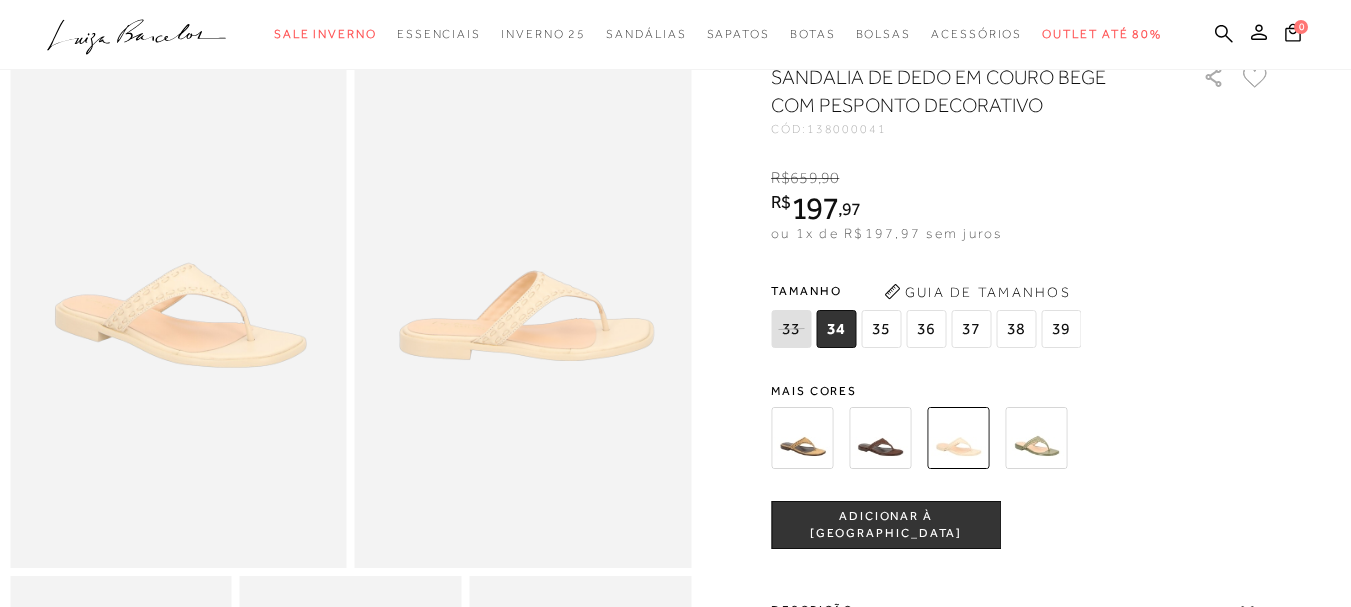 scroll, scrollTop: 200, scrollLeft: 0, axis: vertical 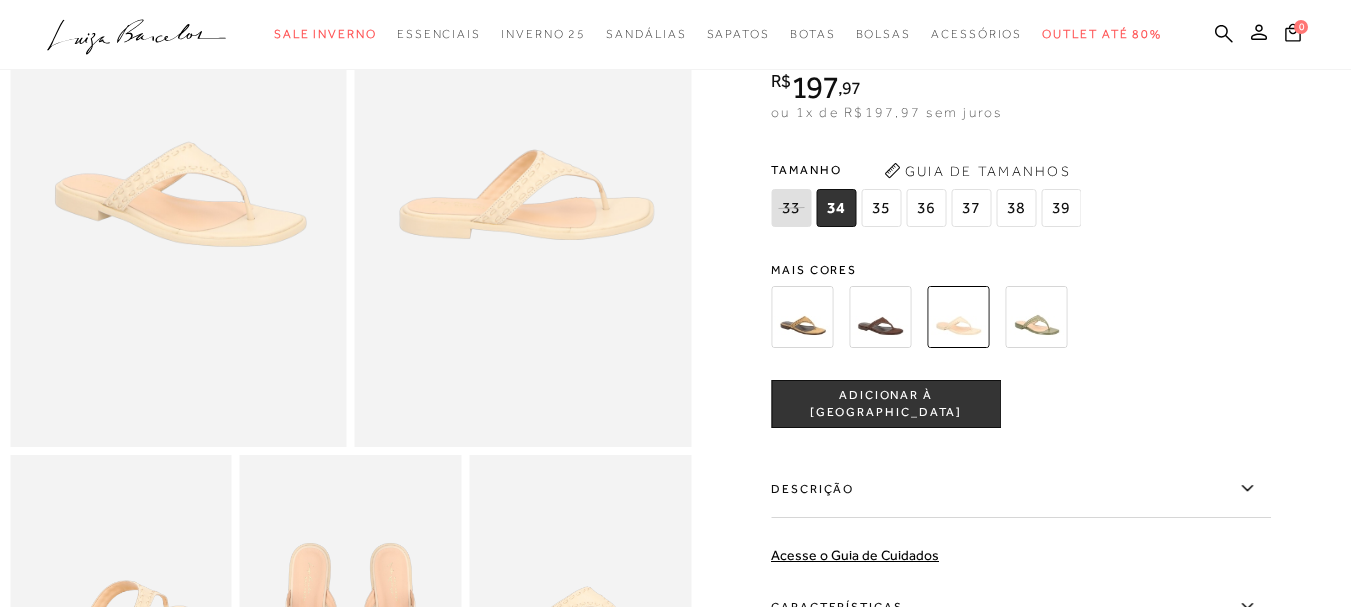 click at bounding box center [802, 317] 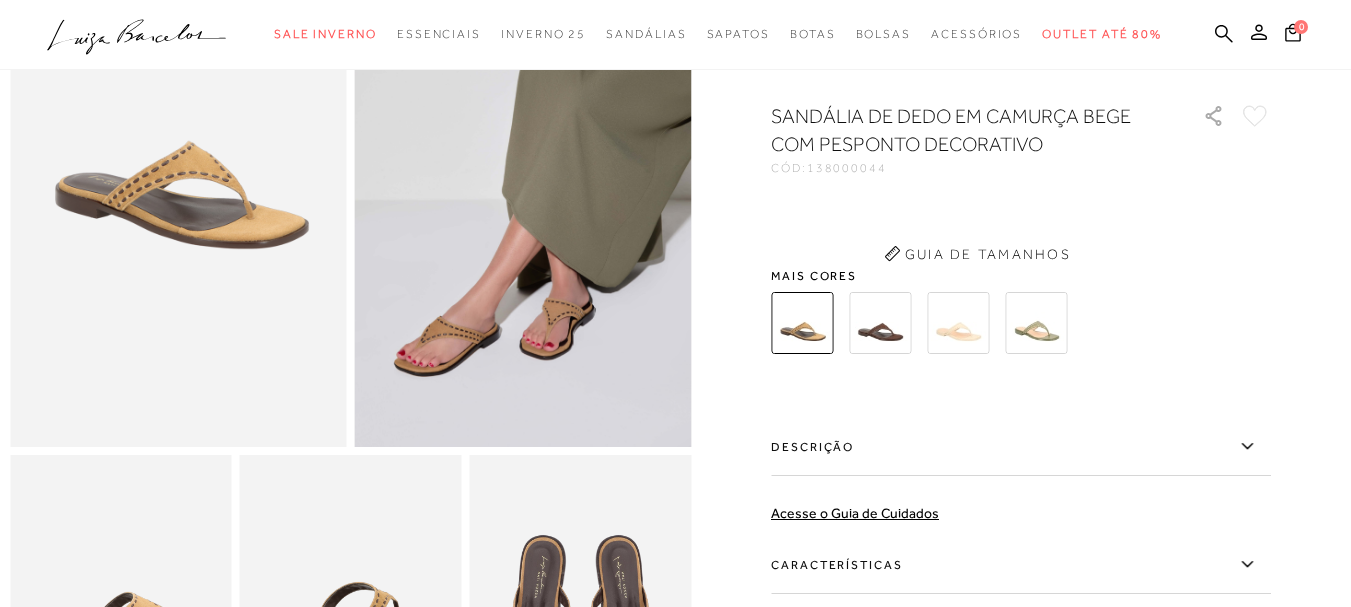 scroll, scrollTop: 0, scrollLeft: 0, axis: both 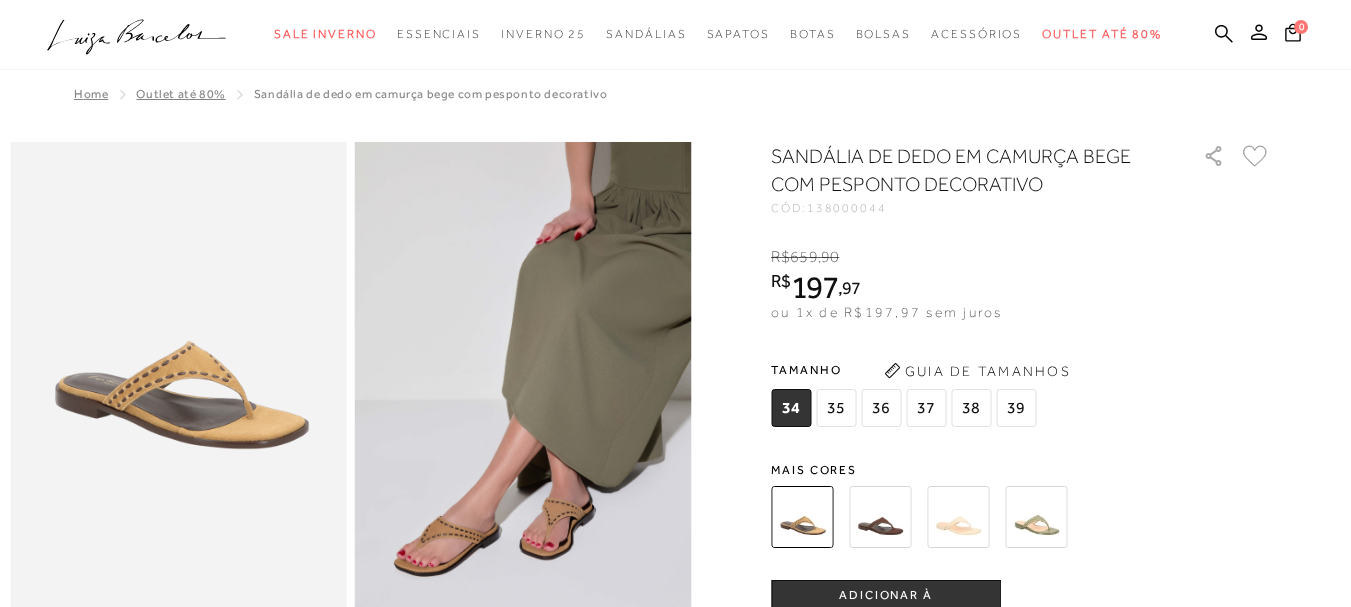 click on "37" at bounding box center (926, 408) 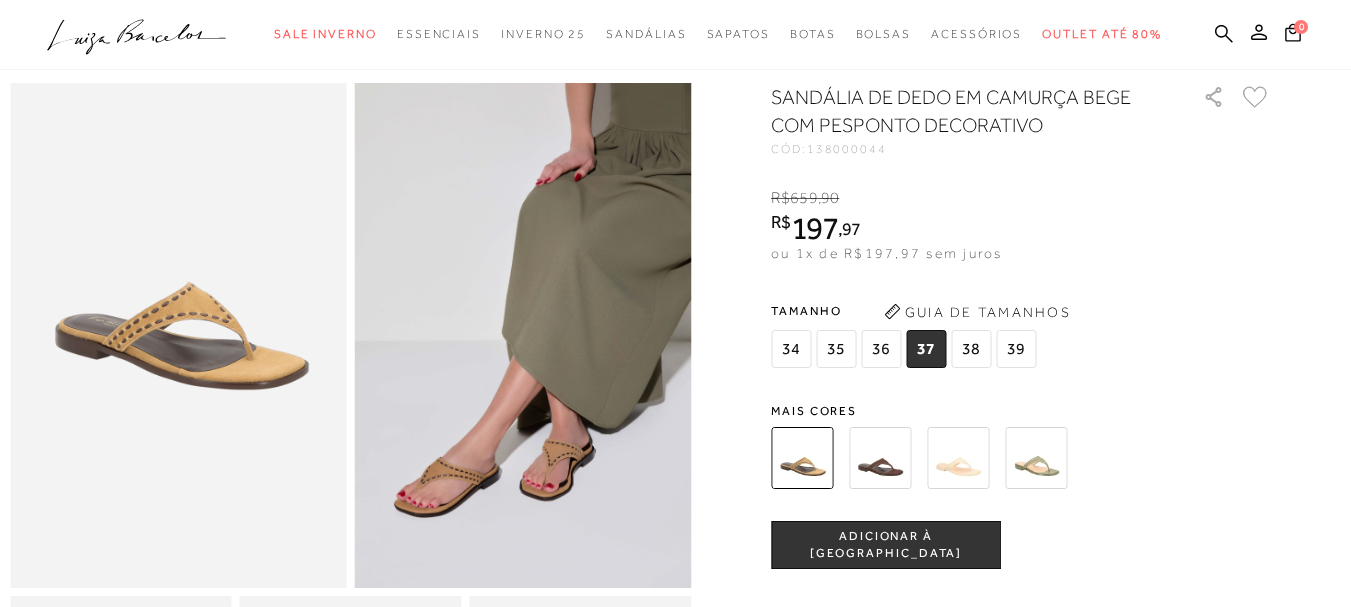 scroll, scrollTop: 100, scrollLeft: 0, axis: vertical 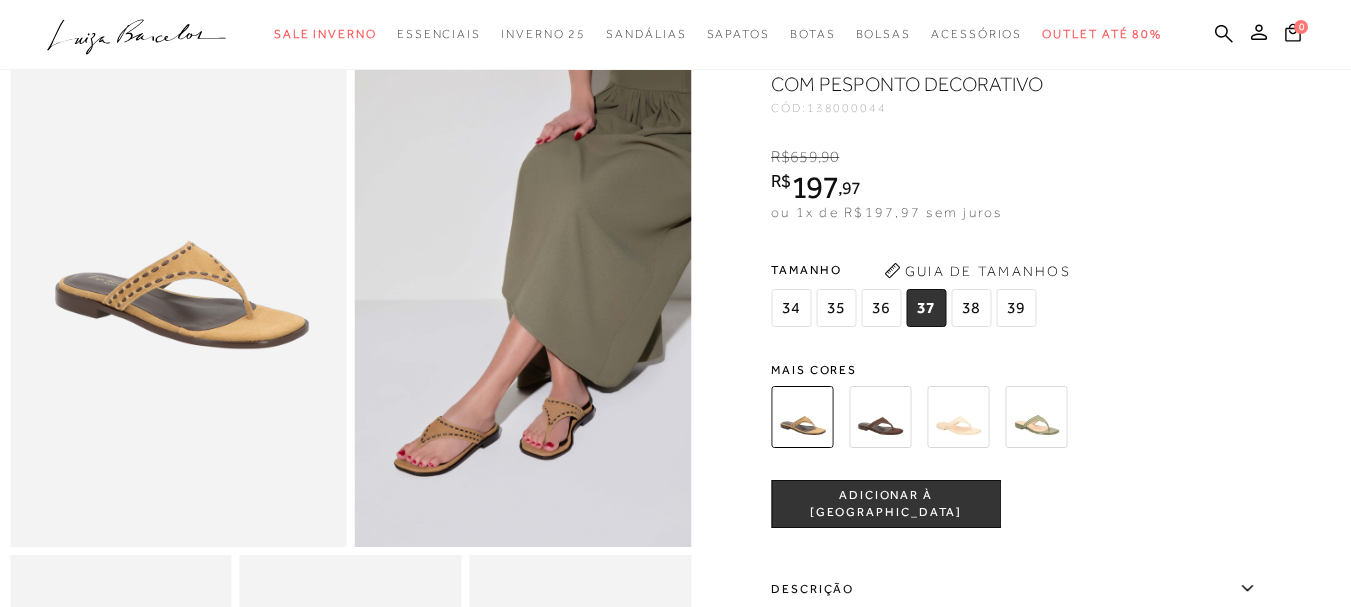 click at bounding box center [880, 417] 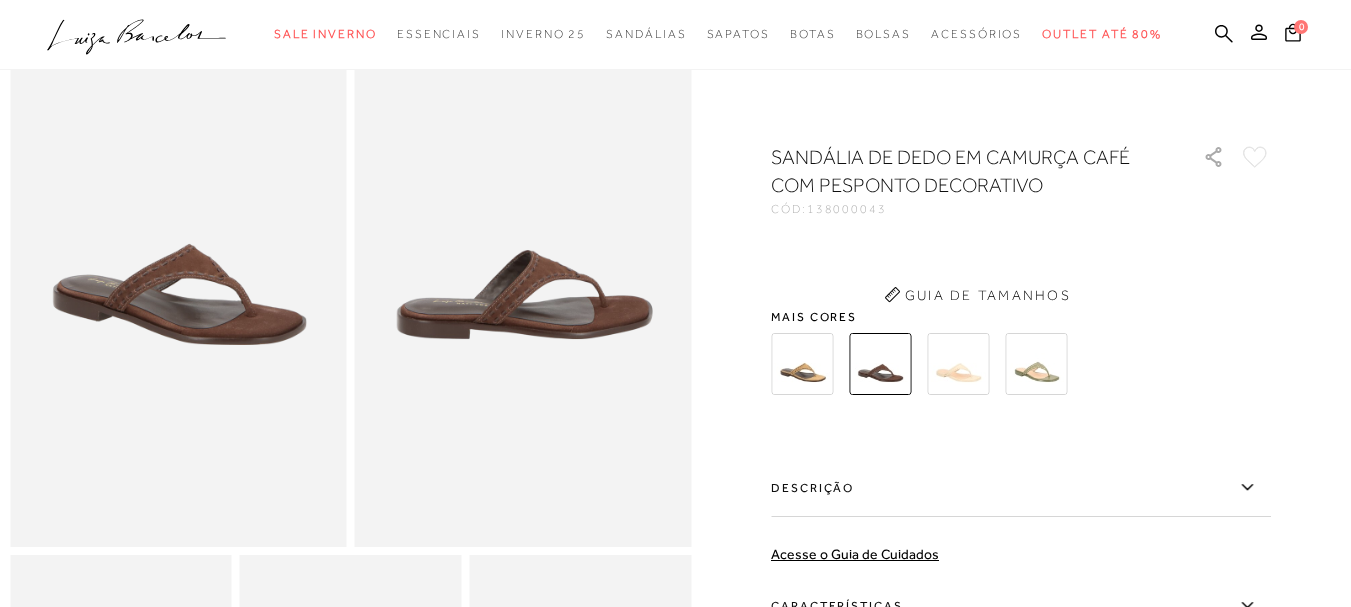 scroll, scrollTop: 0, scrollLeft: 0, axis: both 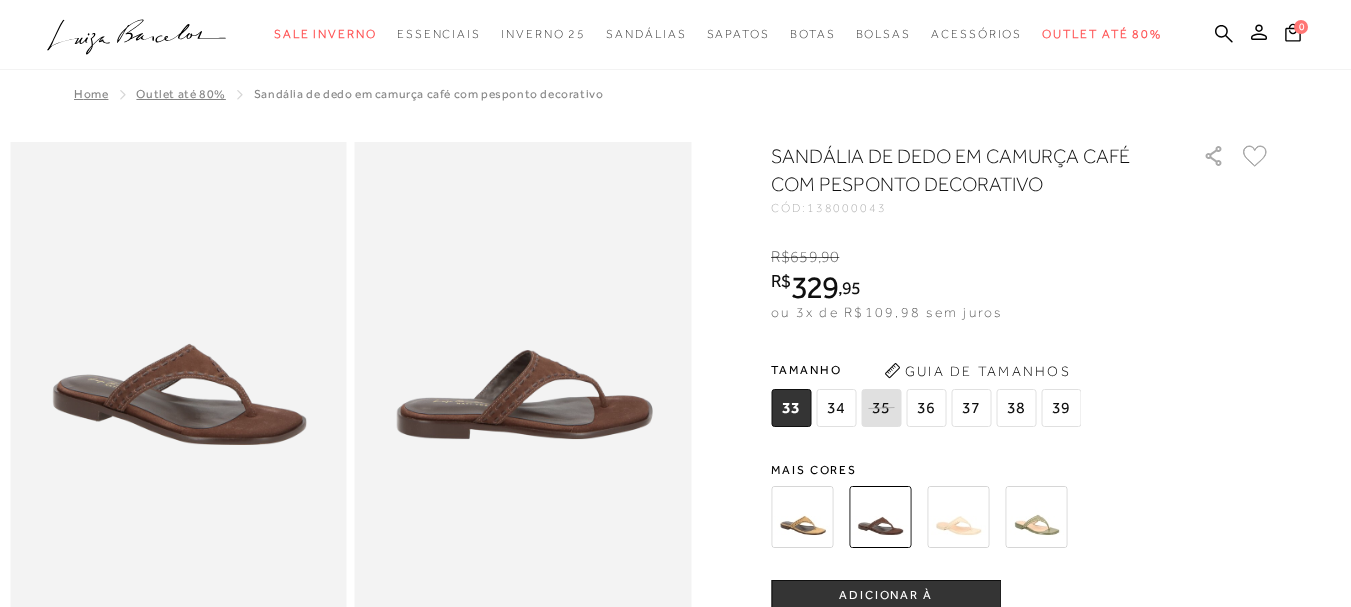 click at bounding box center [958, 517] 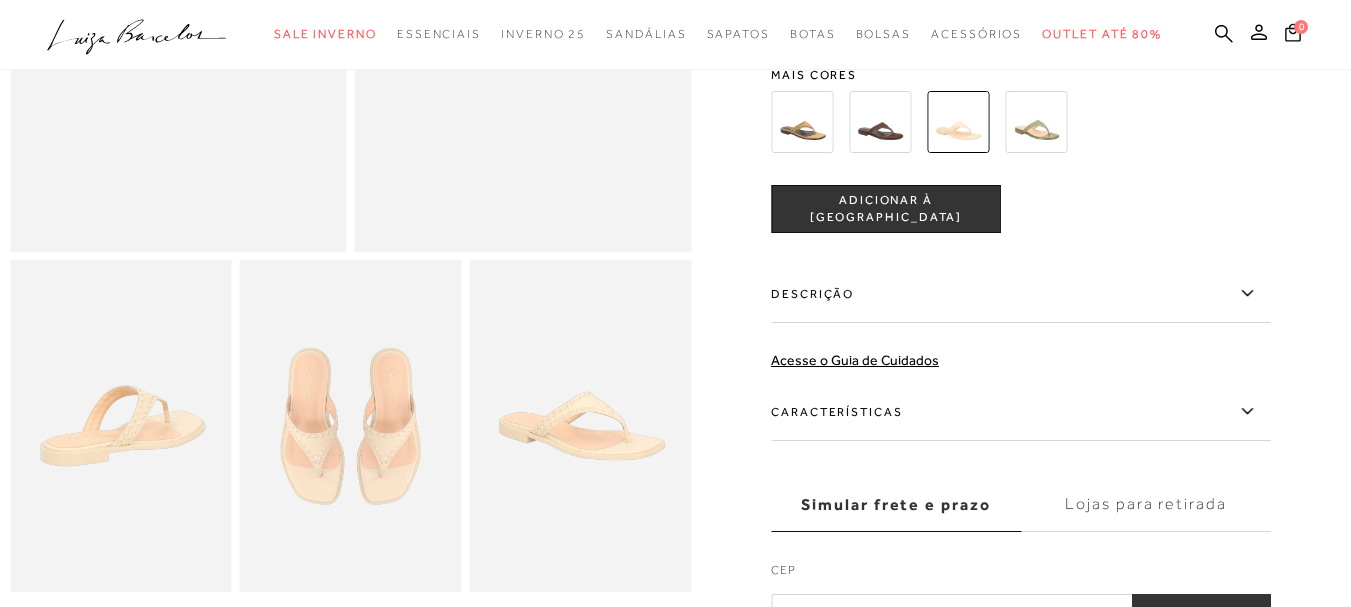 scroll, scrollTop: 400, scrollLeft: 0, axis: vertical 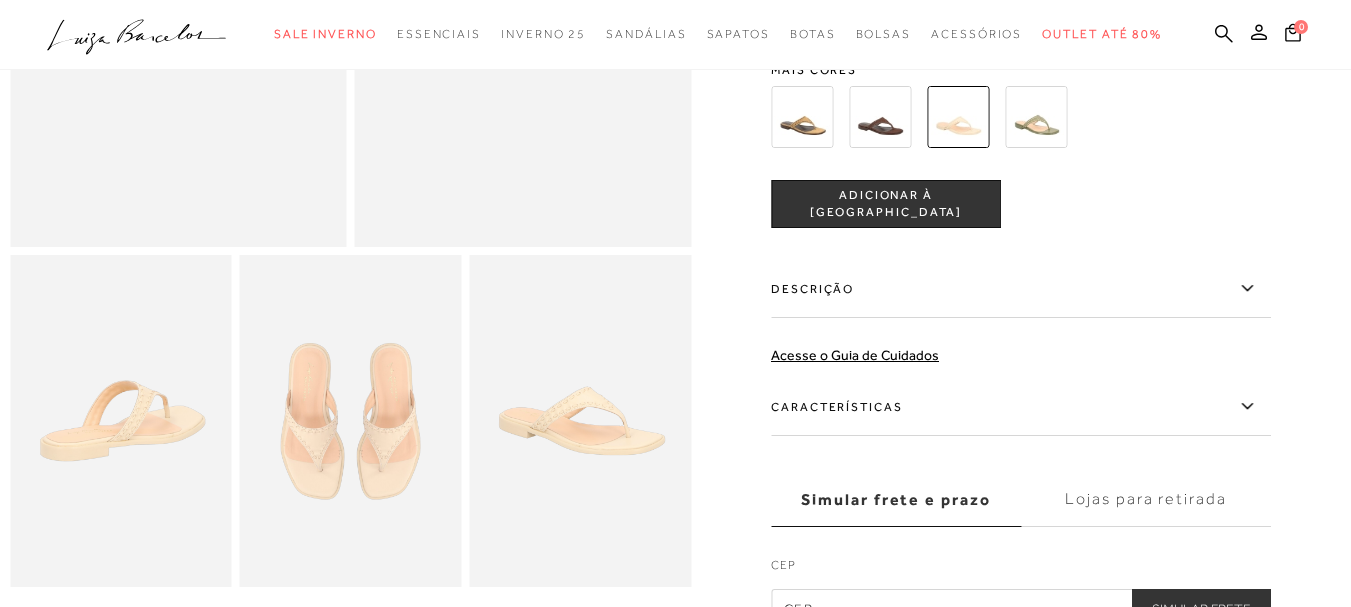 click on "Descrição" at bounding box center (1021, 289) 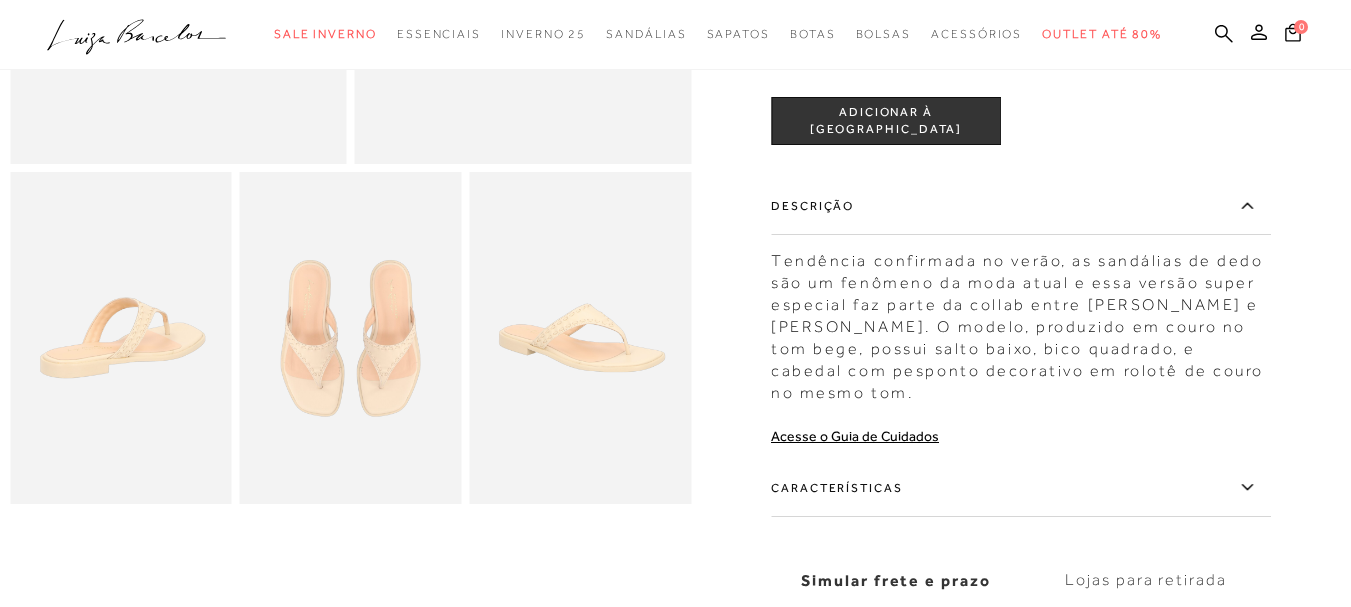 scroll, scrollTop: 600, scrollLeft: 0, axis: vertical 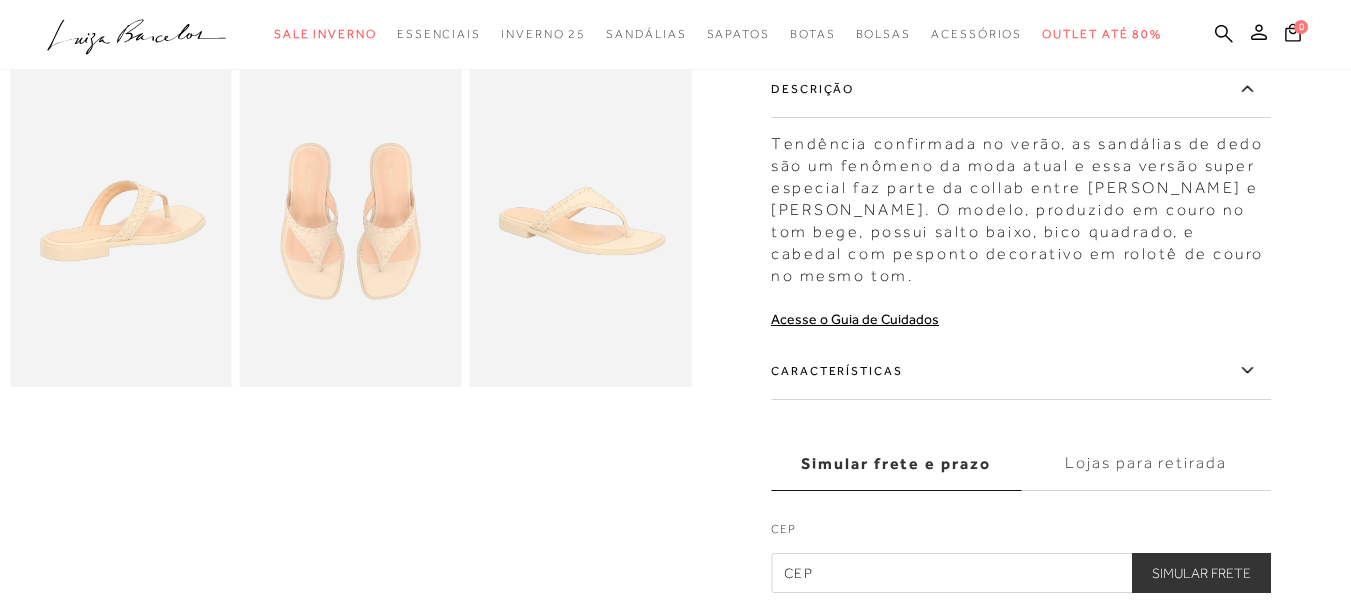 click on "Características" at bounding box center (1021, 371) 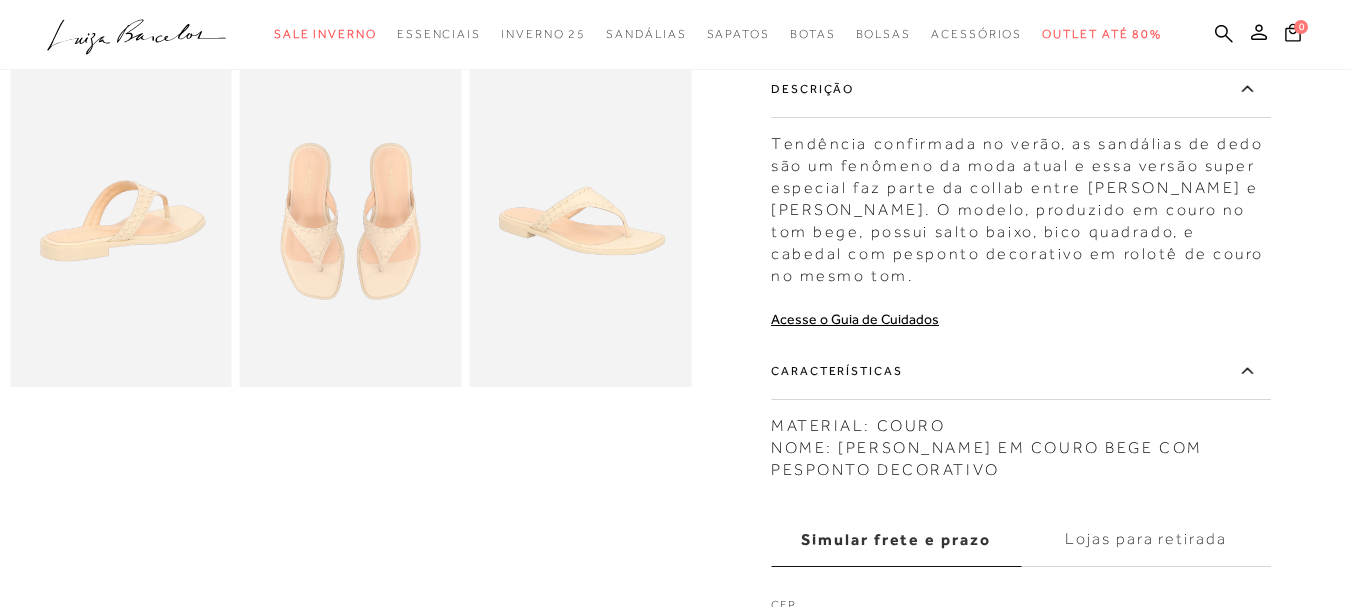 click at bounding box center (675, 105) 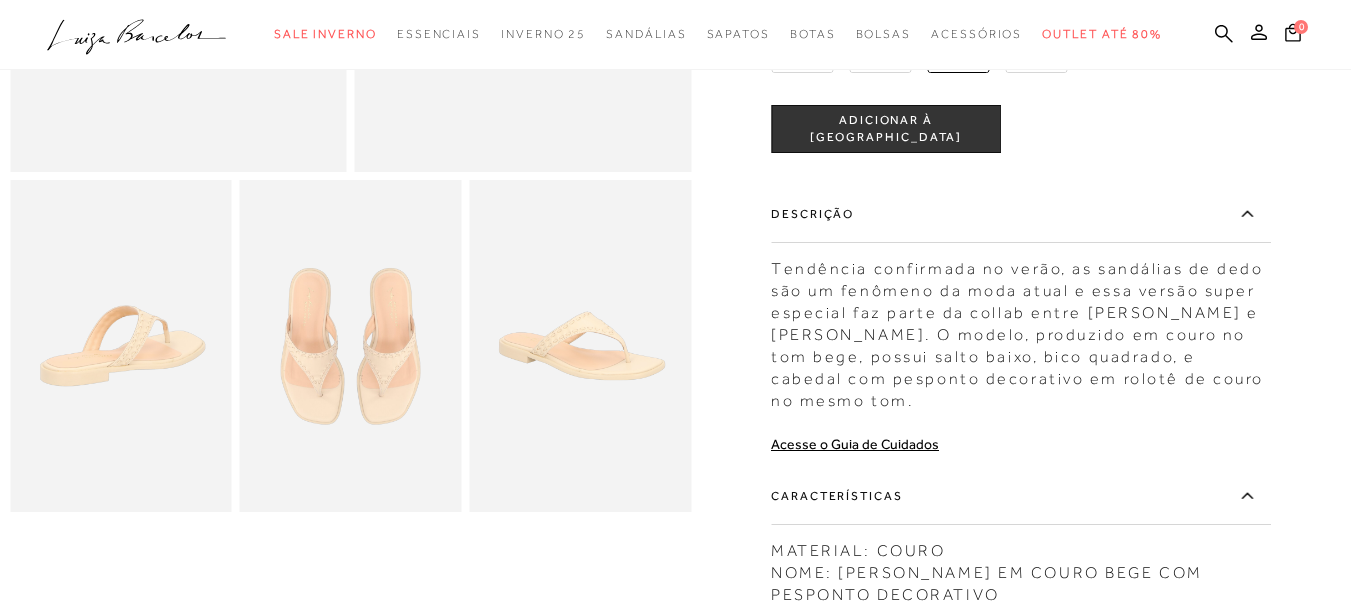 scroll, scrollTop: 200, scrollLeft: 0, axis: vertical 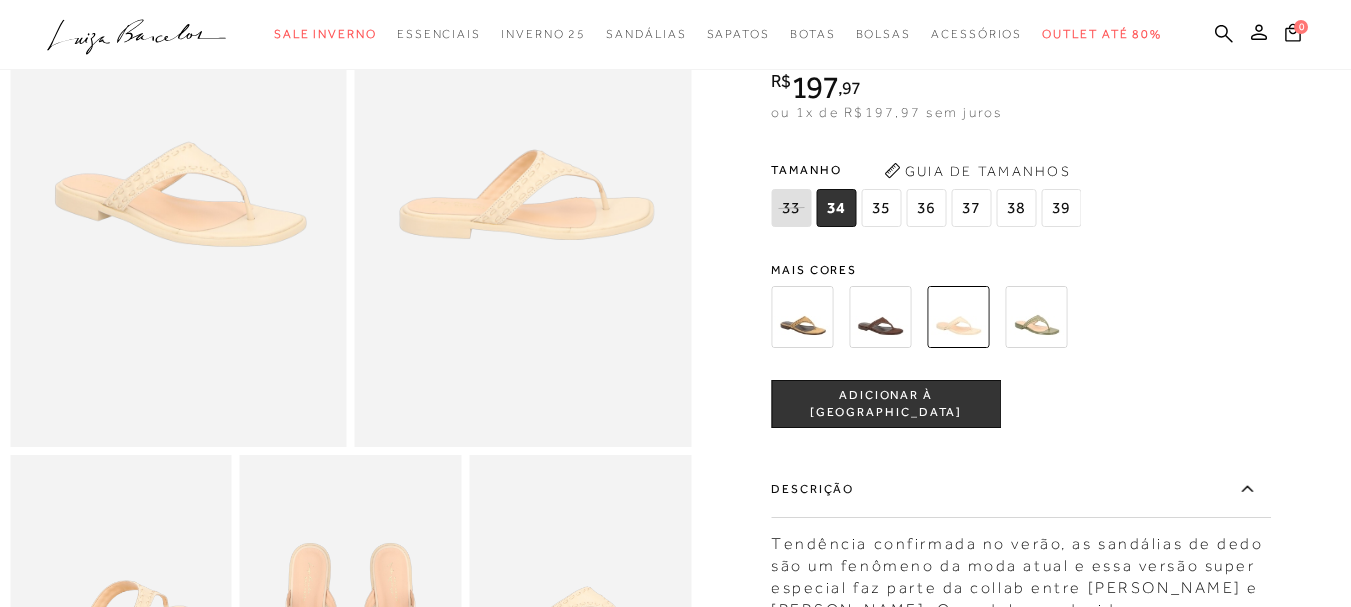 click at bounding box center [802, 317] 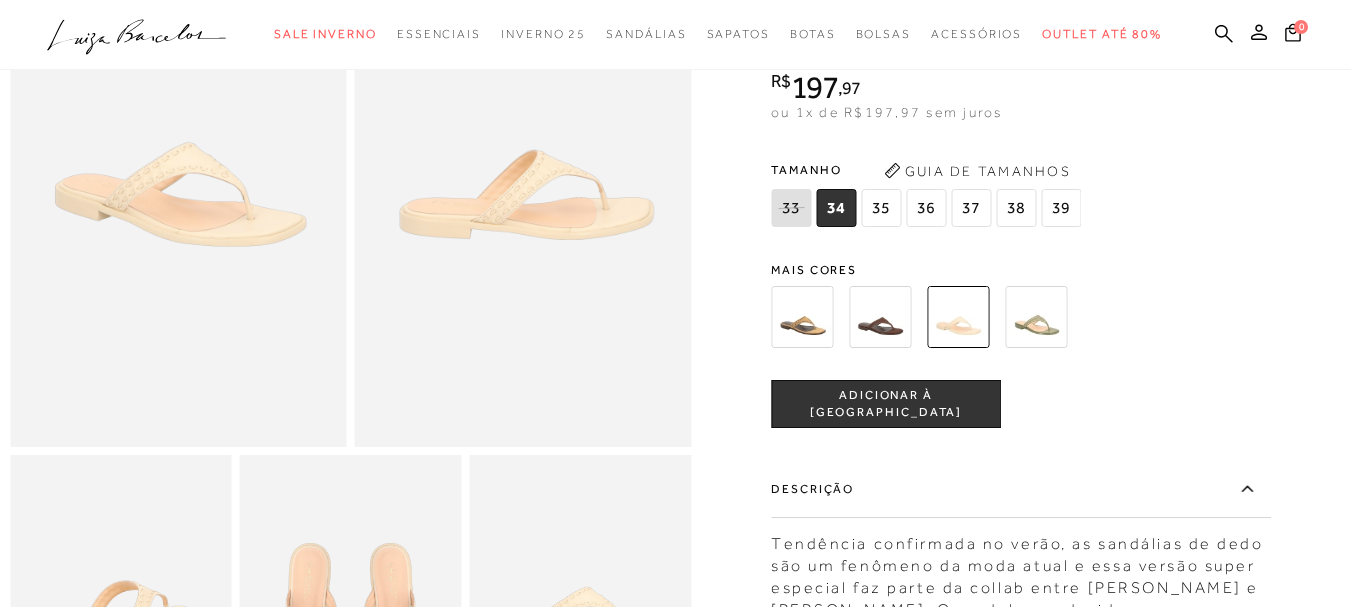 scroll, scrollTop: 0, scrollLeft: 0, axis: both 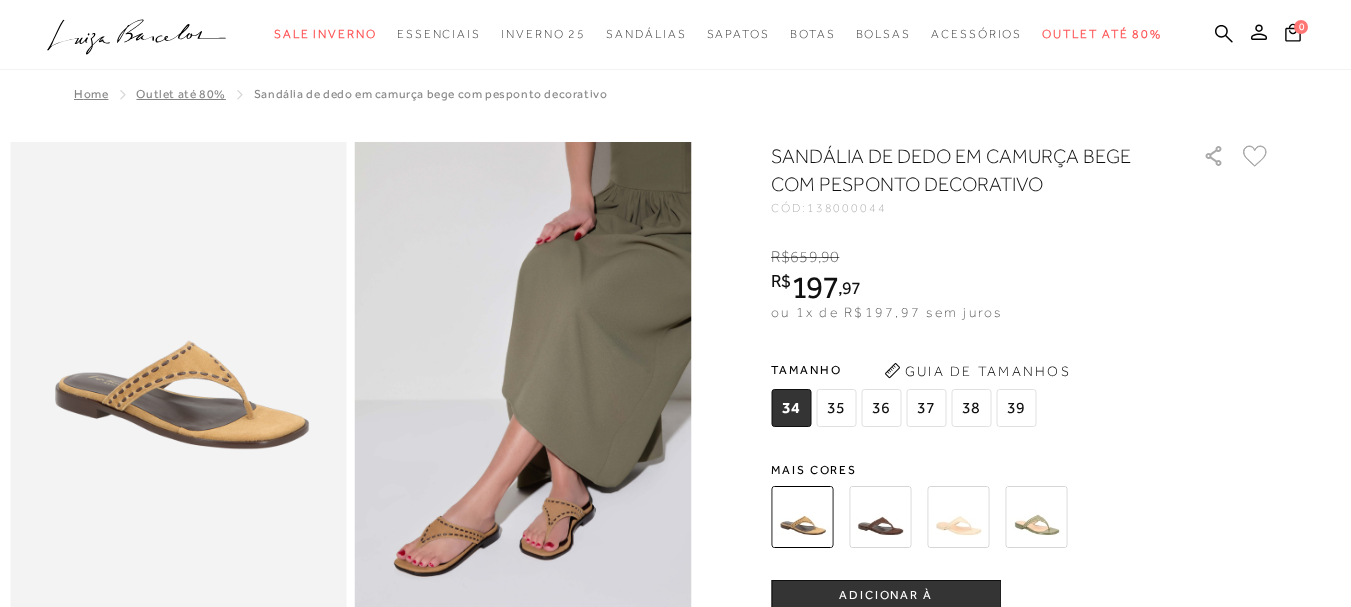 click on "37" at bounding box center [926, 408] 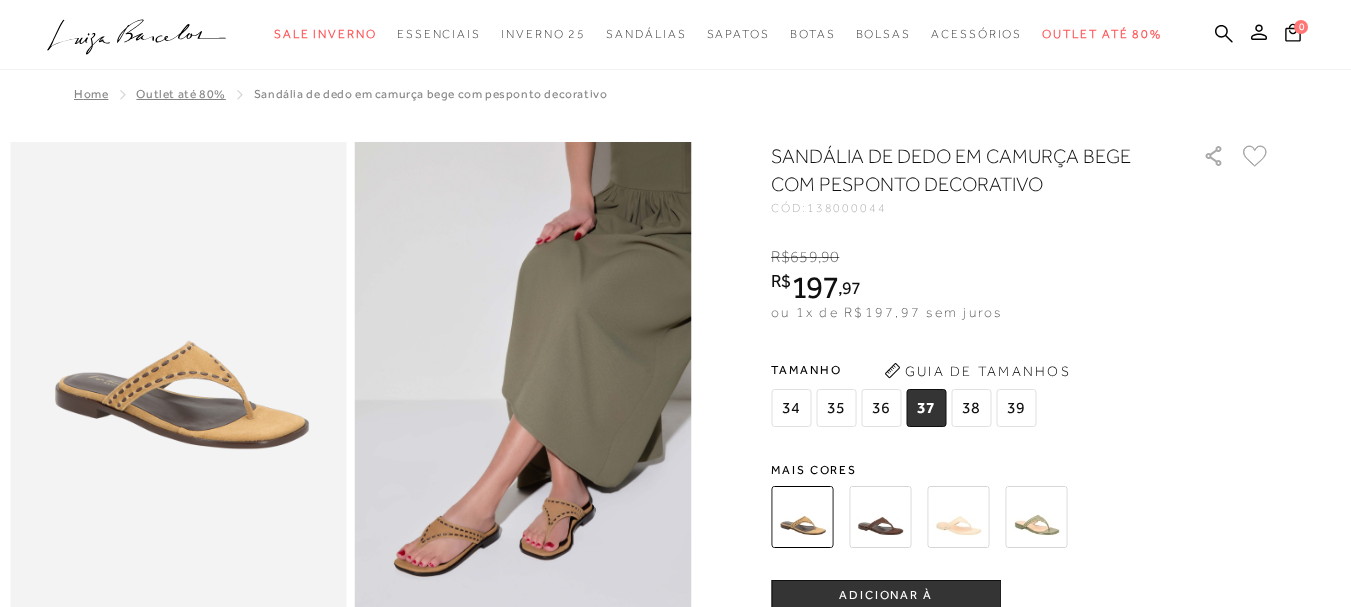 click at bounding box center [1036, 517] 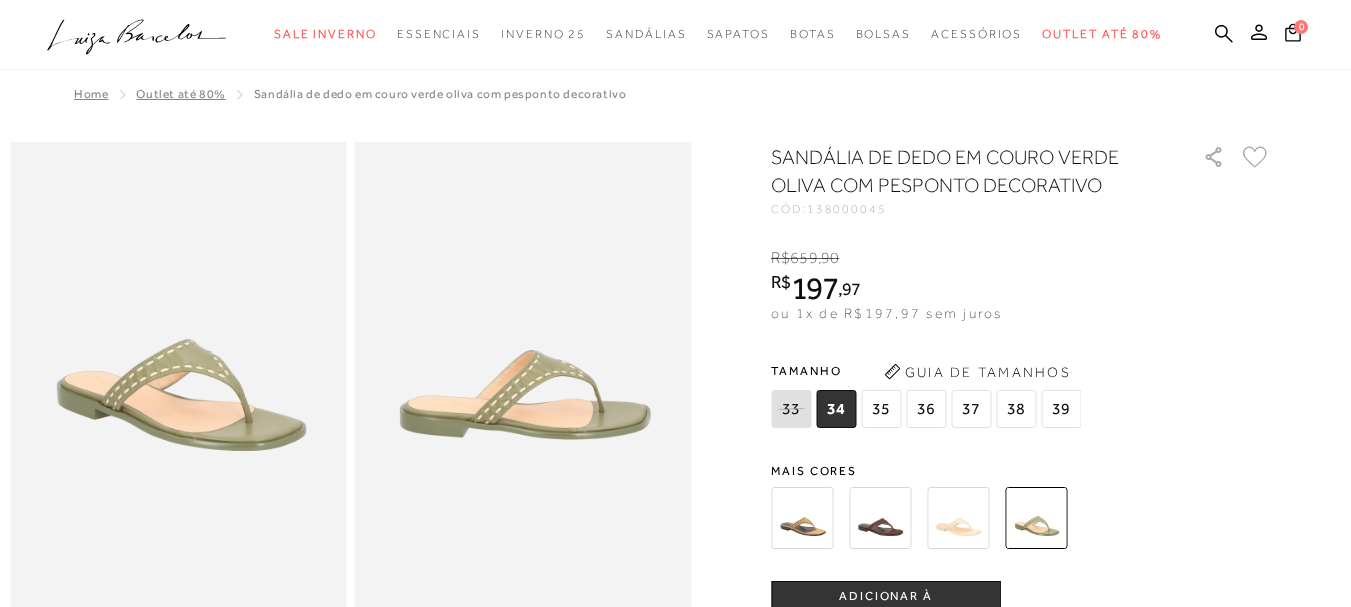 click on "37" at bounding box center [971, 409] 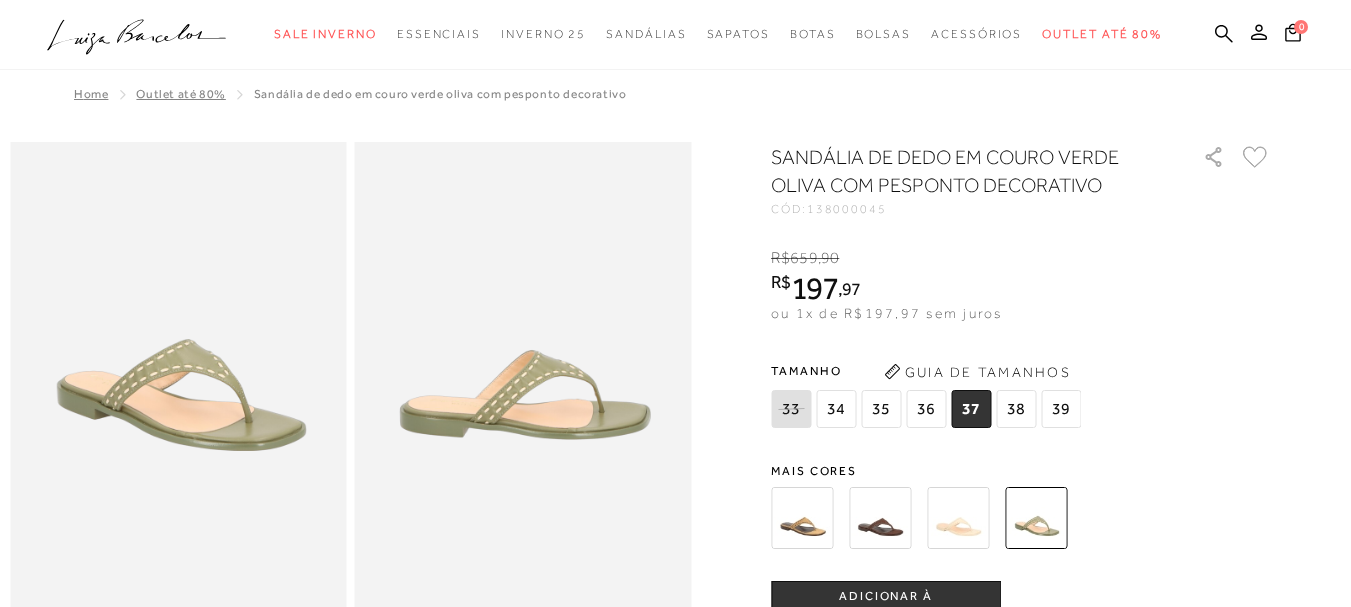click at bounding box center [880, 518] 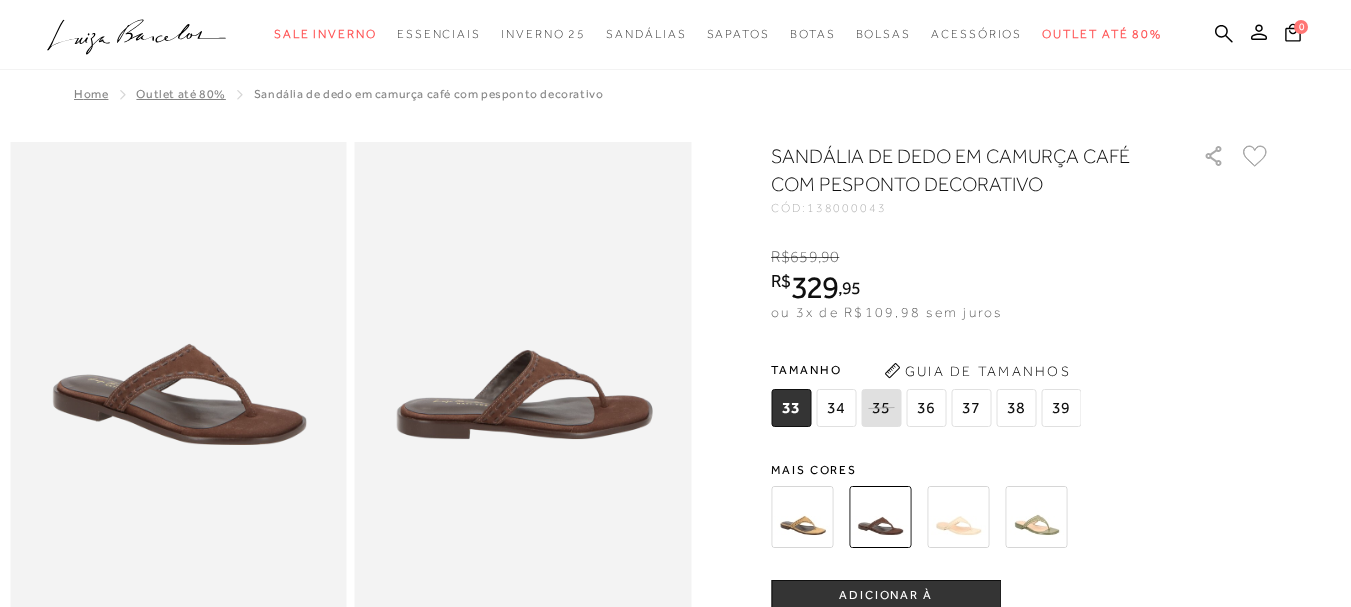 click at bounding box center [802, 517] 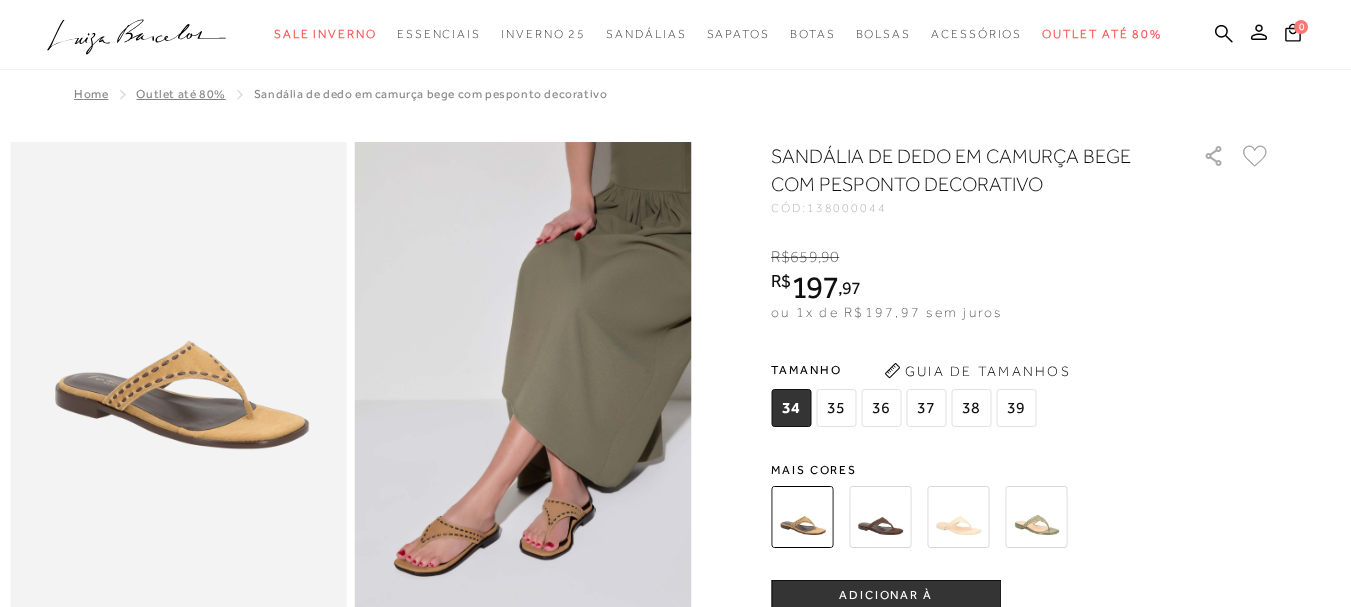 click at bounding box center (958, 517) 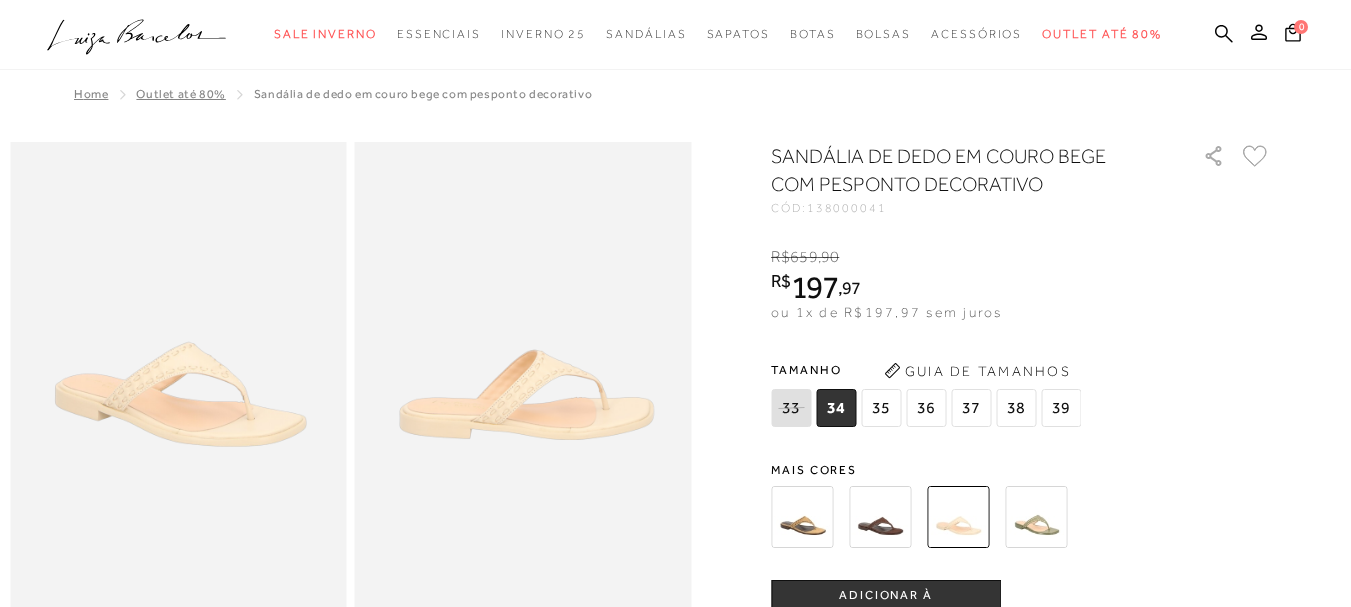 click at bounding box center [1036, 517] 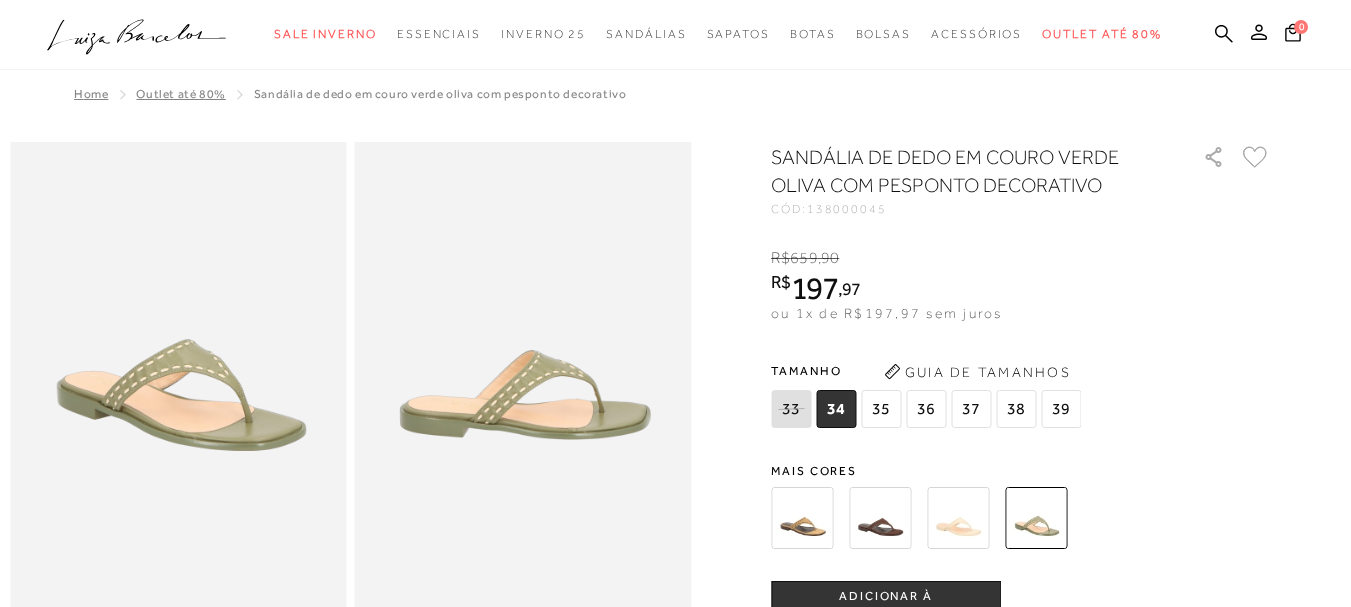 click on "SANDÁLIA DE DEDO EM COURO VERDE OLIVA COM PESPONTO DECORATIVO
CÓD:
138000045
×
É necessário selecionar um tamanho para adicionar o produto como favorito.
R$ 659 , 90
R$ 197 , 97
ou 1x de R$197,97 sem juros
De  R$659,90
Por:  R$197,97
Tamanho
33" at bounding box center (1021, 717) 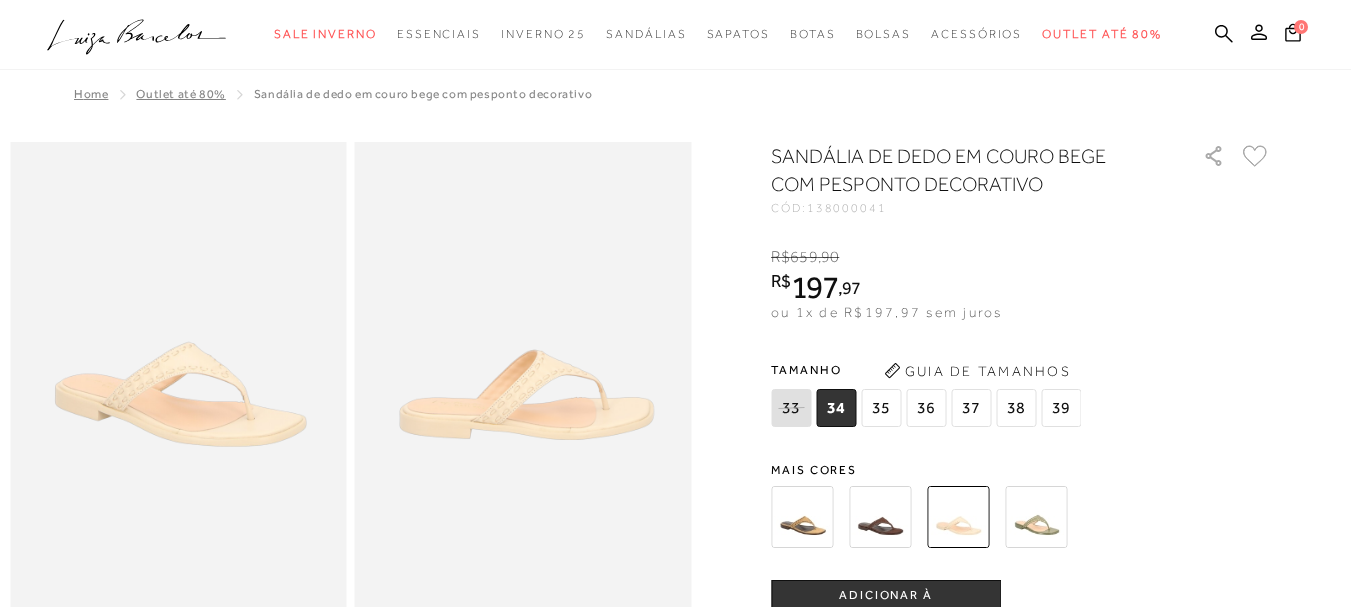 click on "37" at bounding box center (971, 408) 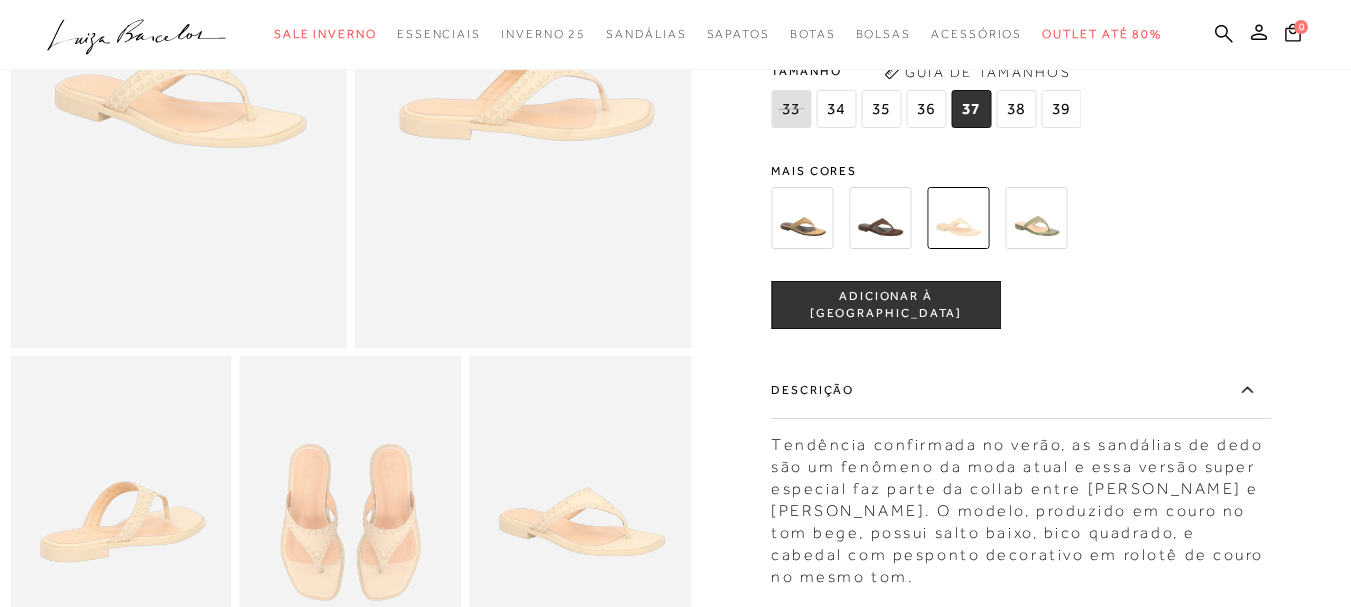 scroll, scrollTop: 300, scrollLeft: 0, axis: vertical 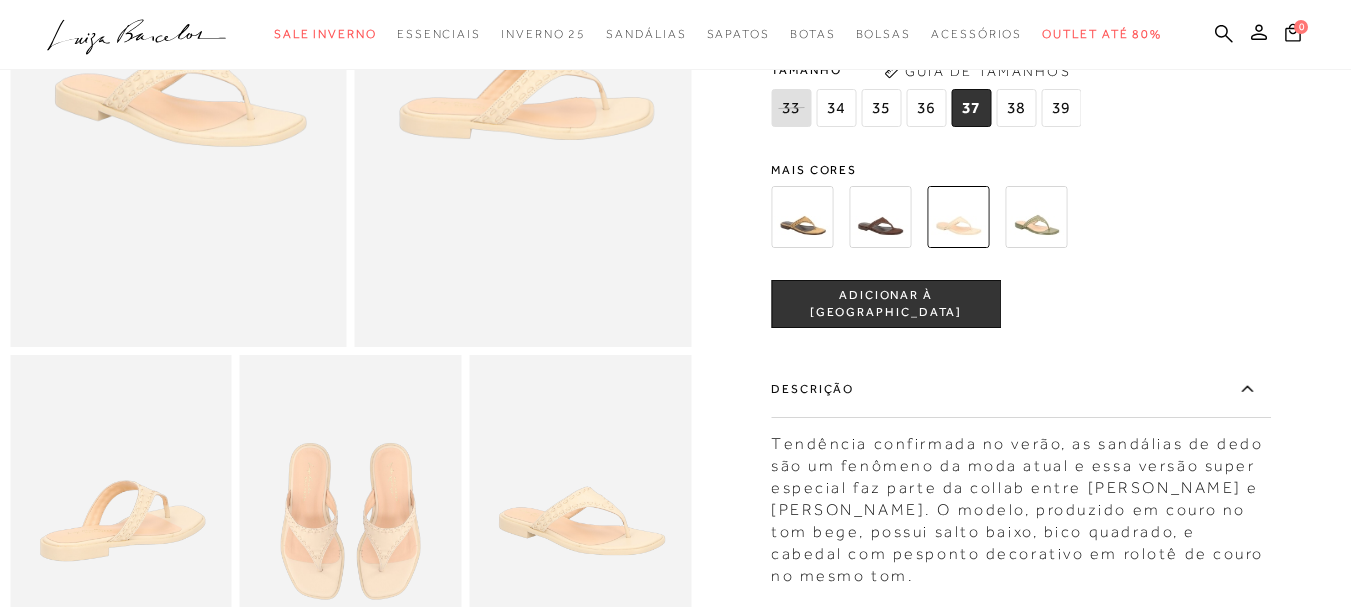 click on "ADICIONAR À [GEOGRAPHIC_DATA]" at bounding box center (886, 304) 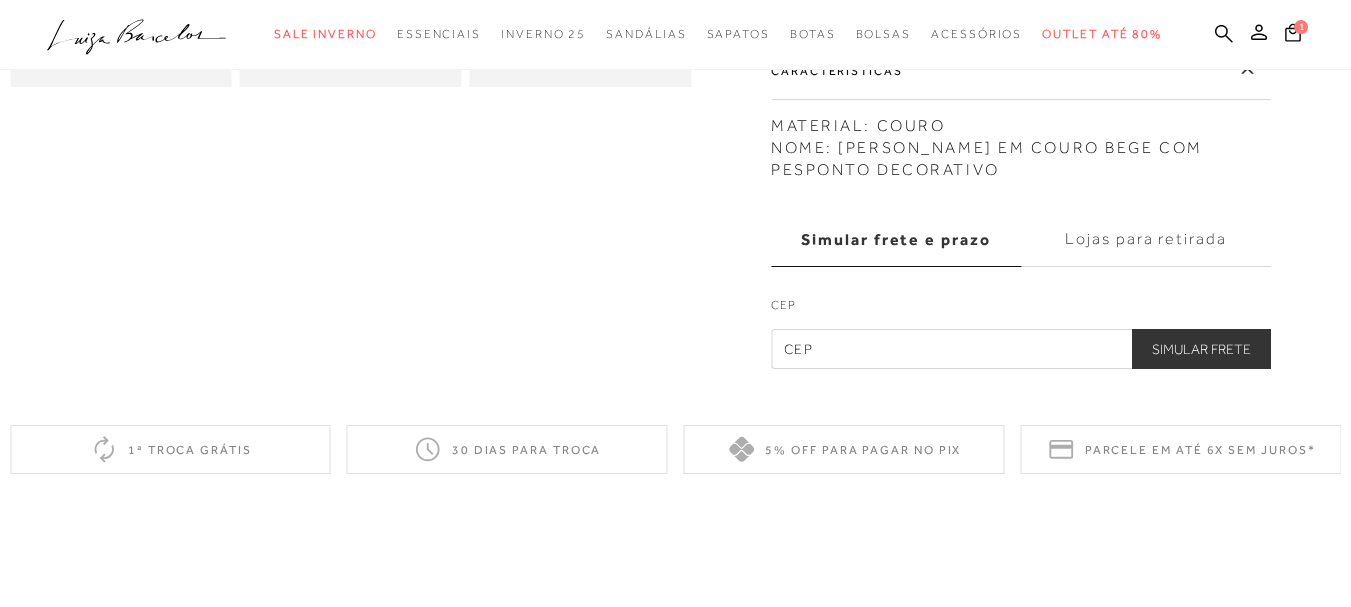 scroll, scrollTop: 400, scrollLeft: 0, axis: vertical 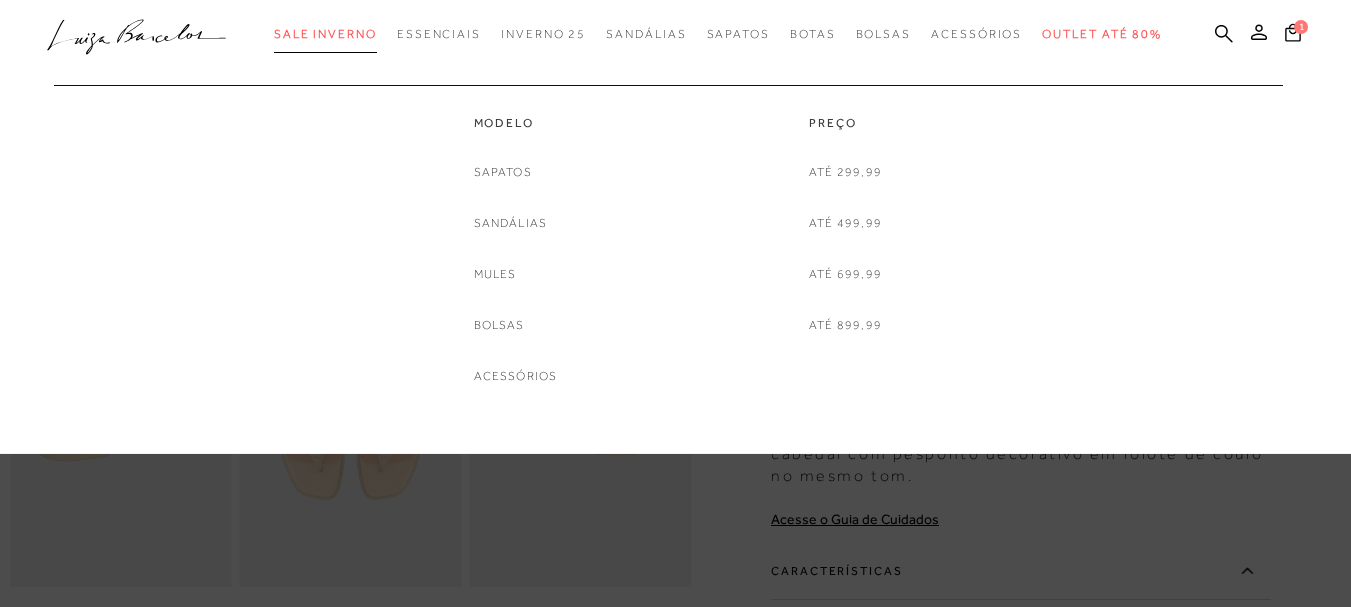click on "Sale Inverno" at bounding box center [325, 34] 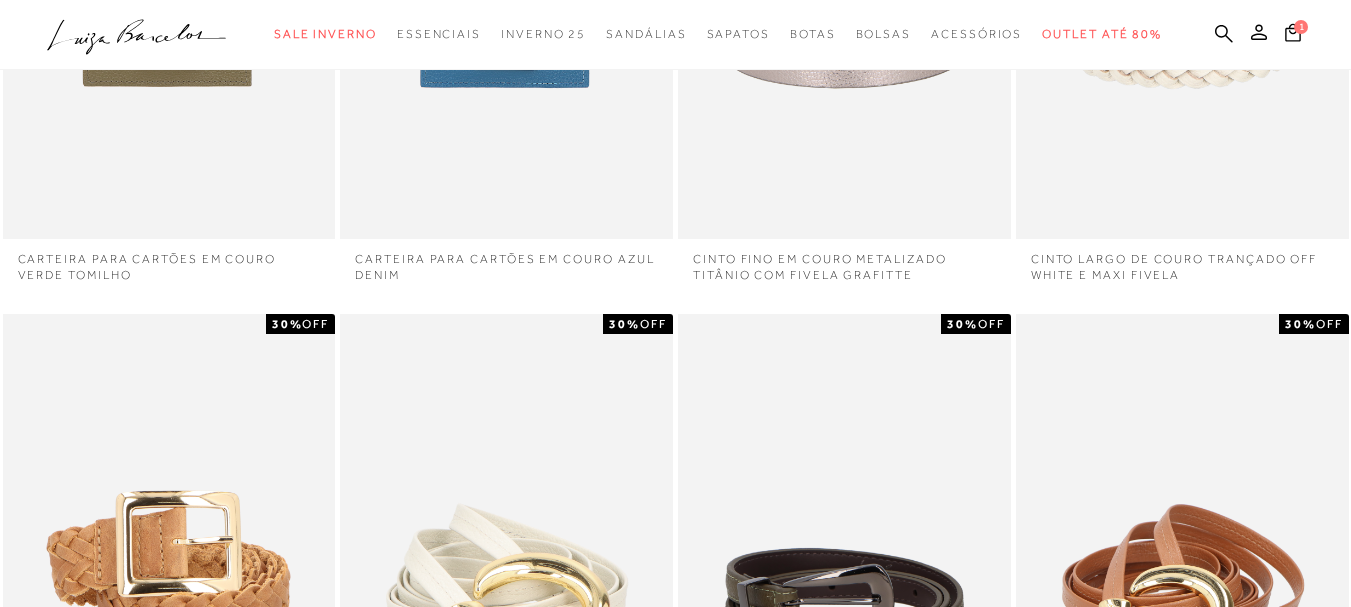 scroll, scrollTop: 0, scrollLeft: 0, axis: both 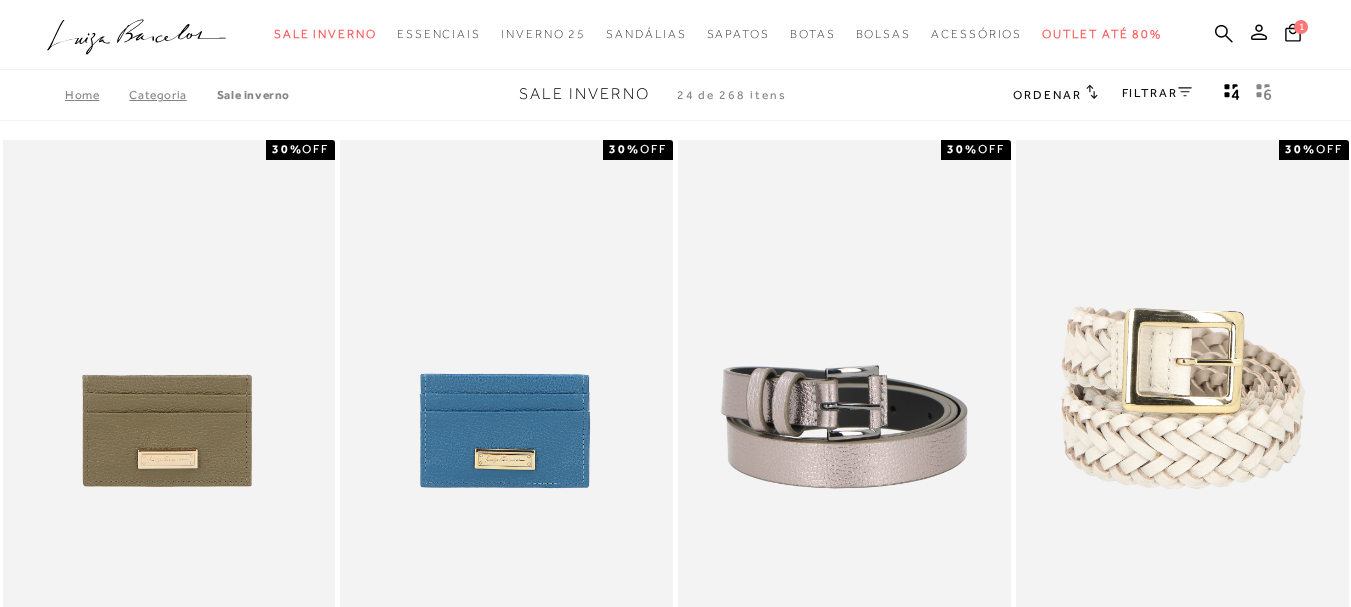 click on "Ordenar" at bounding box center (1055, 94) 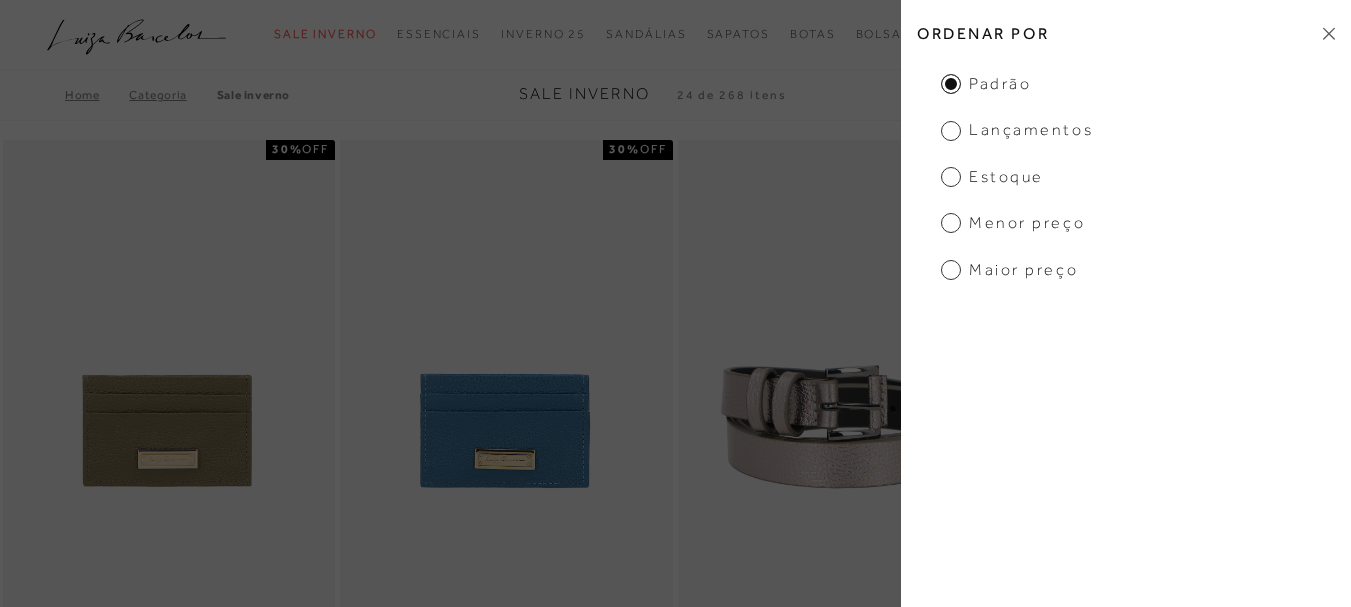 click on "Menor preço" at bounding box center (1013, 223) 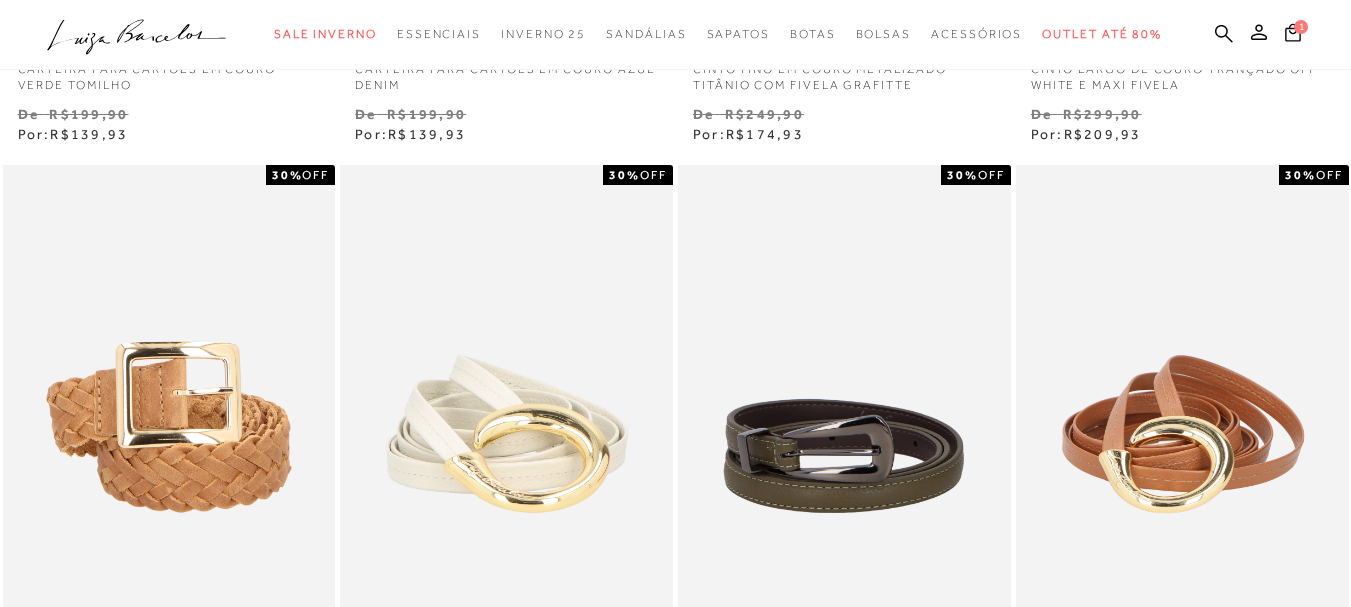 scroll, scrollTop: 600, scrollLeft: 0, axis: vertical 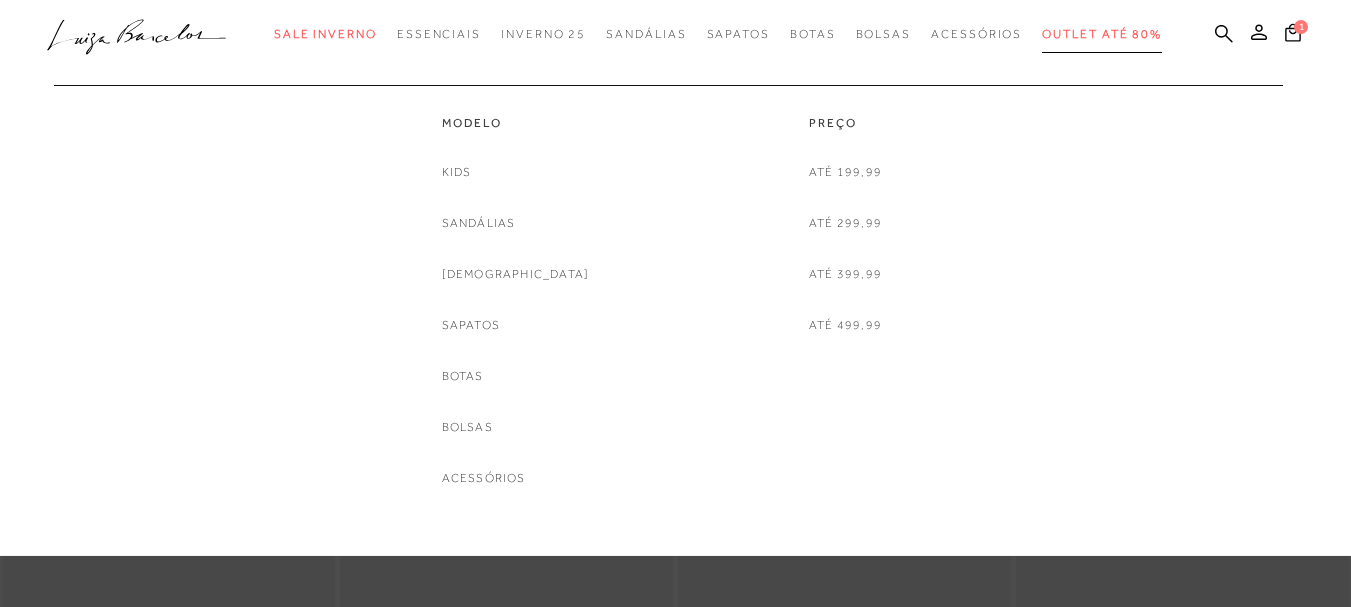 click on "Outlet até 80%" at bounding box center (1102, 34) 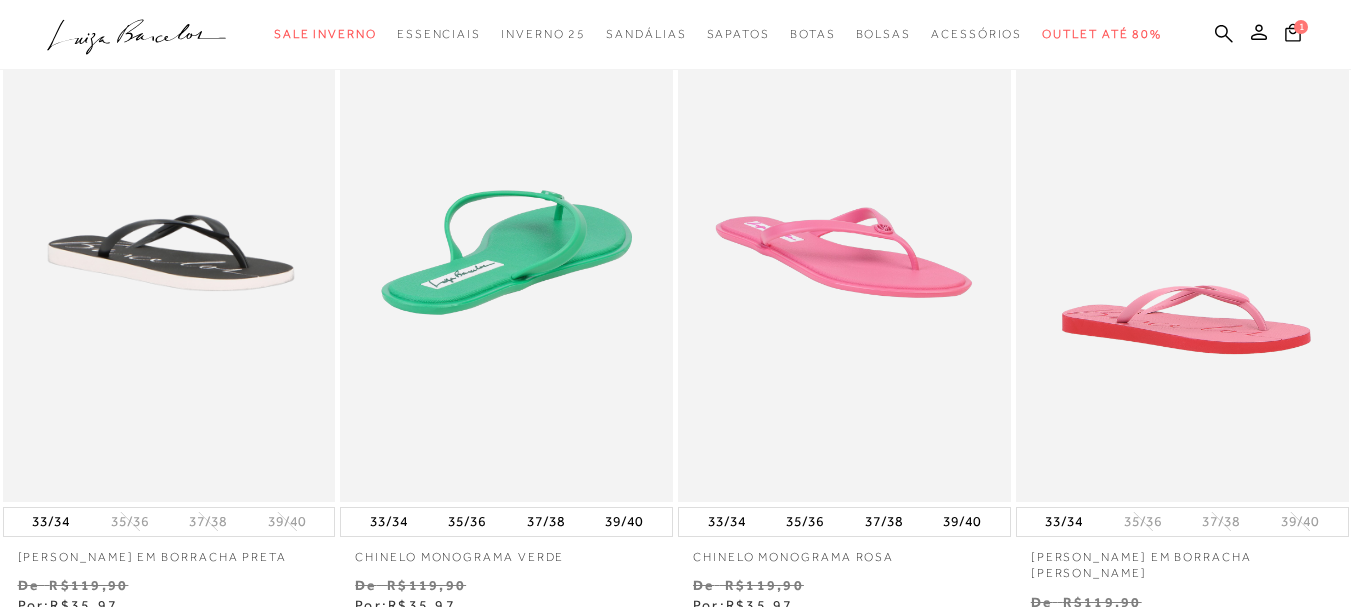 scroll, scrollTop: 300, scrollLeft: 0, axis: vertical 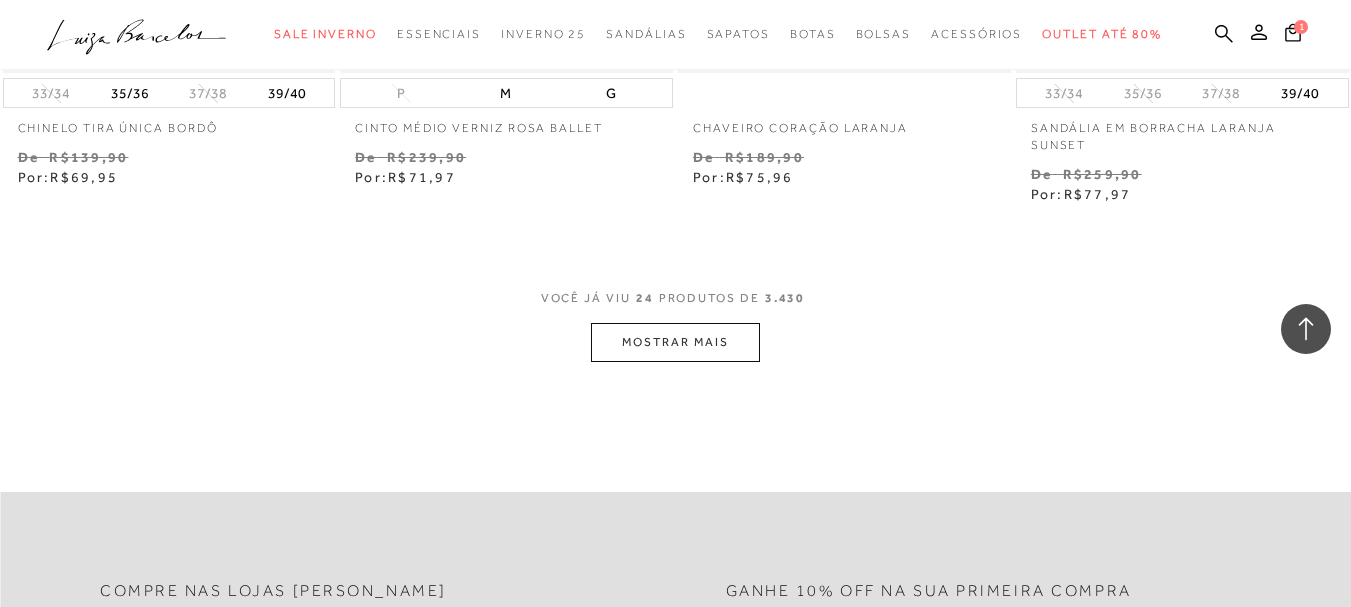 click on "MOSTRAR MAIS" at bounding box center (675, 342) 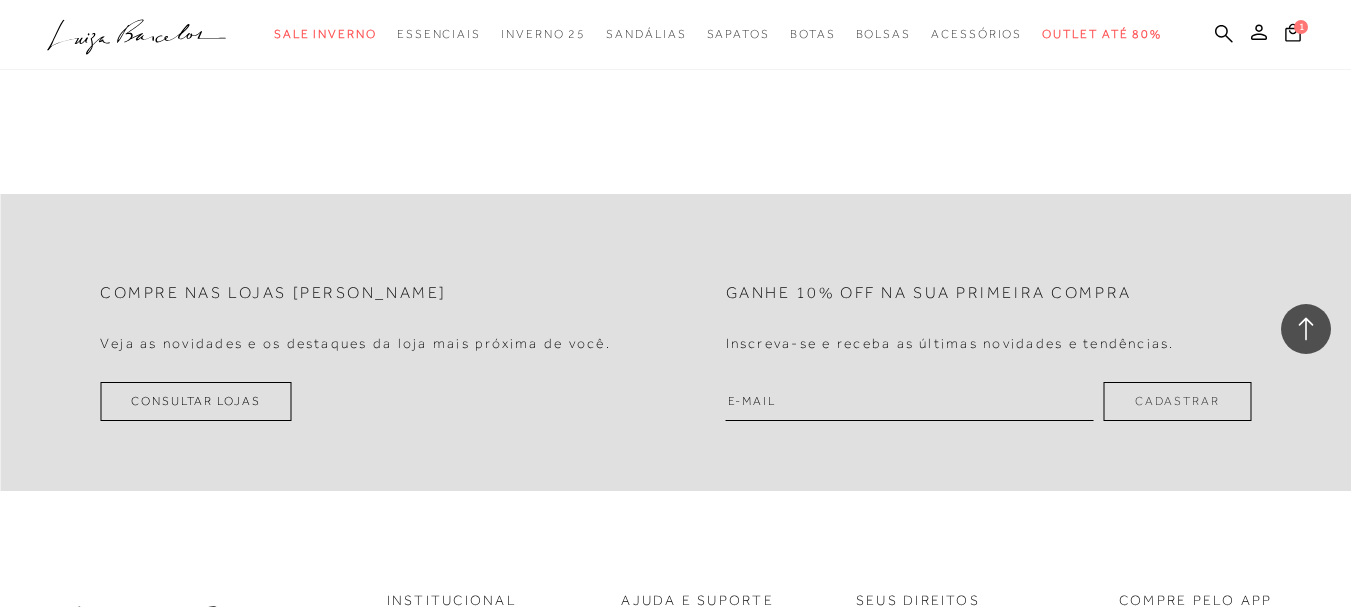 scroll, scrollTop: 7600, scrollLeft: 0, axis: vertical 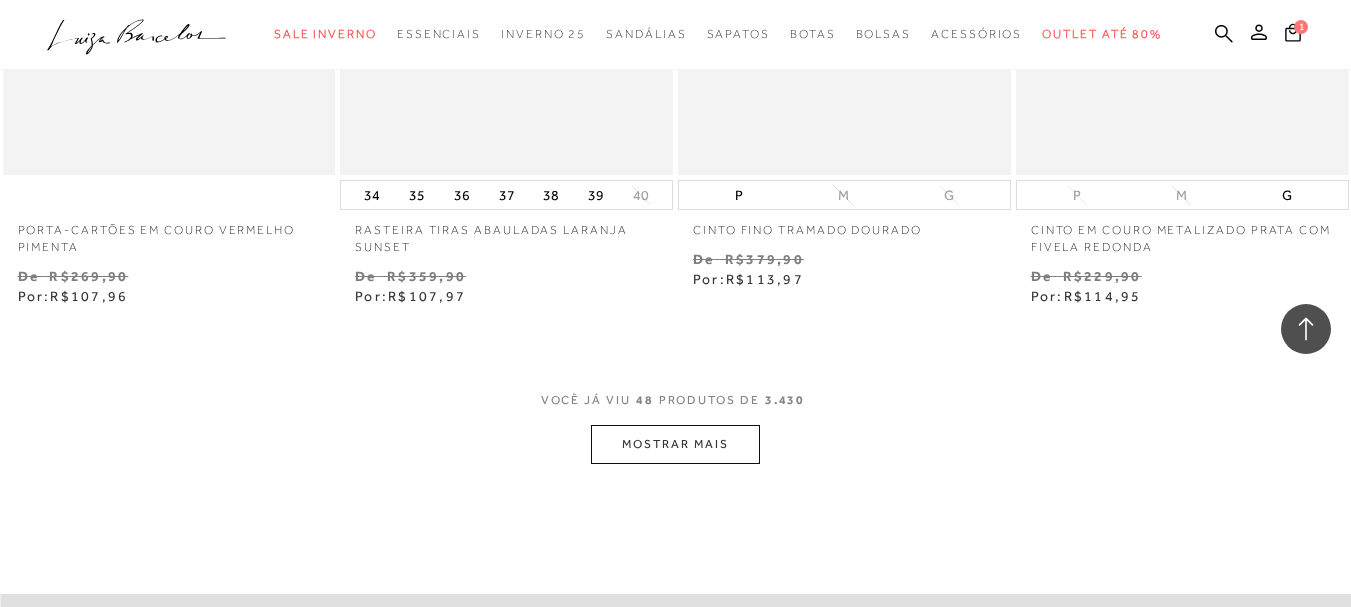 click on "MOSTRAR MAIS" at bounding box center [675, 444] 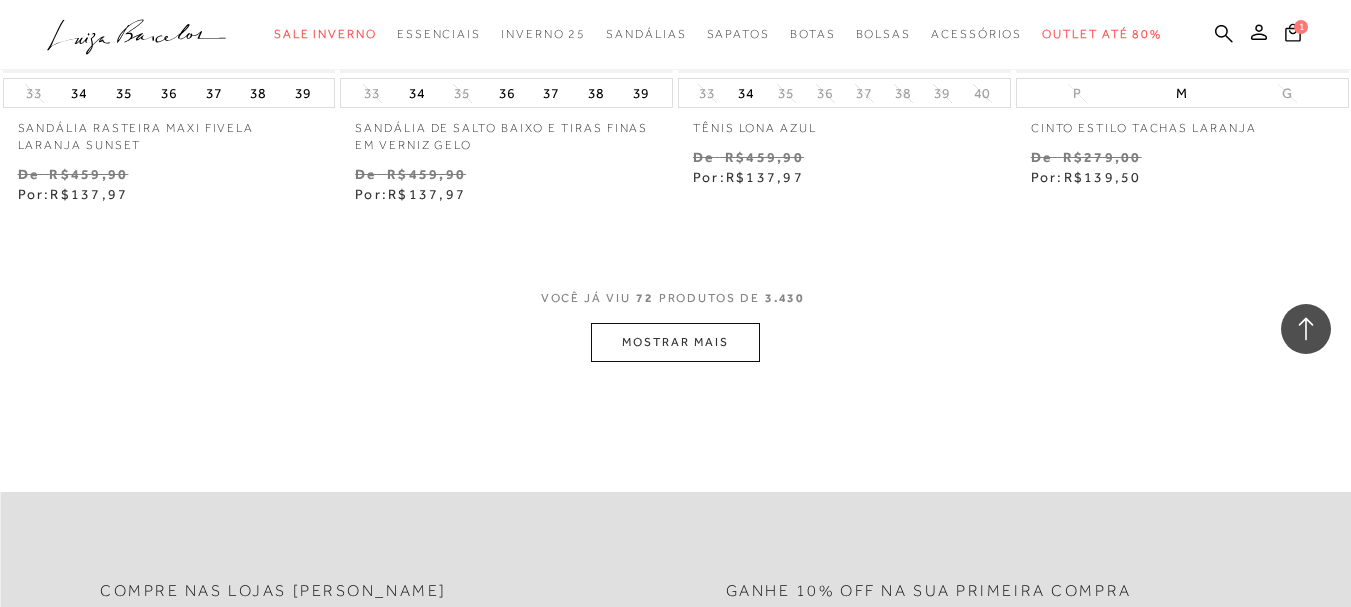 scroll, scrollTop: 11600, scrollLeft: 0, axis: vertical 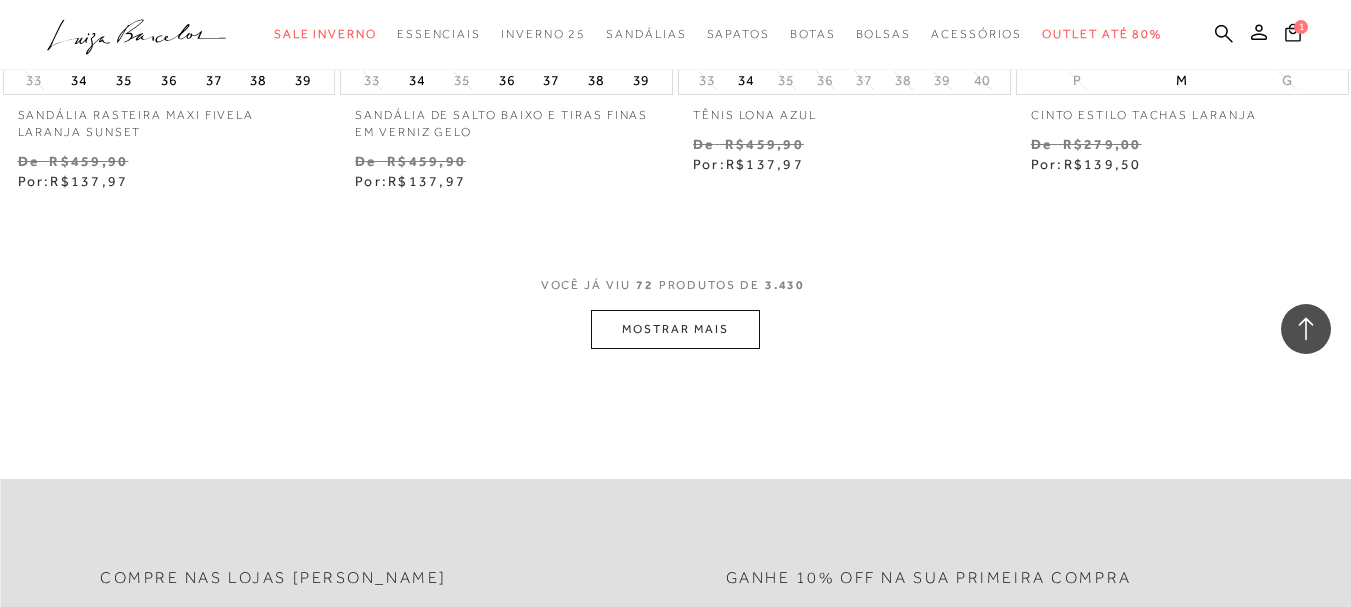 click on "MOSTRAR MAIS" at bounding box center [675, 329] 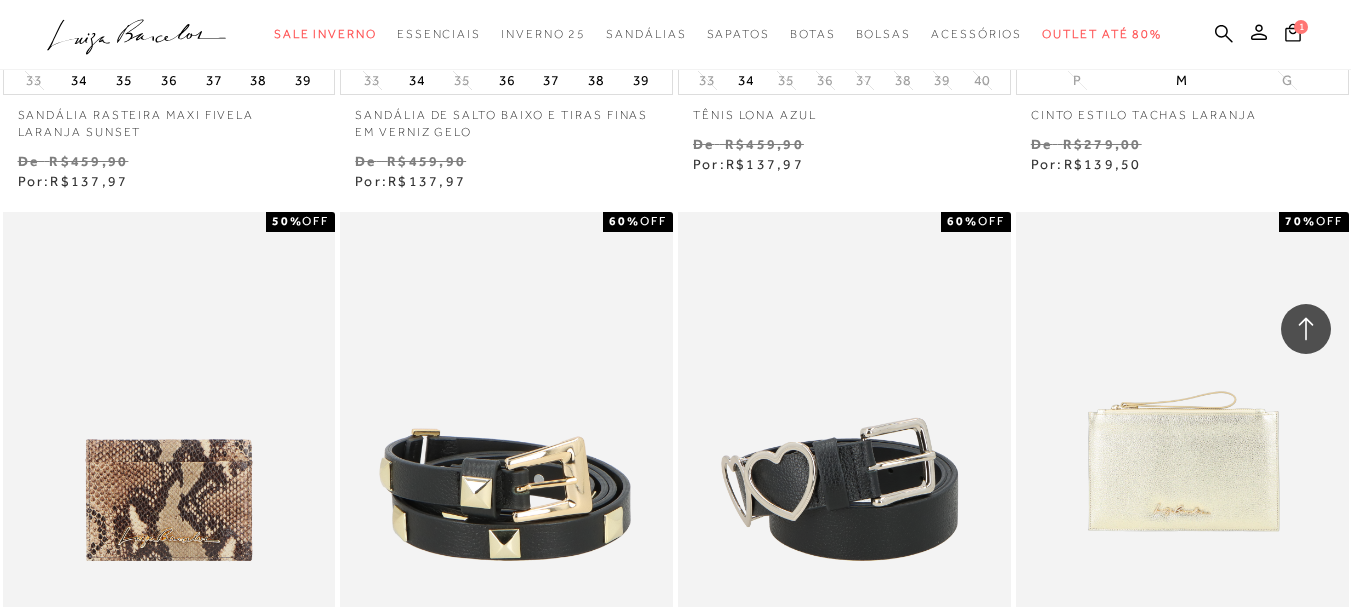 scroll, scrollTop: 11300, scrollLeft: 0, axis: vertical 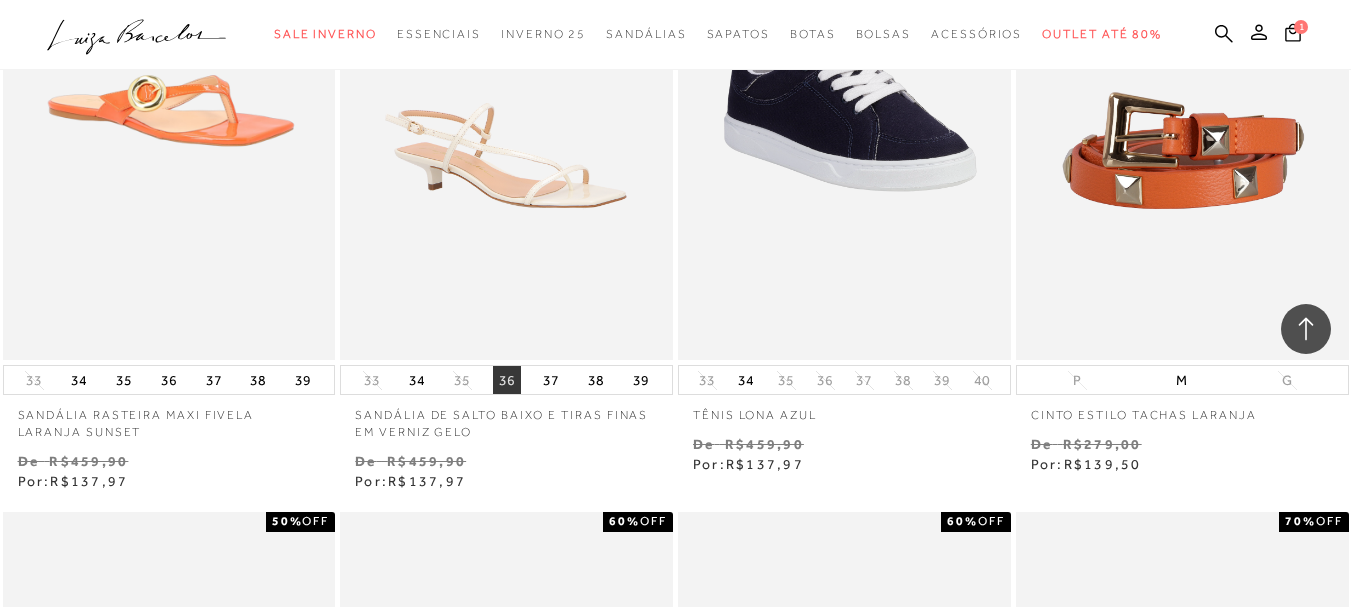 click on "36" at bounding box center [507, 380] 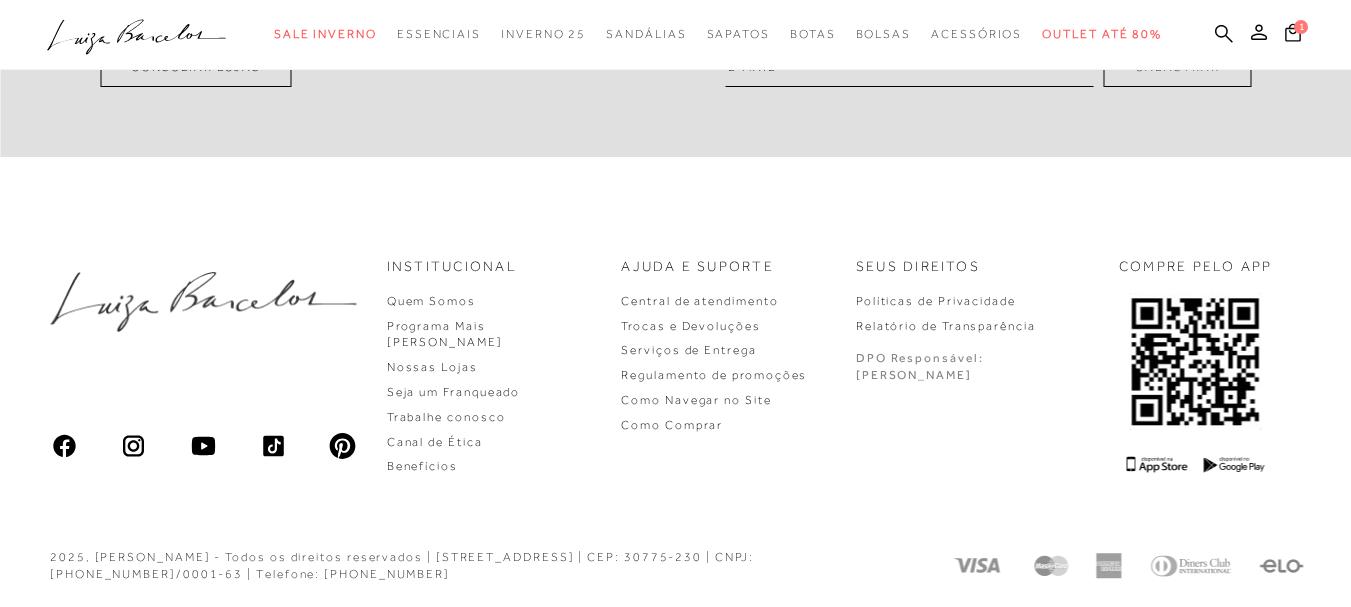 scroll, scrollTop: 0, scrollLeft: 0, axis: both 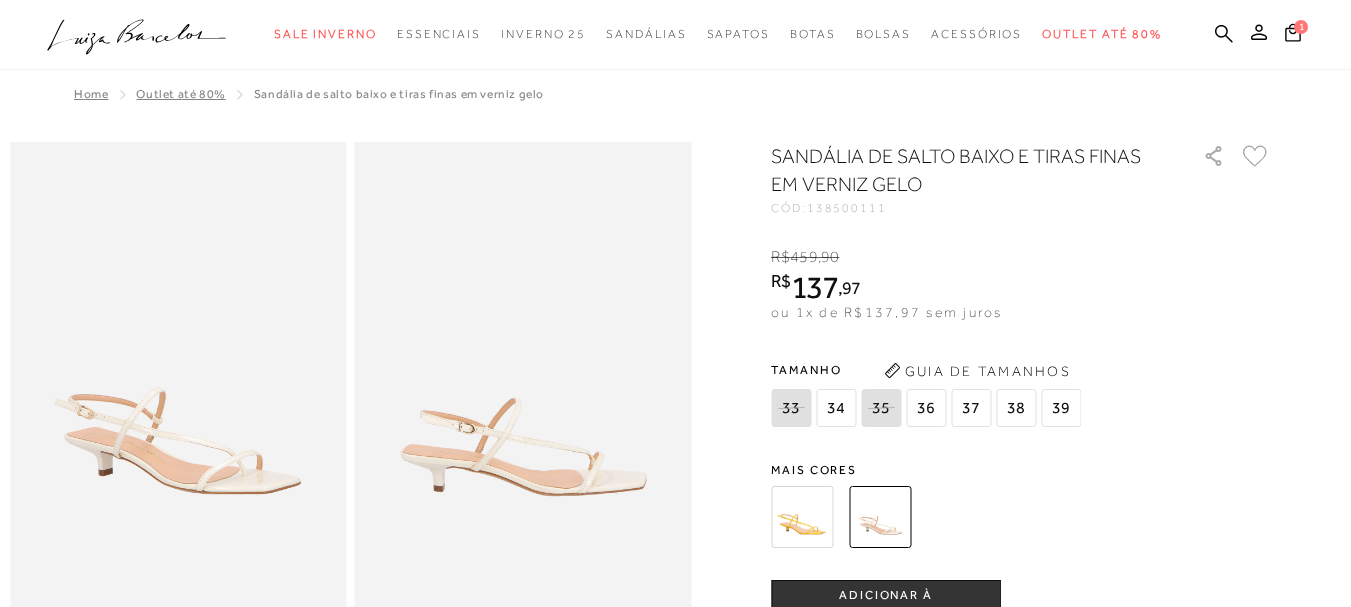 click at bounding box center (802, 517) 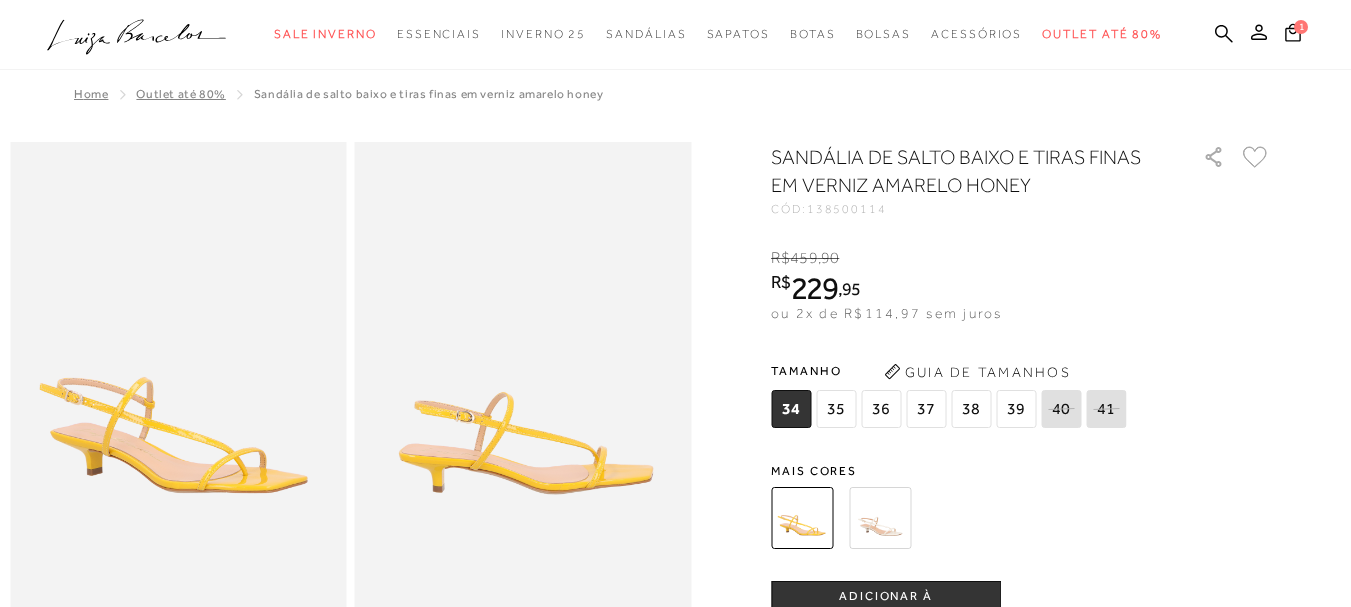 click at bounding box center [880, 518] 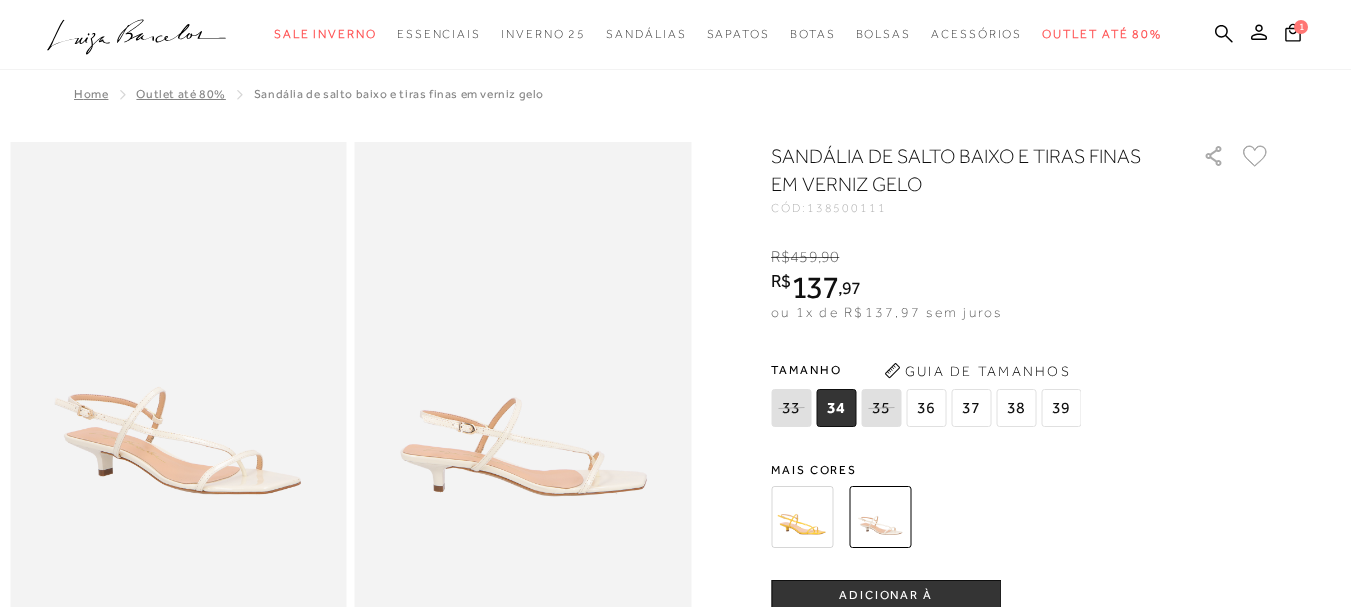 click on "36" at bounding box center (926, 408) 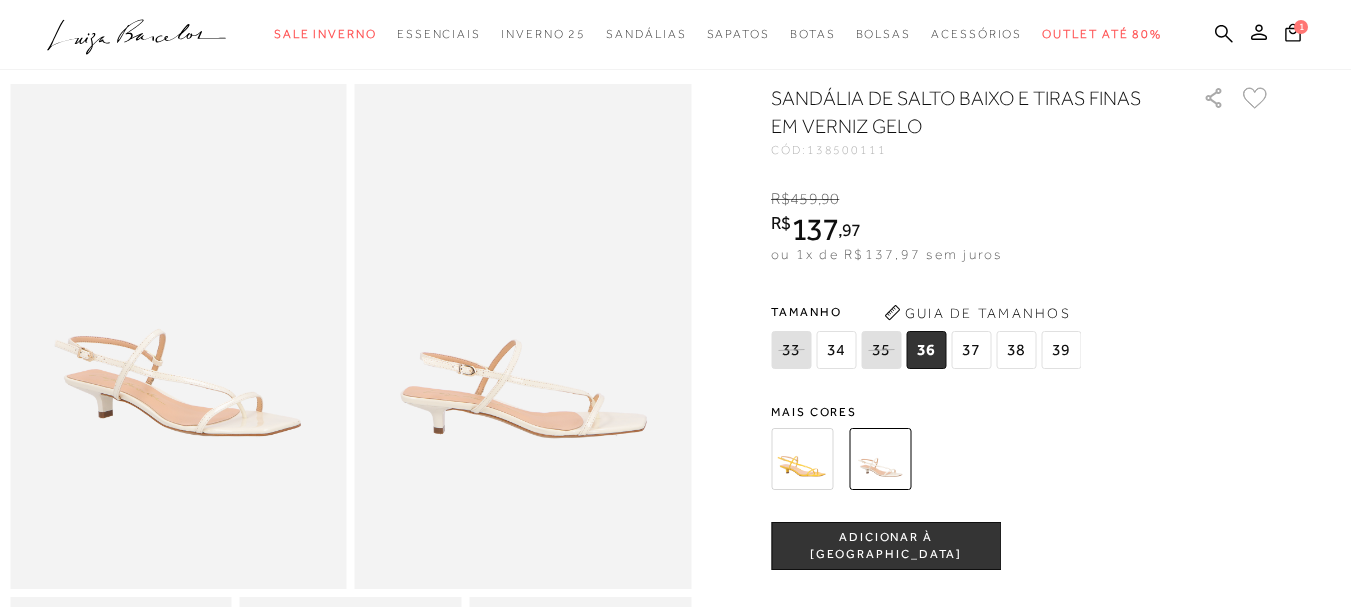 scroll, scrollTop: 100, scrollLeft: 0, axis: vertical 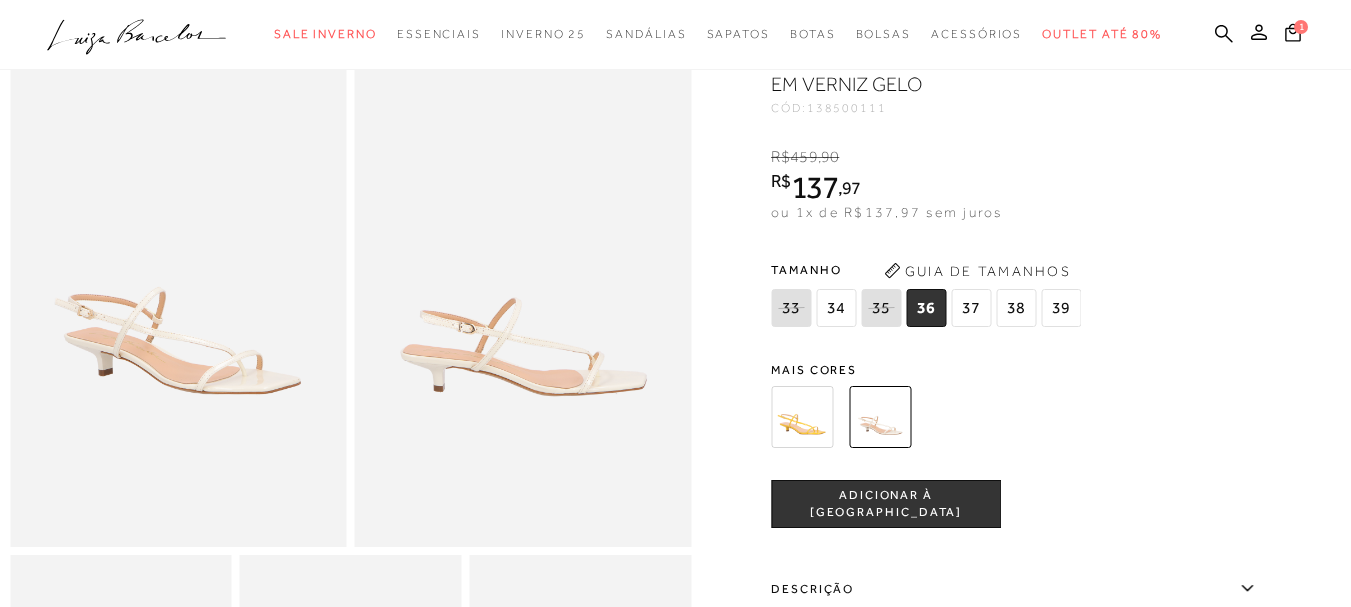 click on "ADICIONAR À [GEOGRAPHIC_DATA]" at bounding box center (886, 504) 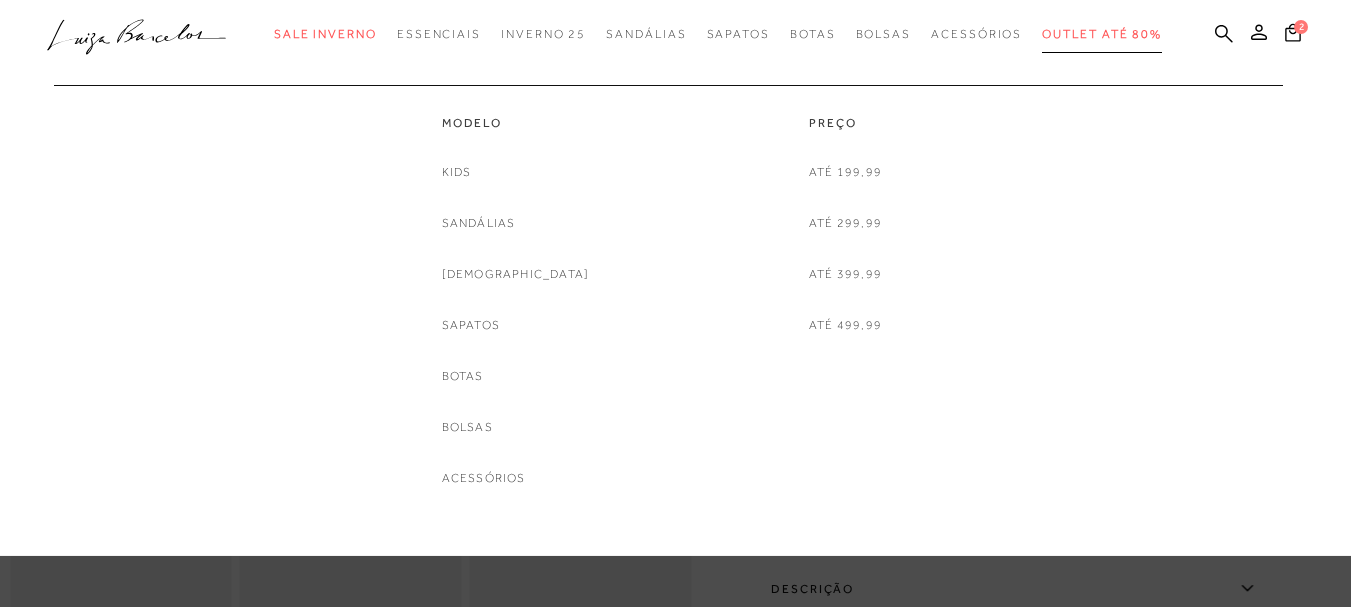 click on "Outlet até 80%" at bounding box center (1102, 34) 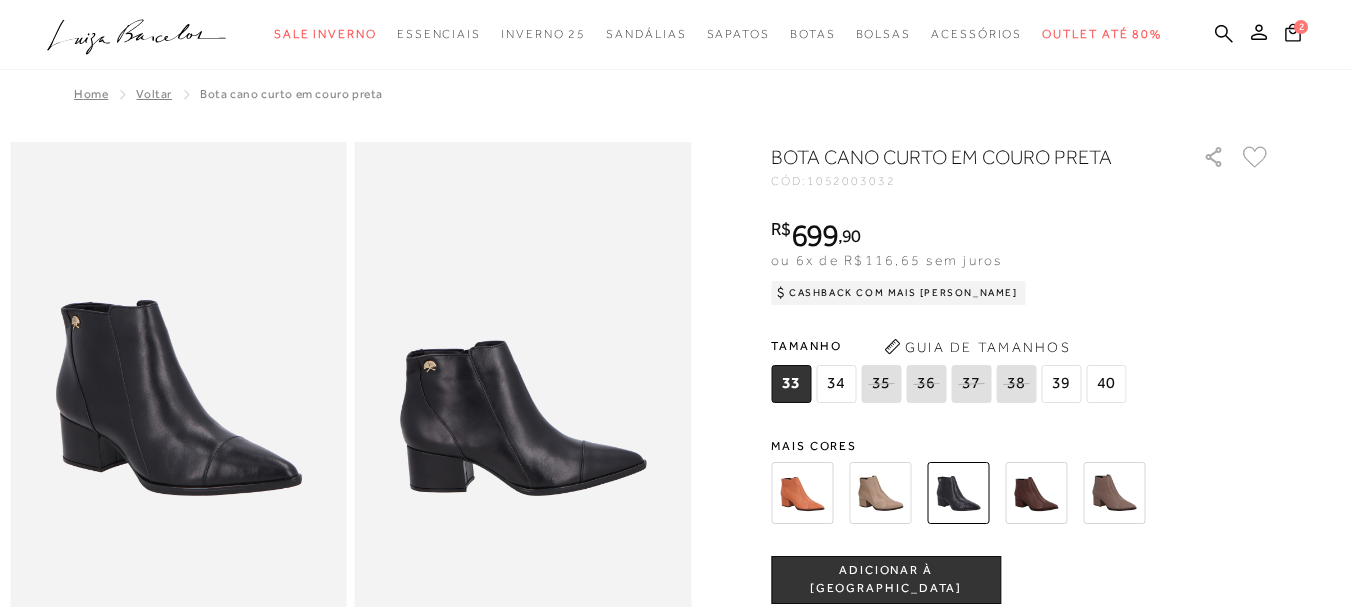 scroll, scrollTop: 0, scrollLeft: 0, axis: both 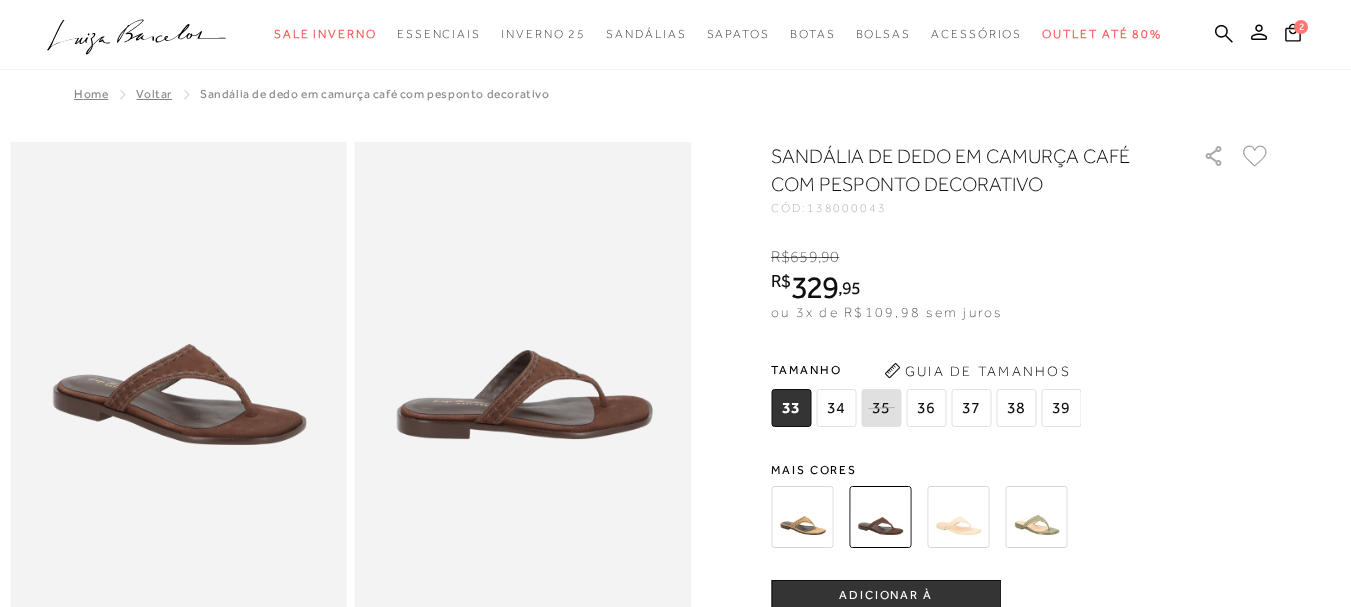 click at bounding box center (958, 517) 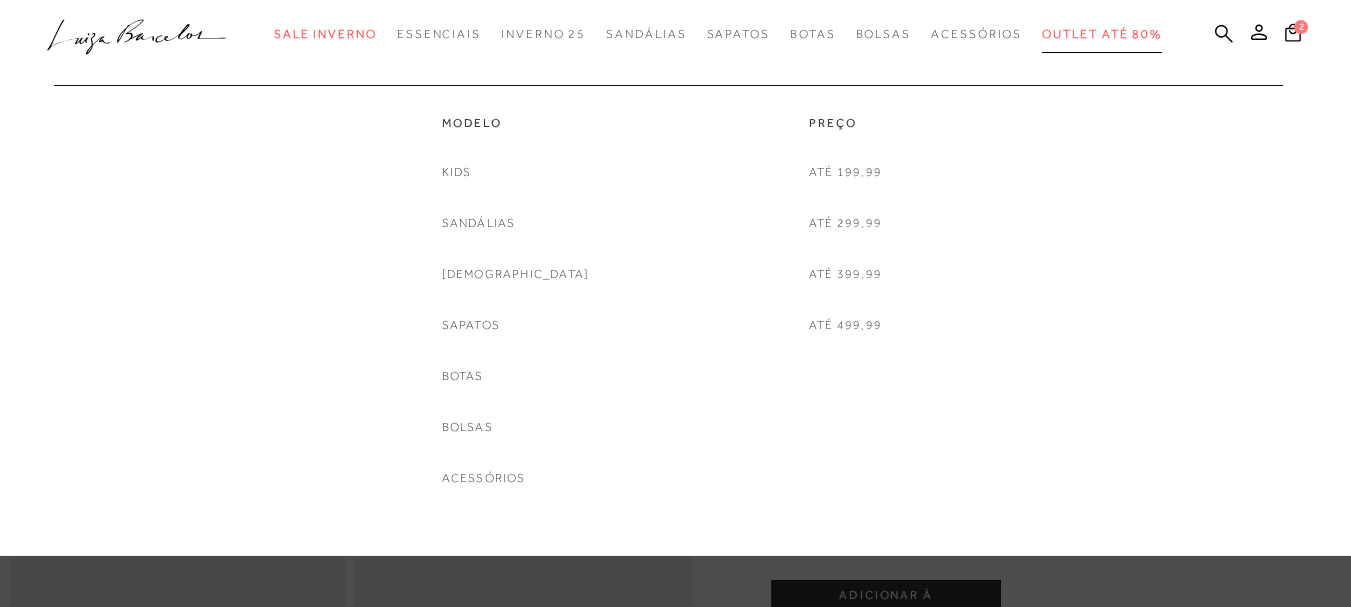 click on "Outlet até 80%" at bounding box center [1102, 34] 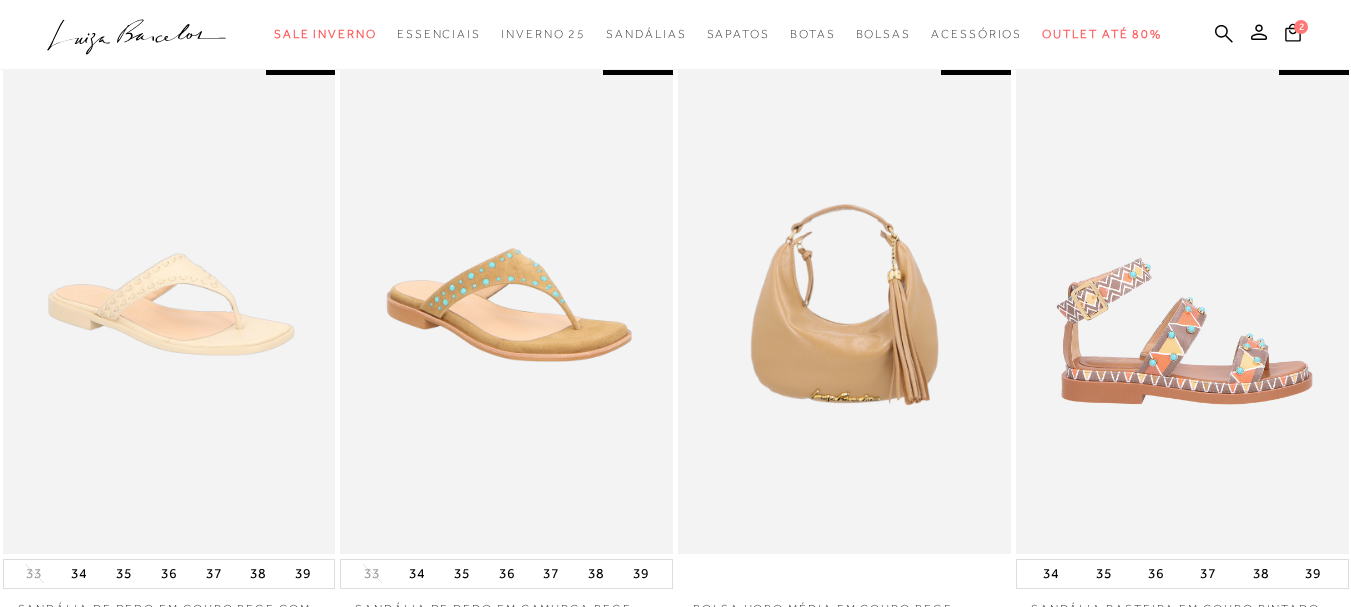 scroll, scrollTop: 0, scrollLeft: 0, axis: both 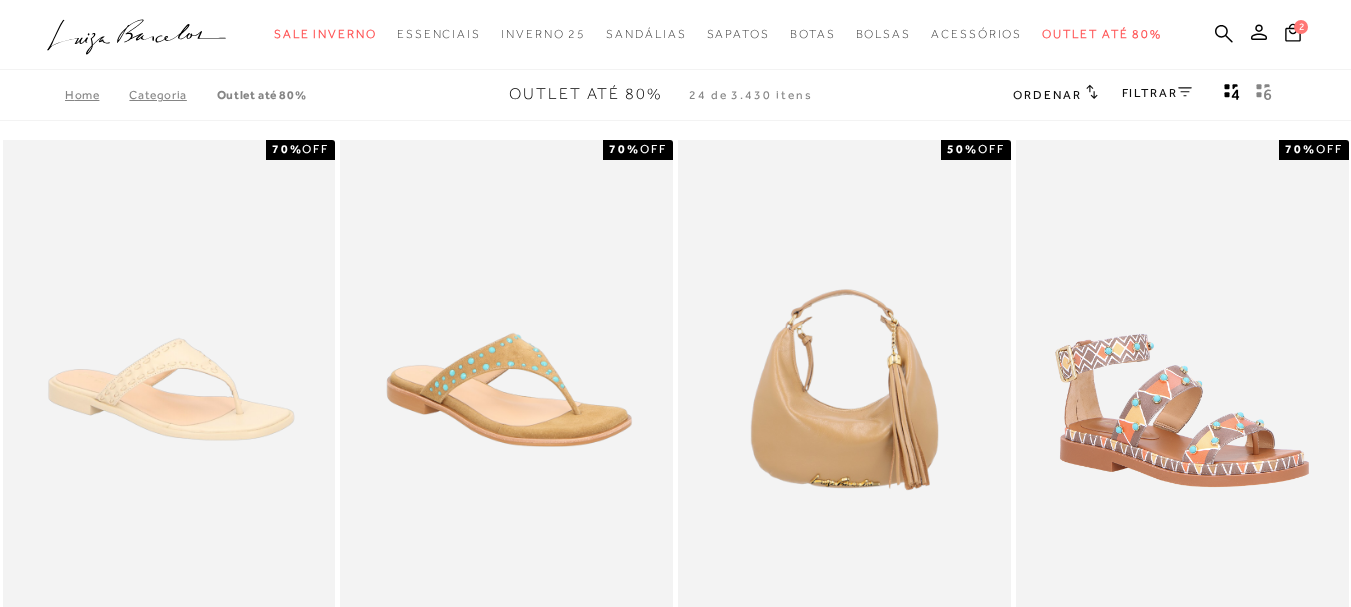 click on "Ordenar" at bounding box center (1047, 95) 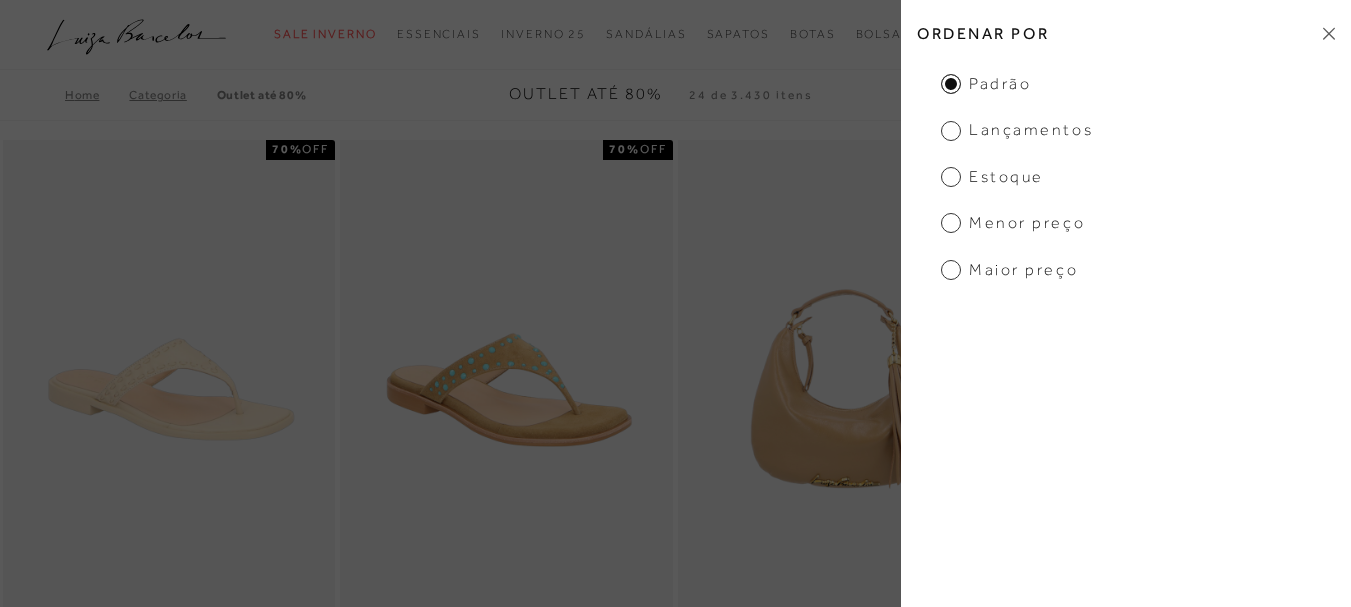 click on "Menor preço" at bounding box center [1013, 223] 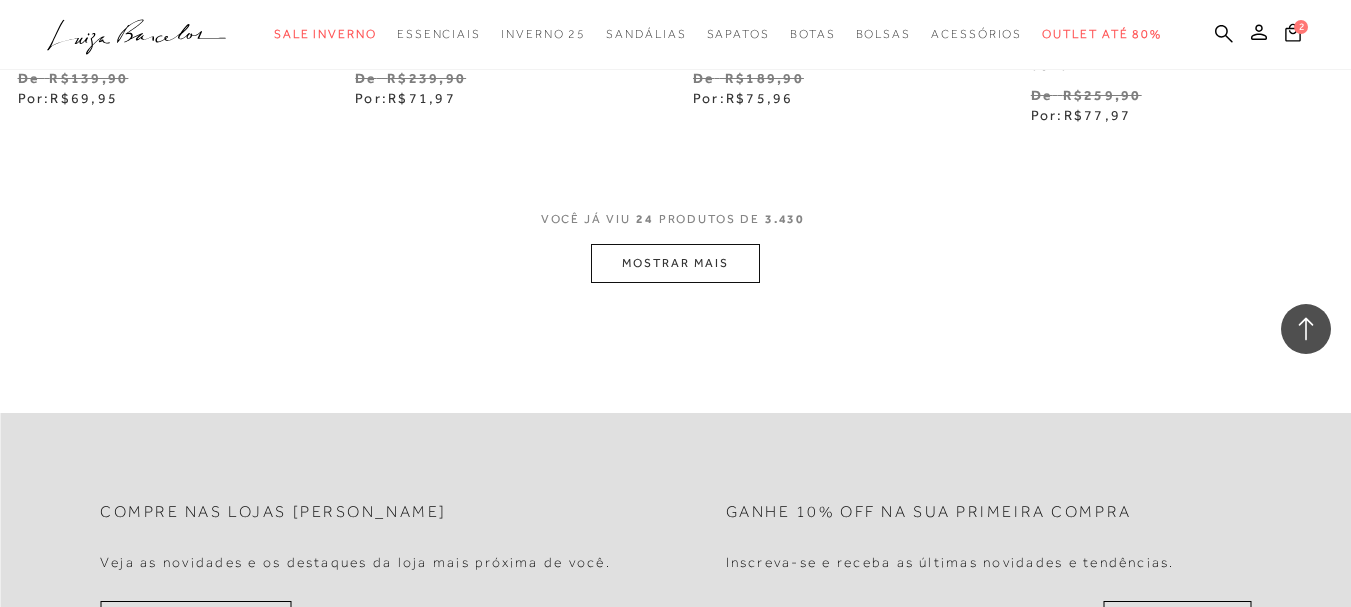 scroll, scrollTop: 7800, scrollLeft: 0, axis: vertical 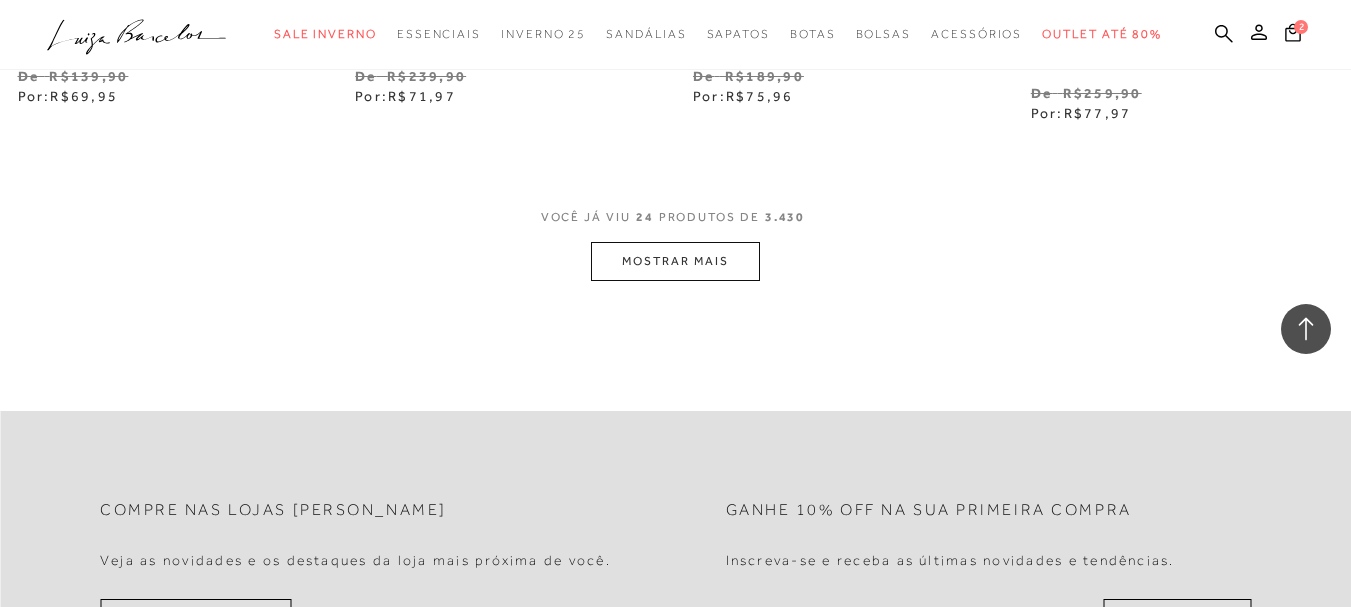 click on "MOSTRAR MAIS" at bounding box center (675, 261) 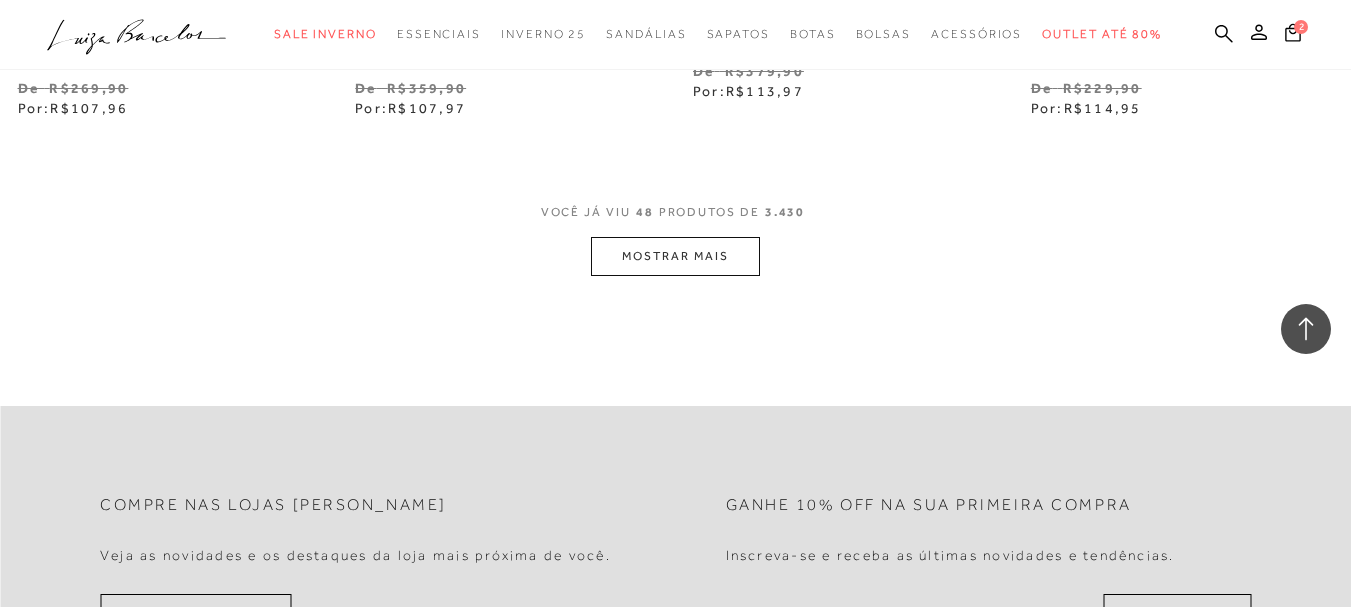 scroll, scrollTop: 11700, scrollLeft: 0, axis: vertical 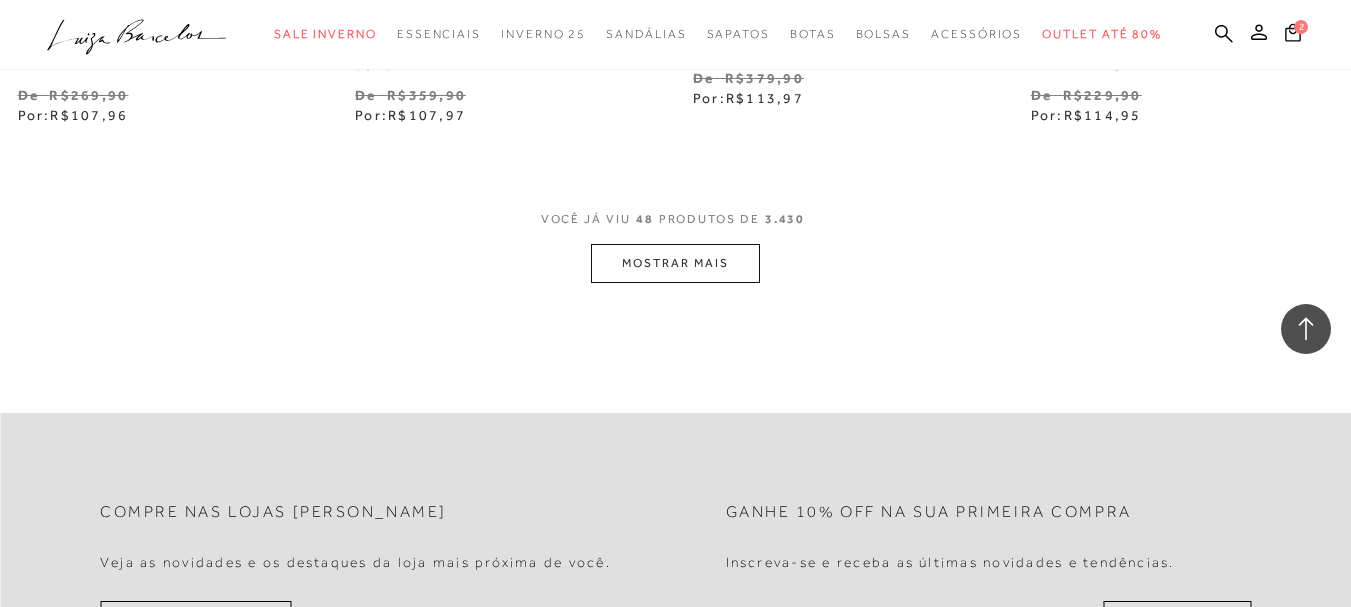 click on "MOSTRAR MAIS" at bounding box center (675, 263) 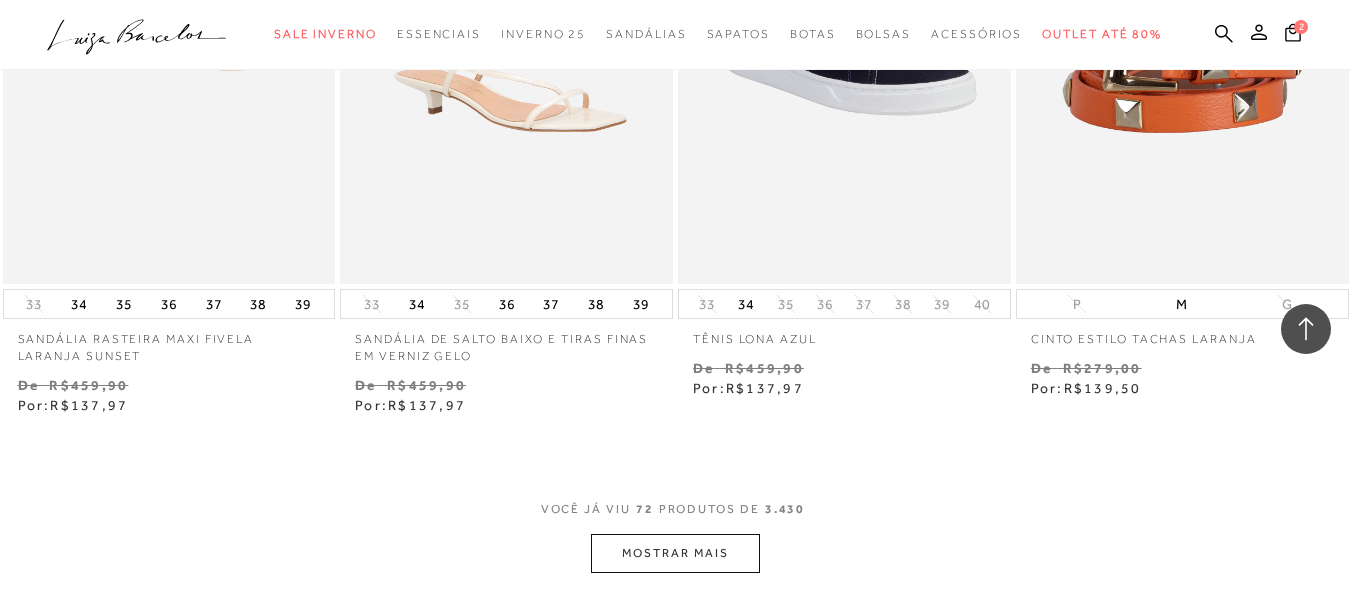 scroll, scrollTop: 15300, scrollLeft: 0, axis: vertical 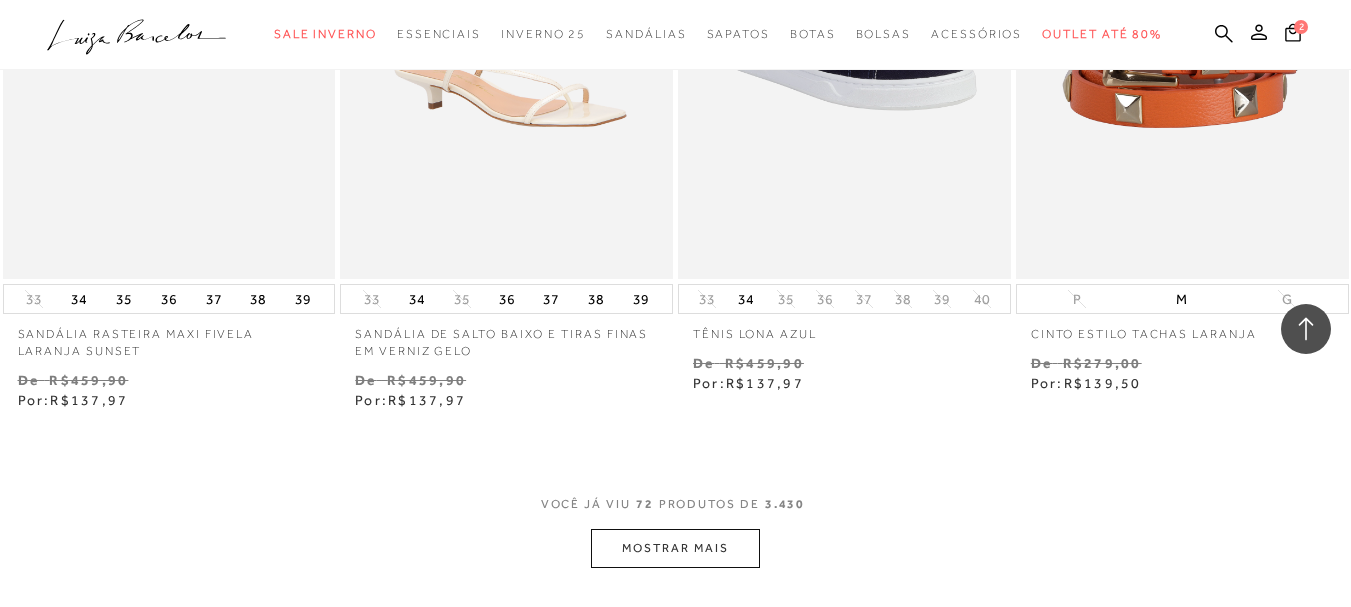 click on "MOSTRAR MAIS" at bounding box center [675, 548] 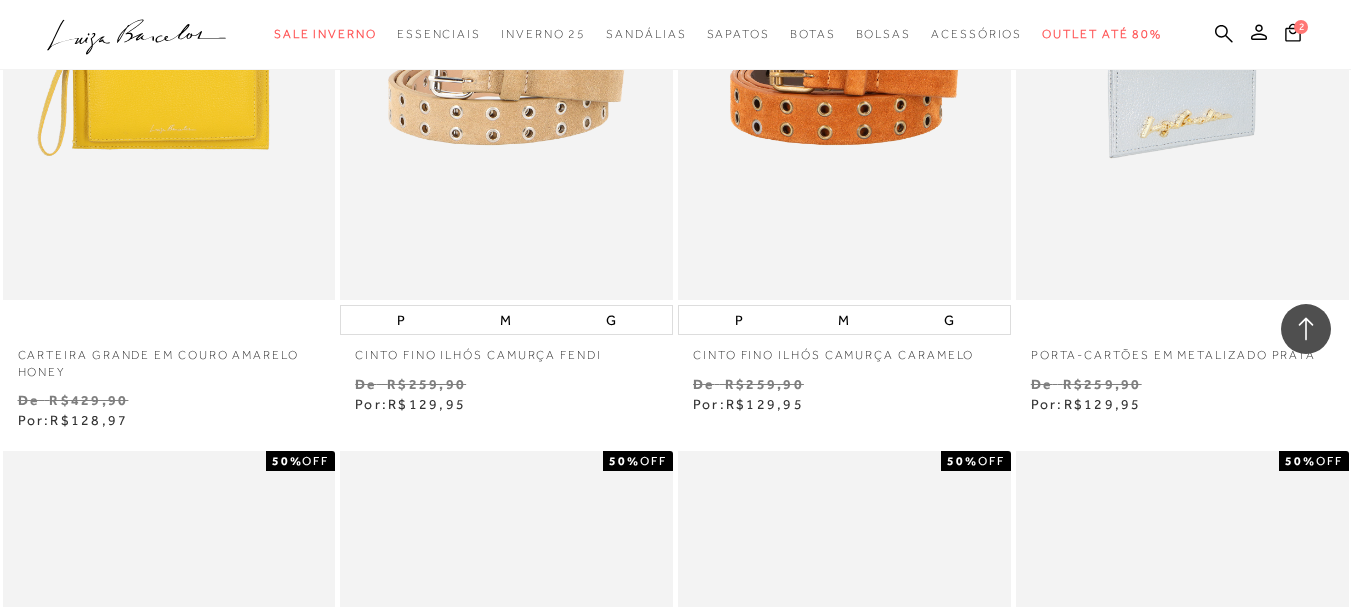 scroll, scrollTop: 13100, scrollLeft: 0, axis: vertical 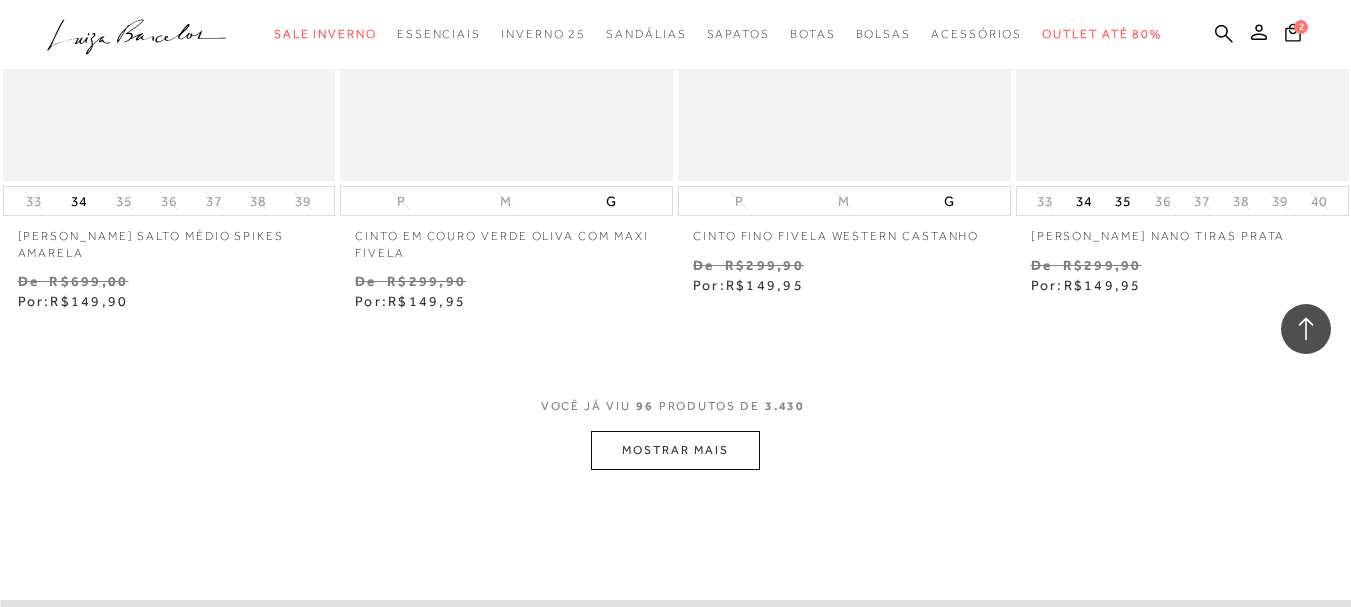 click on "MOSTRAR MAIS" at bounding box center [675, 450] 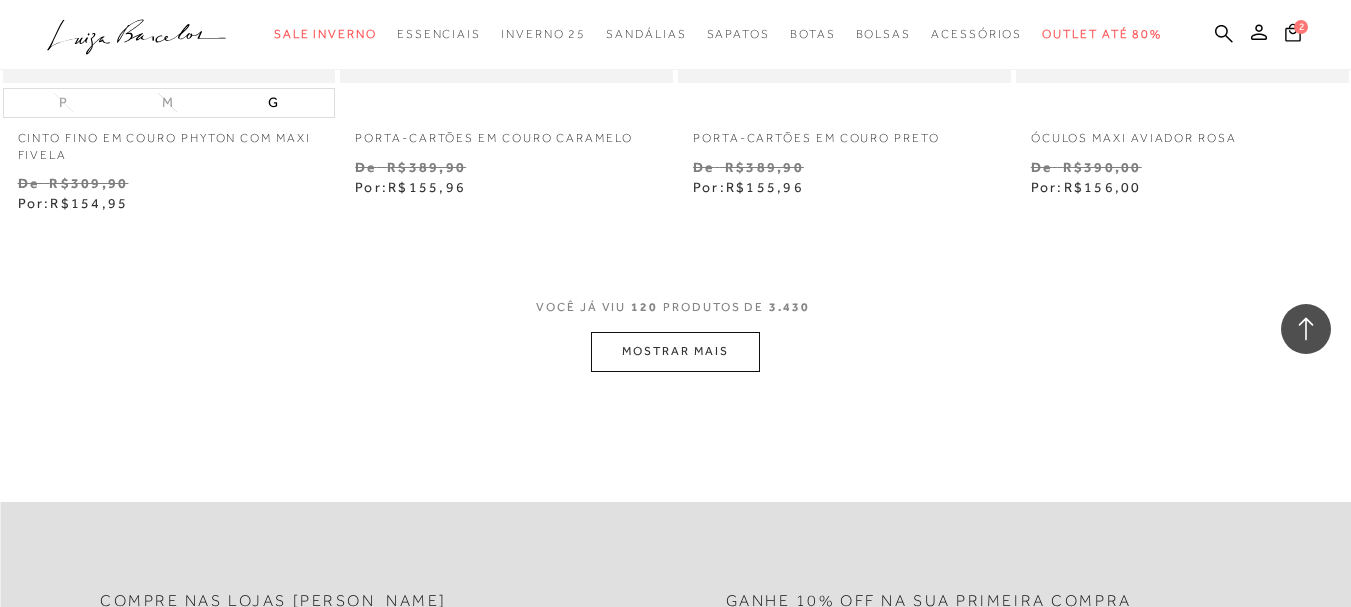 scroll, scrollTop: 23200, scrollLeft: 0, axis: vertical 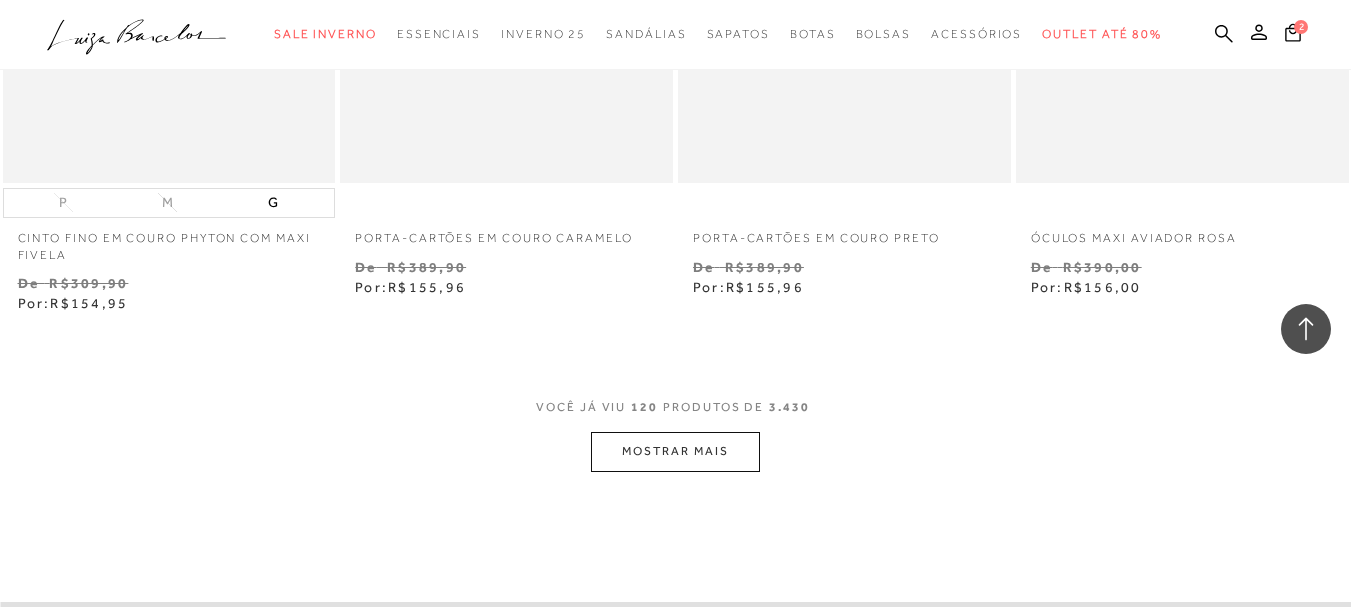 click on "MOSTRAR MAIS" 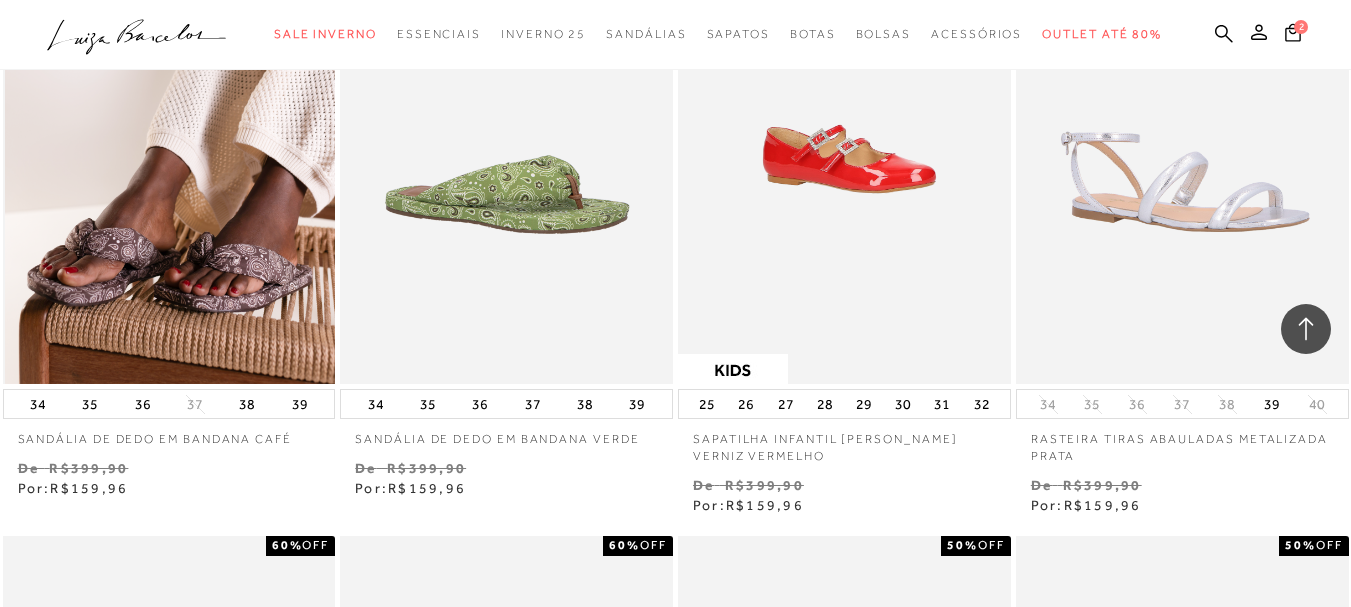 scroll, scrollTop: 24300, scrollLeft: 0, axis: vertical 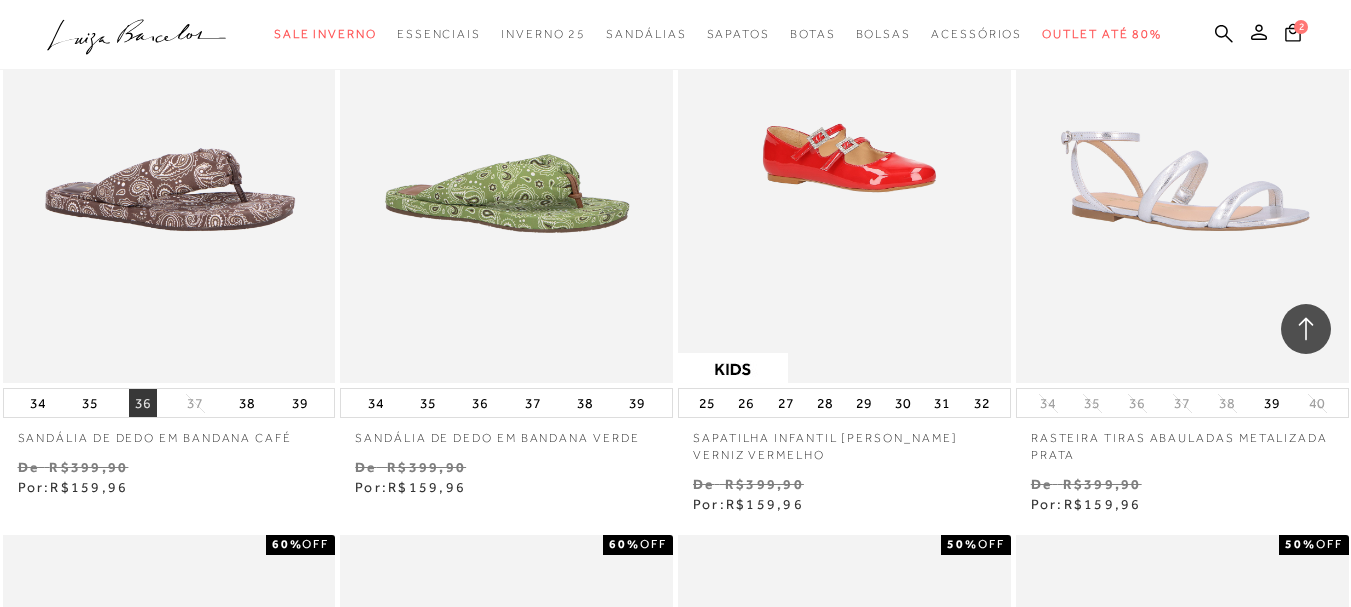 drag, startPoint x: 260, startPoint y: 280, endPoint x: 148, endPoint y: 416, distance: 176.18172 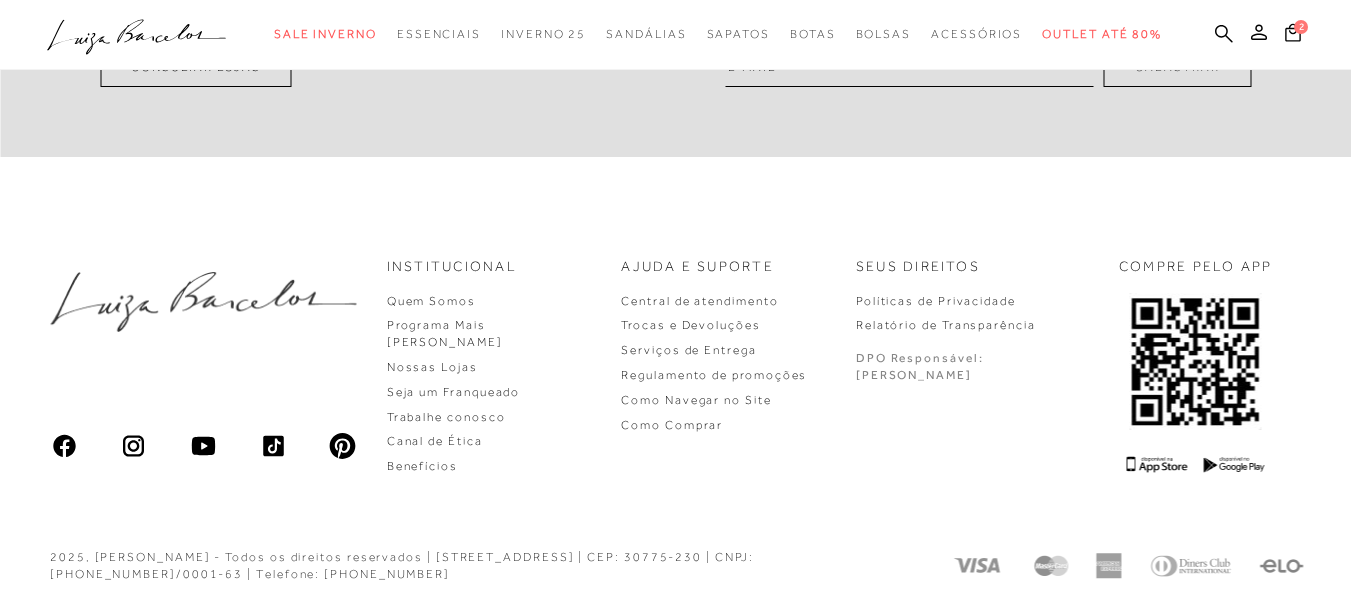 scroll, scrollTop: 0, scrollLeft: 0, axis: both 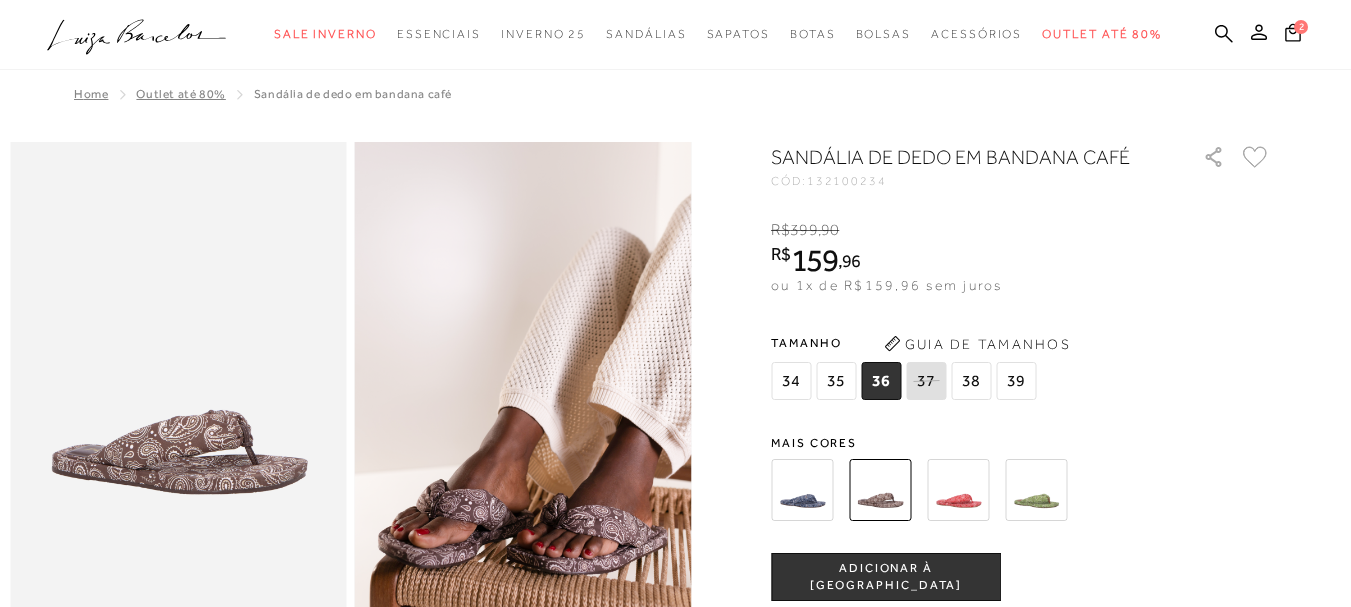 click on "ADICIONAR À SACOLA" 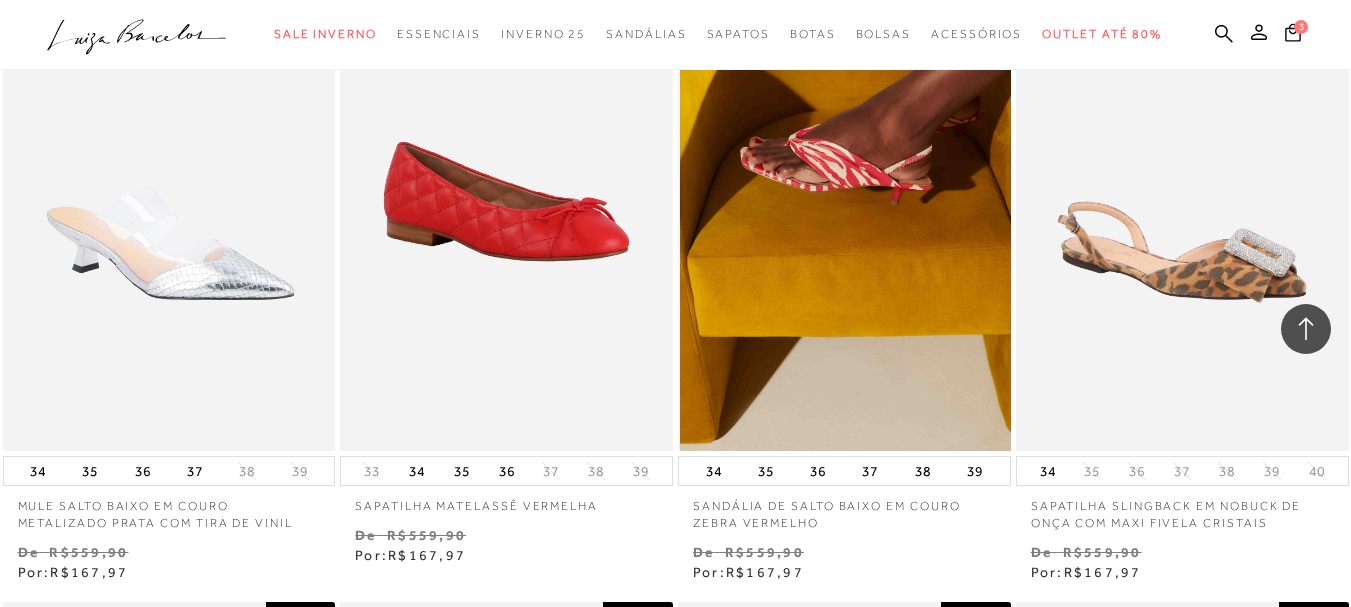 scroll, scrollTop: 26400, scrollLeft: 0, axis: vertical 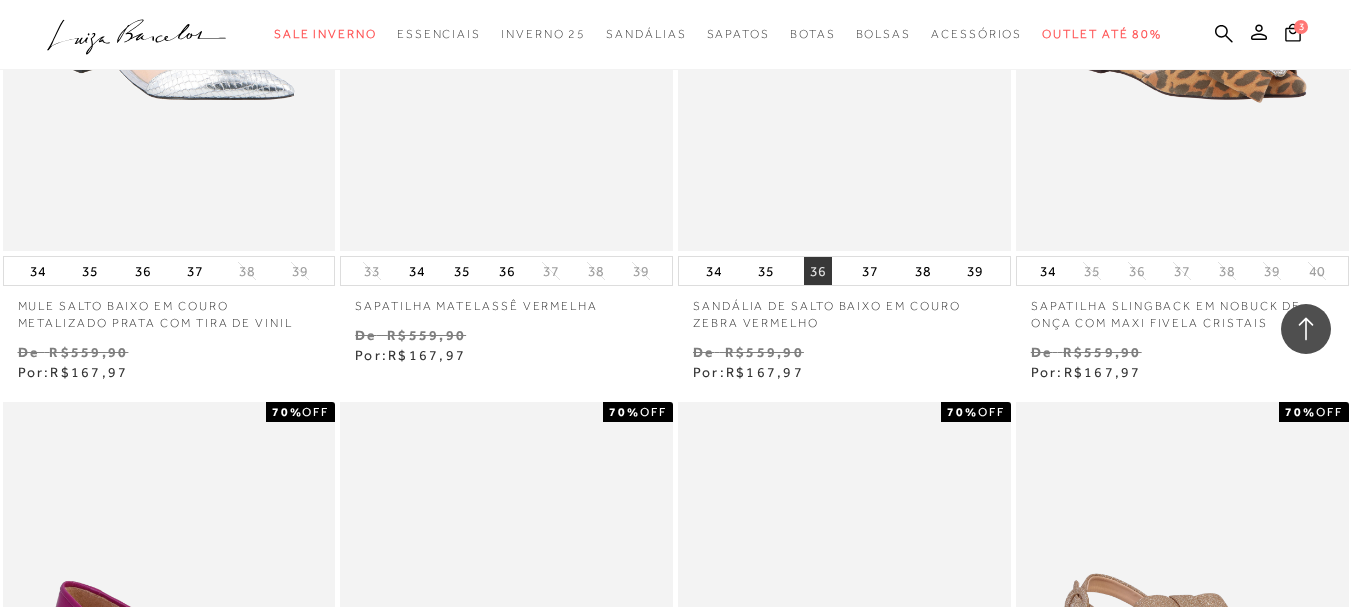 click on "36" 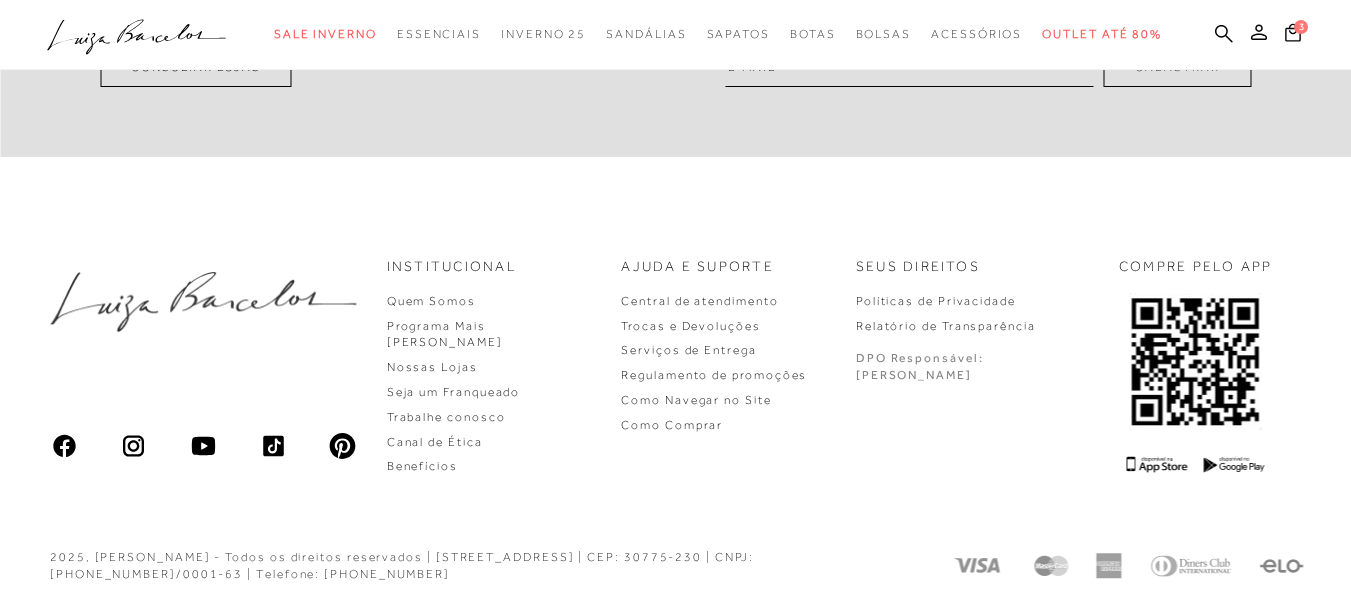 scroll, scrollTop: 0, scrollLeft: 0, axis: both 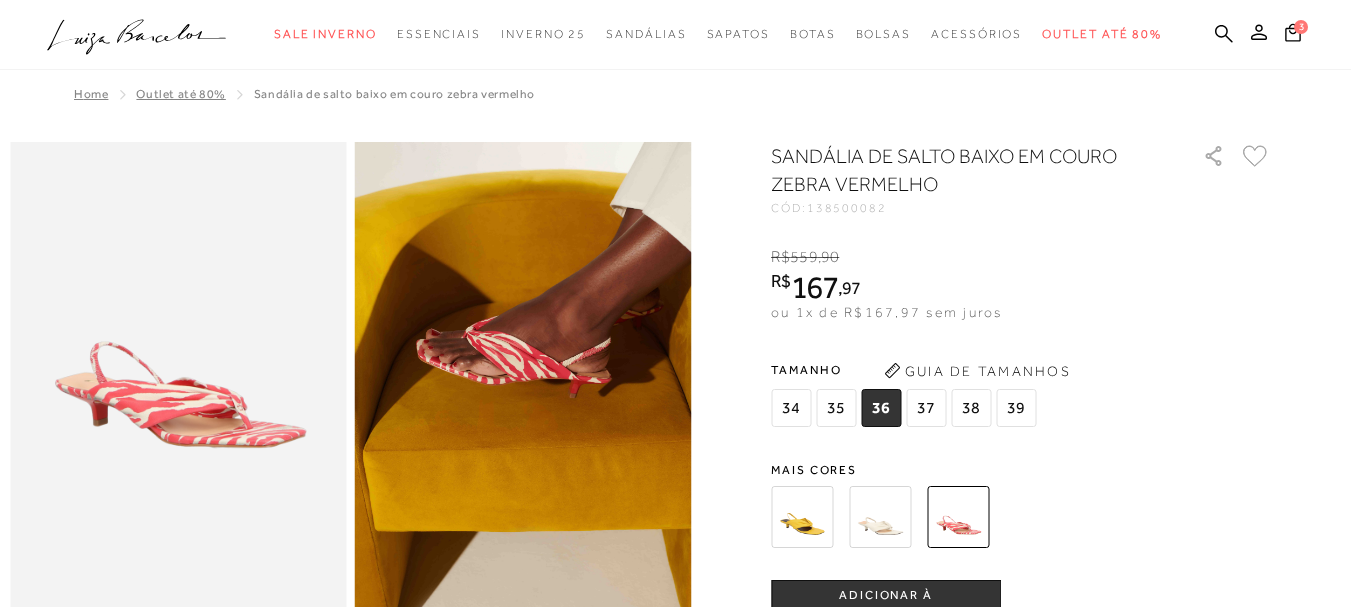 click 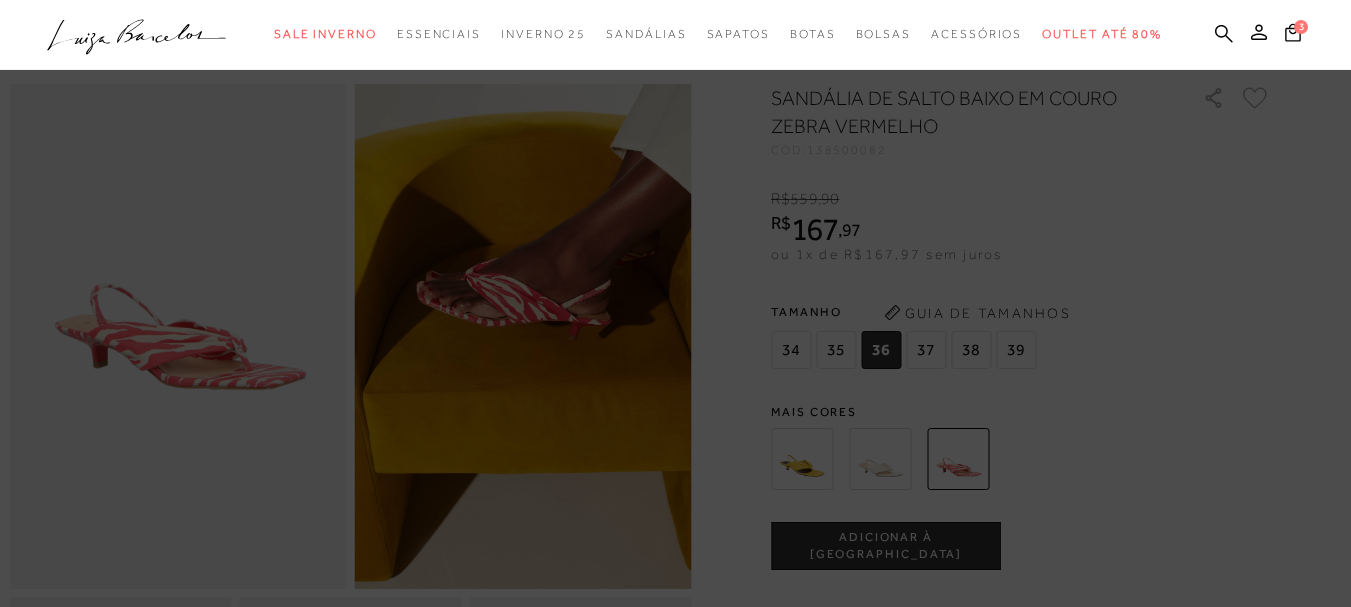 scroll, scrollTop: 100, scrollLeft: 0, axis: vertical 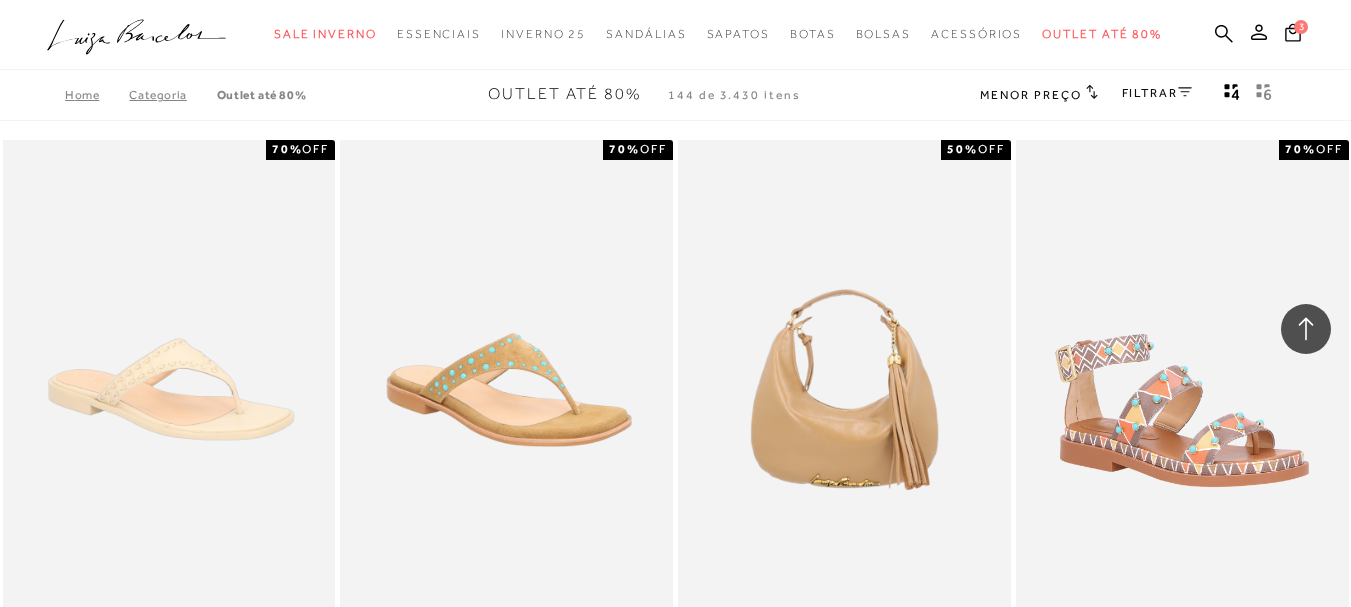 click on "MOSTRAR MAIS" at bounding box center (675, 27570) 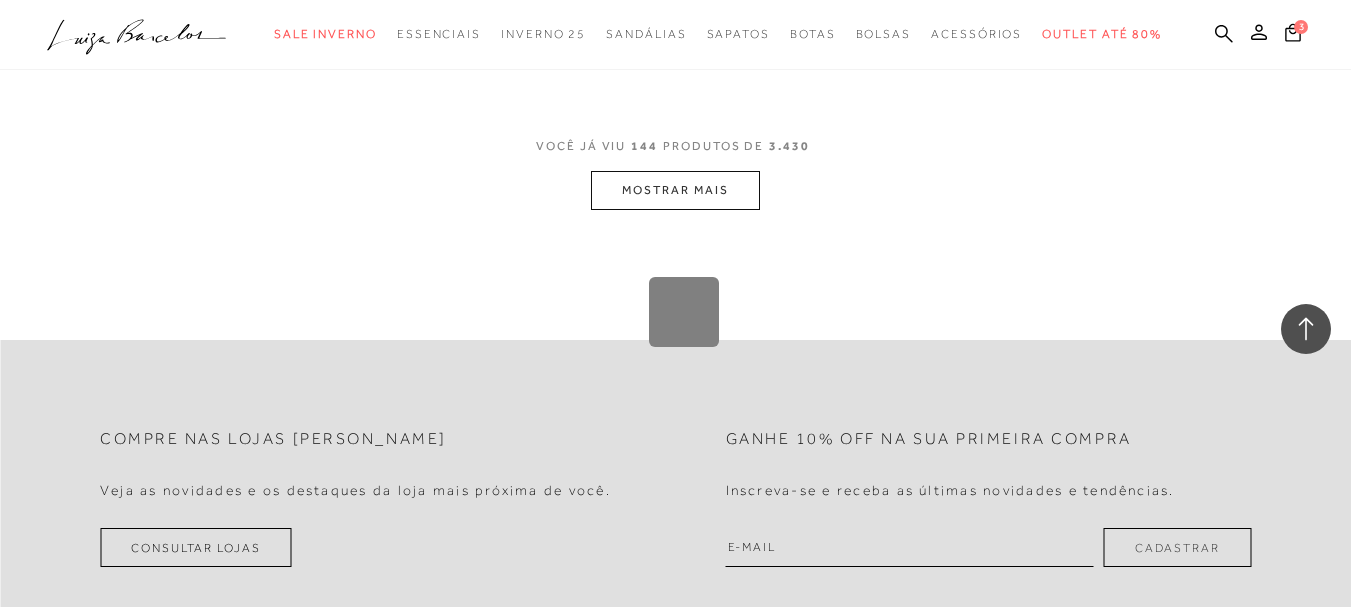 scroll, scrollTop: 27380, scrollLeft: 0, axis: vertical 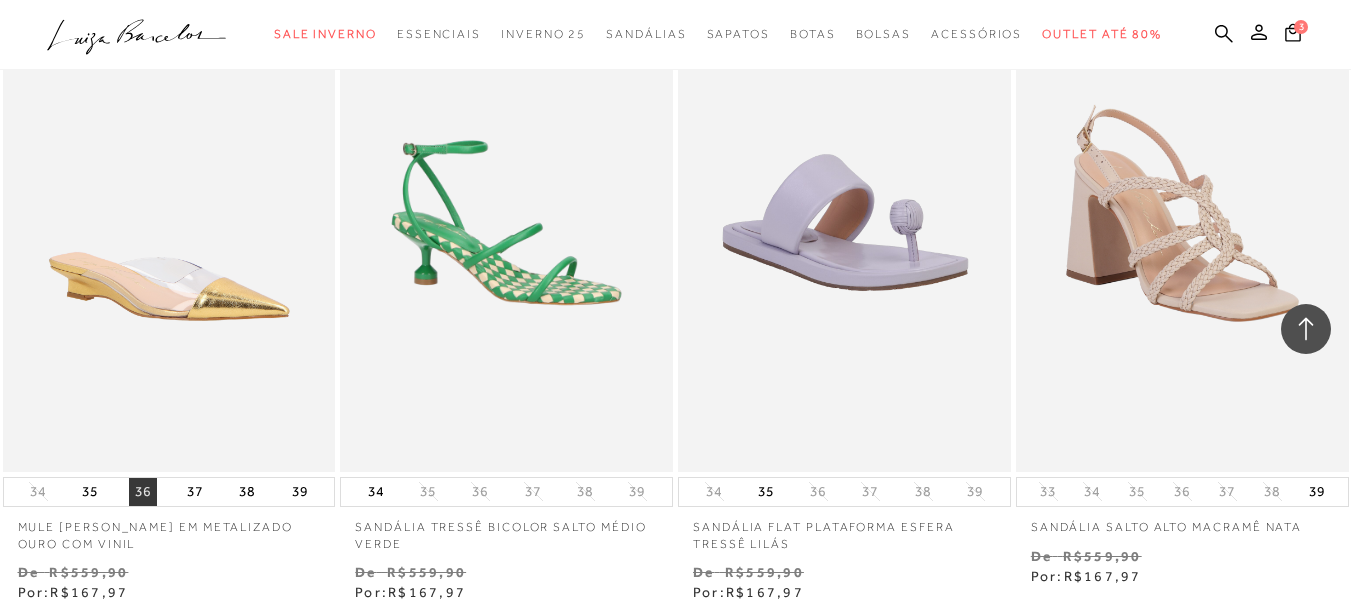 click on "36" at bounding box center (143, 492) 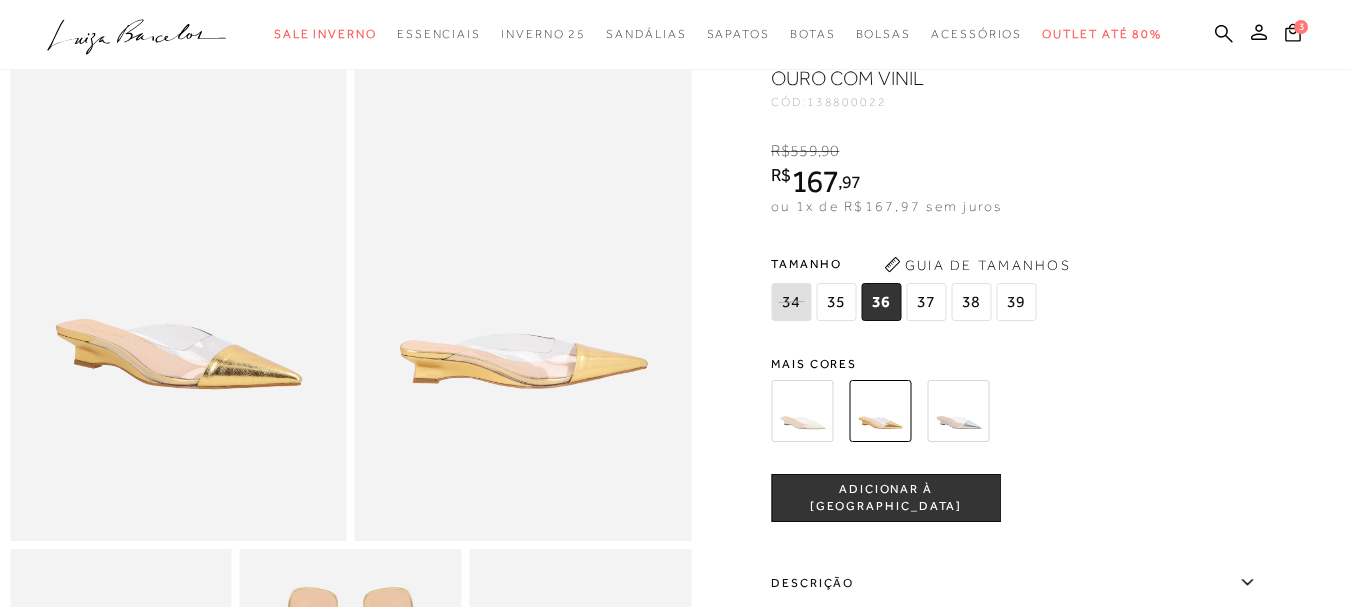 scroll, scrollTop: 100, scrollLeft: 0, axis: vertical 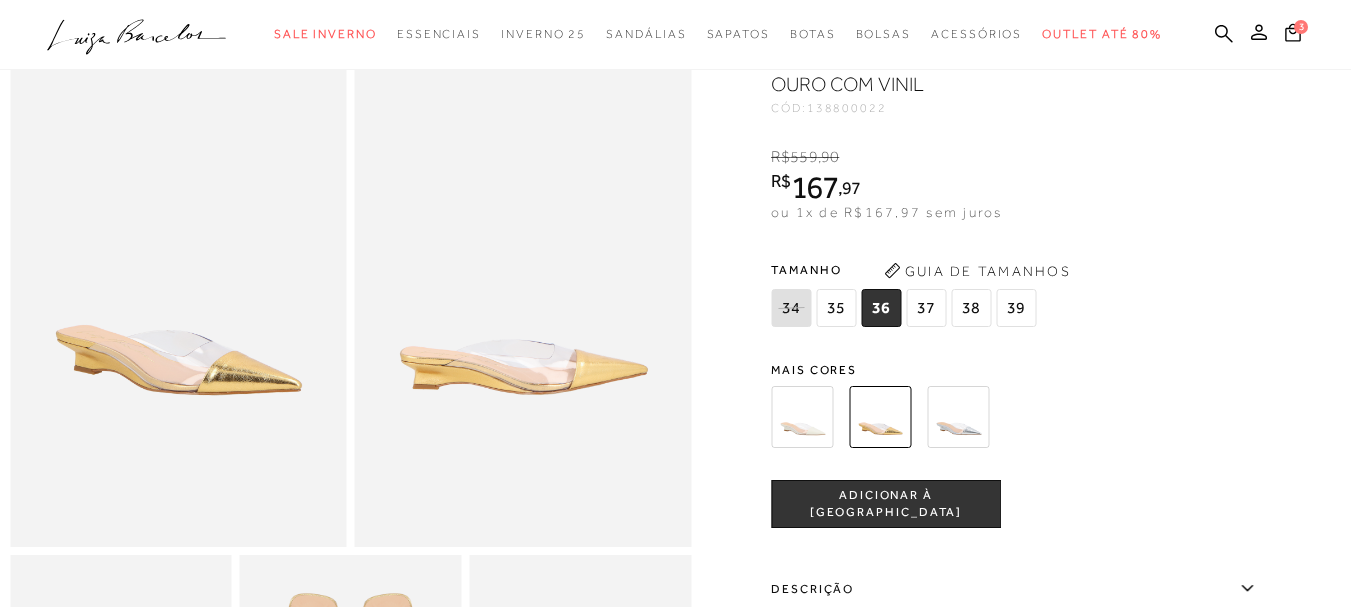 click on "ADICIONAR À [GEOGRAPHIC_DATA]" at bounding box center (886, 504) 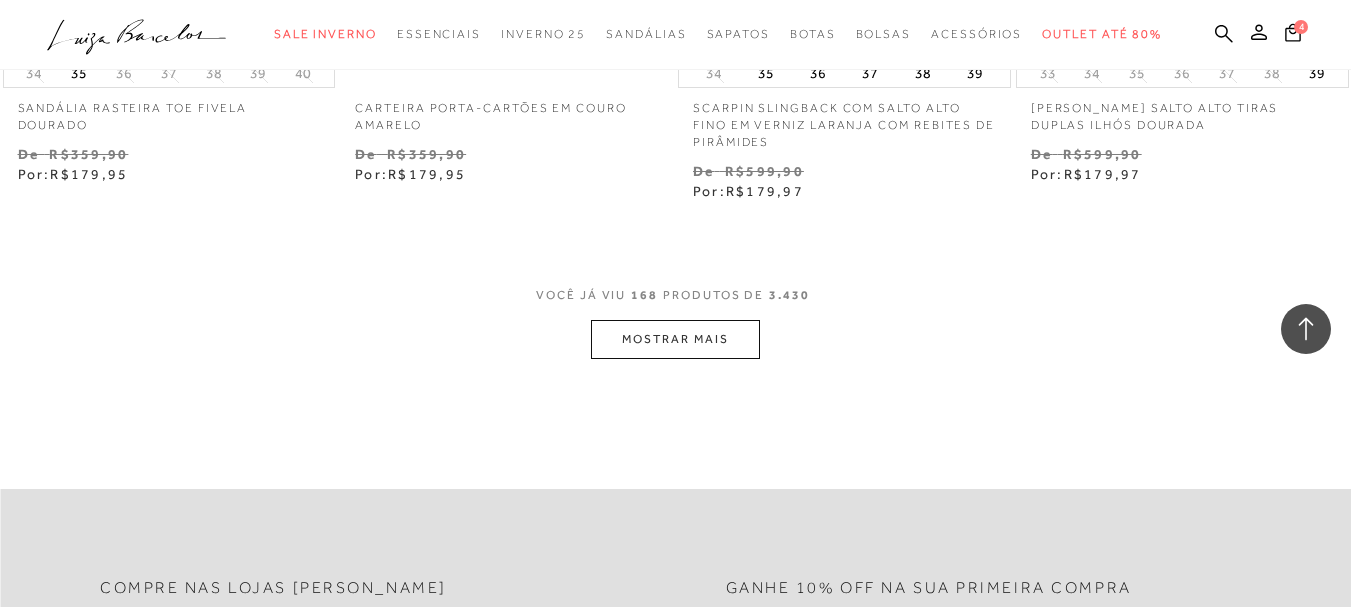 scroll, scrollTop: 31280, scrollLeft: 0, axis: vertical 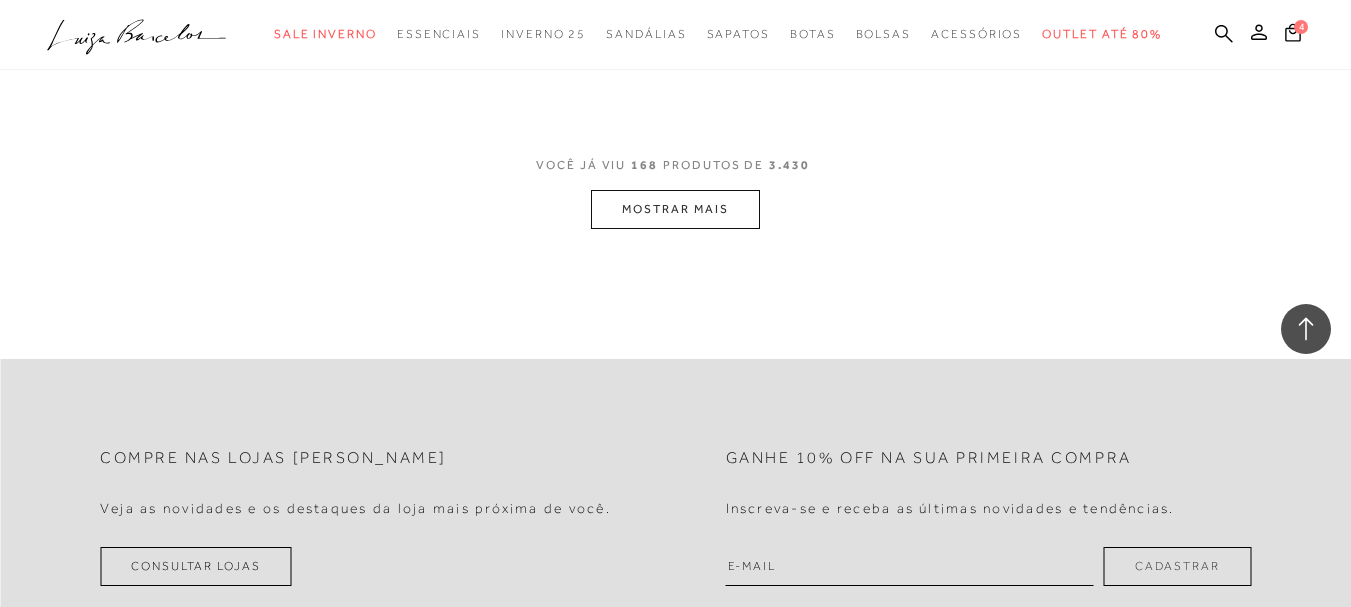 click on "MOSTRAR MAIS" at bounding box center [675, 209] 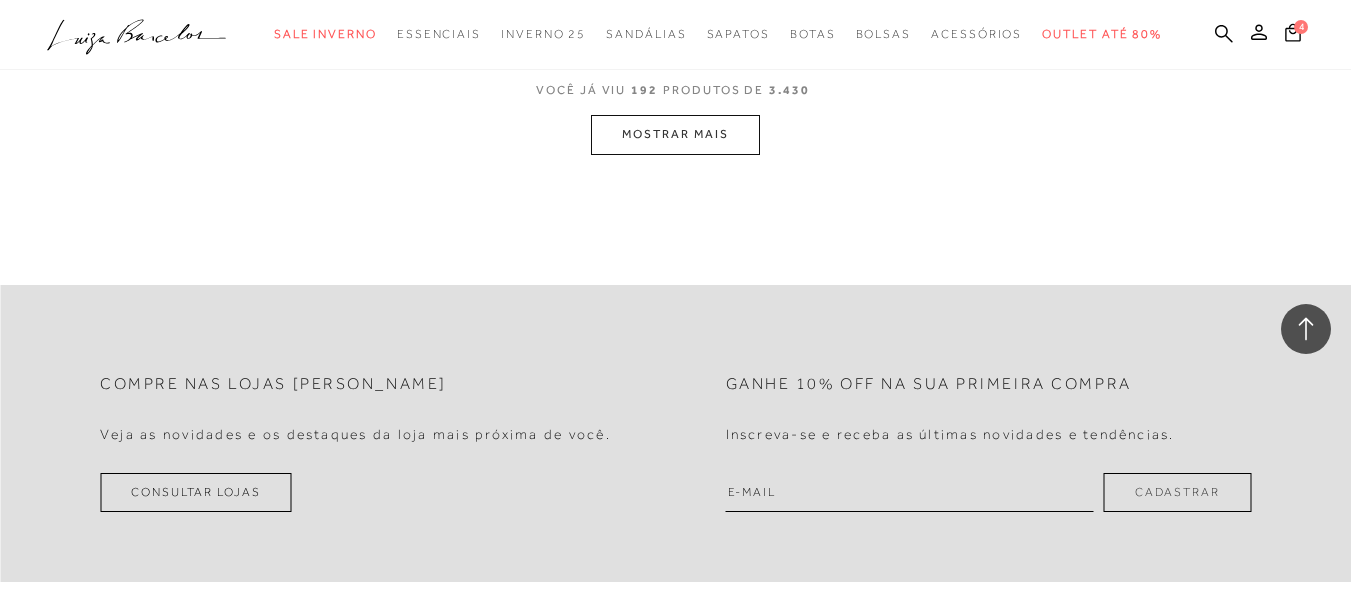 scroll, scrollTop: 35280, scrollLeft: 0, axis: vertical 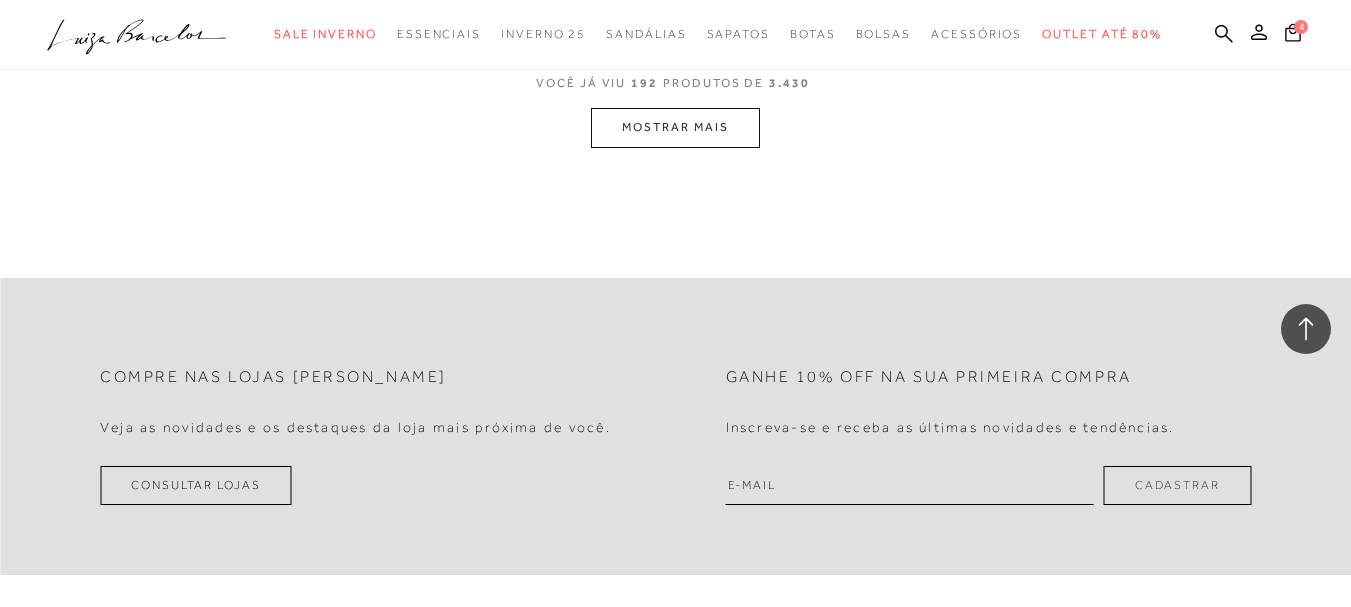 click on "MOSTRAR MAIS" at bounding box center (675, 127) 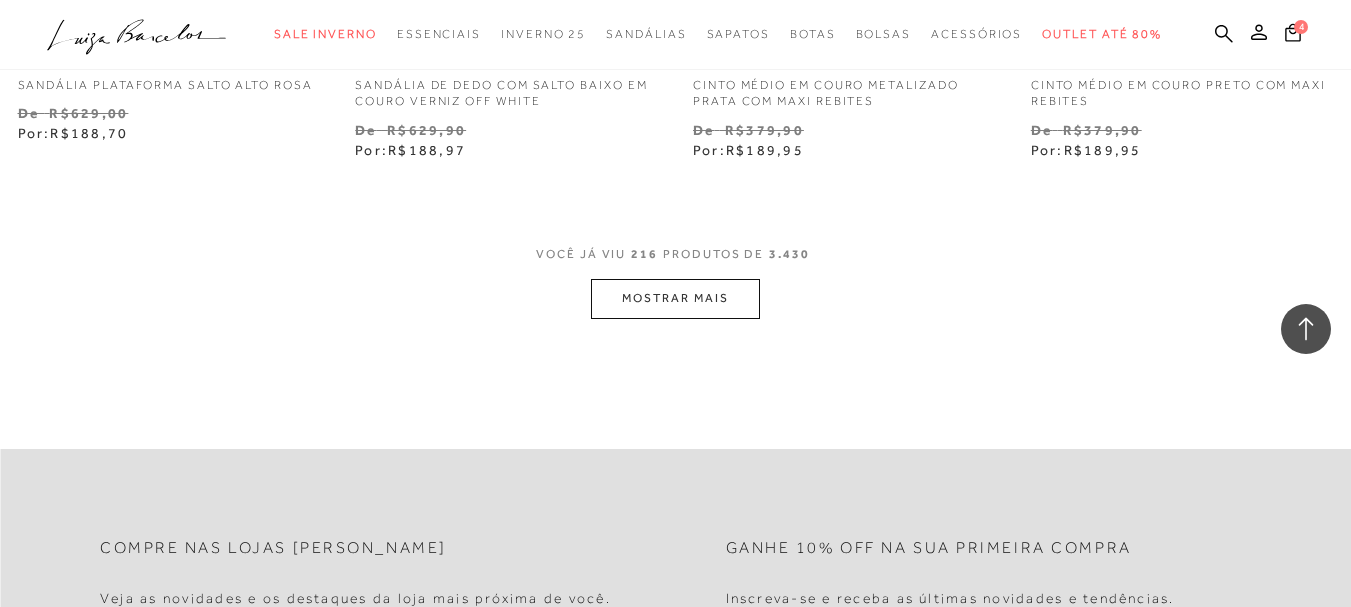 scroll, scrollTop: 39080, scrollLeft: 0, axis: vertical 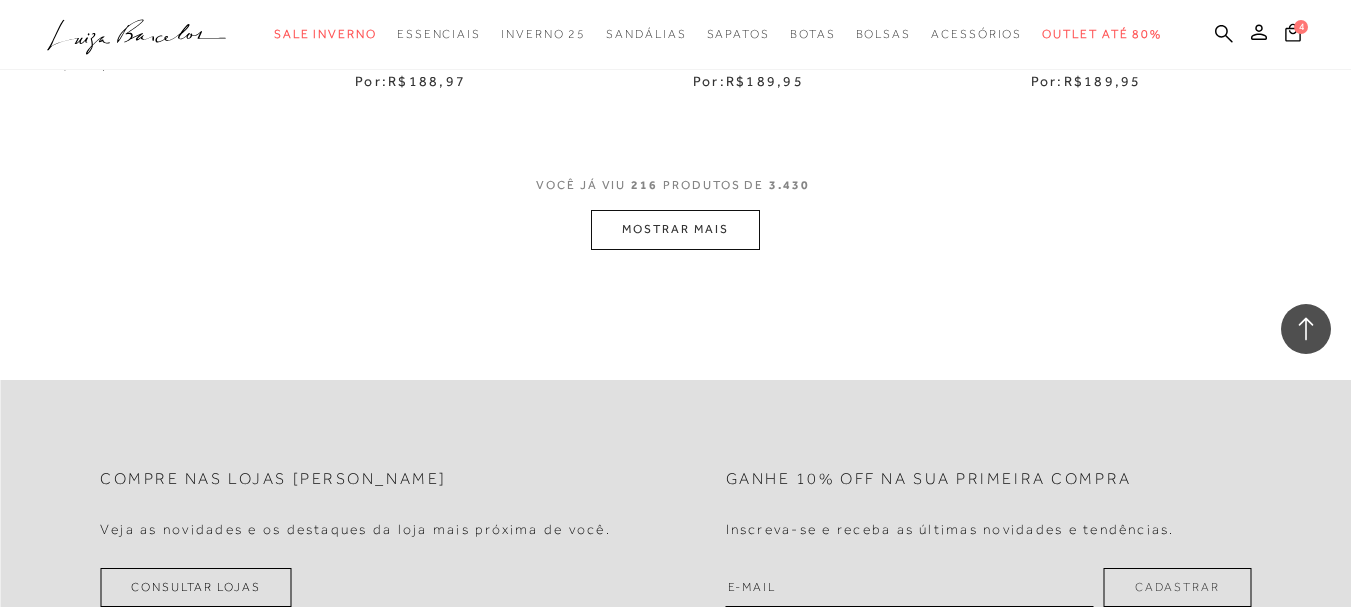 click on "MOSTRAR MAIS" at bounding box center (675, 229) 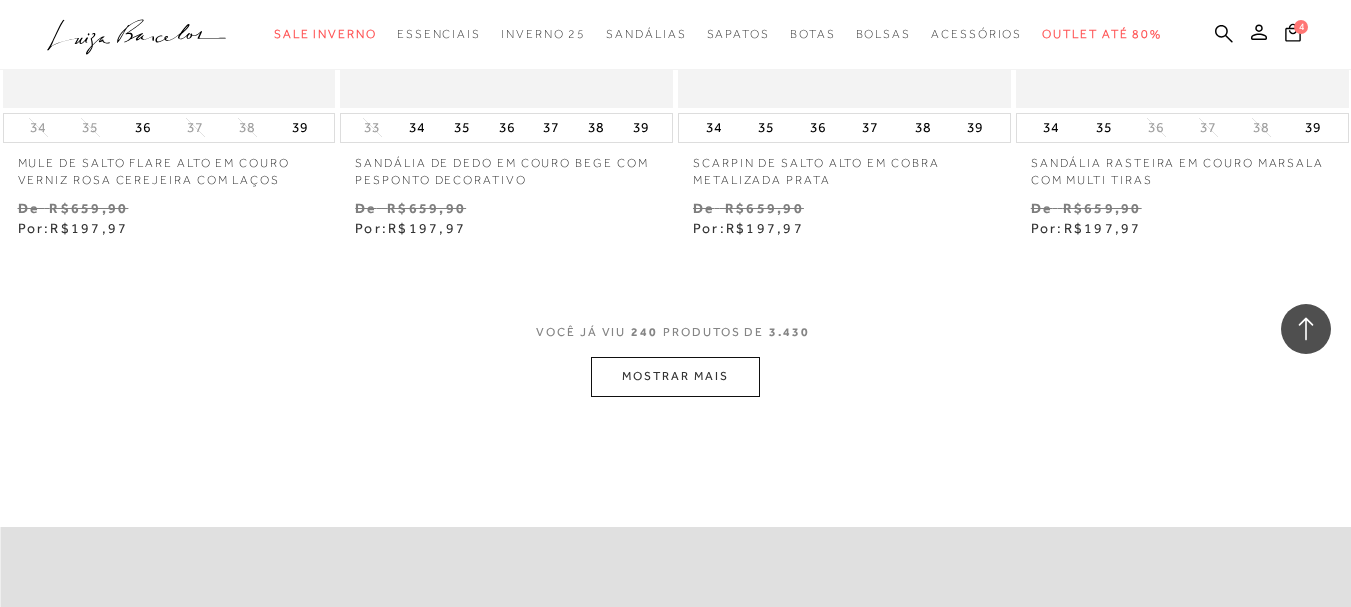 scroll, scrollTop: 42880, scrollLeft: 0, axis: vertical 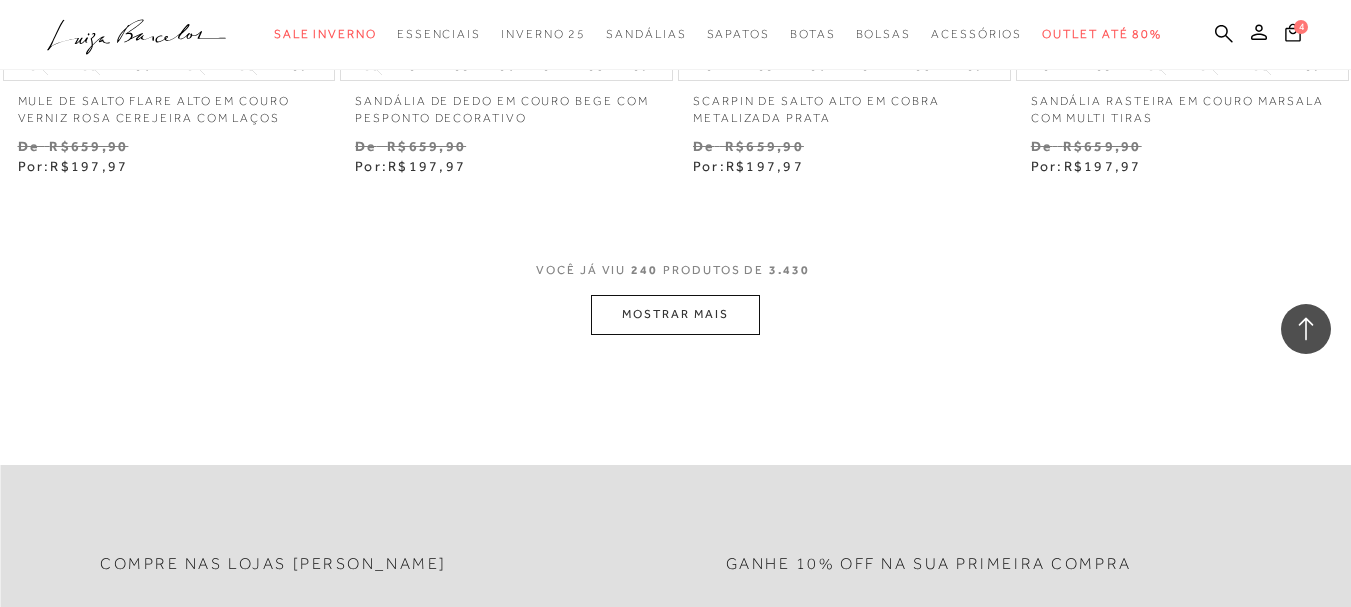click on "MOSTRAR MAIS" at bounding box center (675, 314) 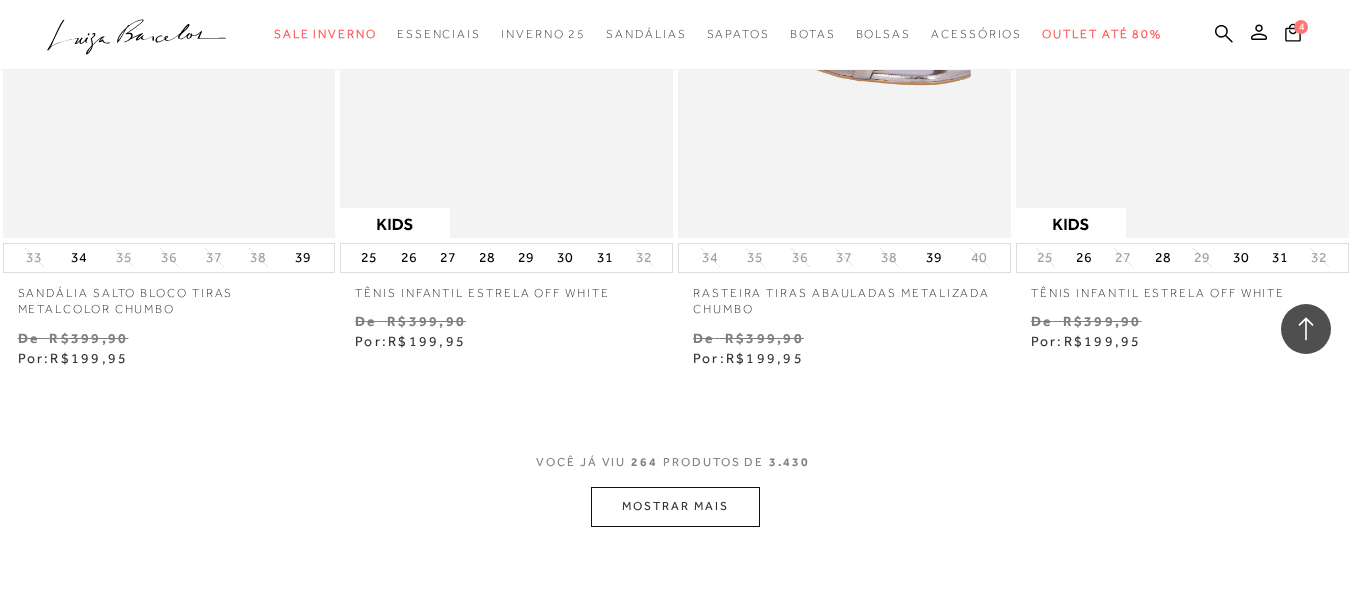 scroll, scrollTop: 46680, scrollLeft: 0, axis: vertical 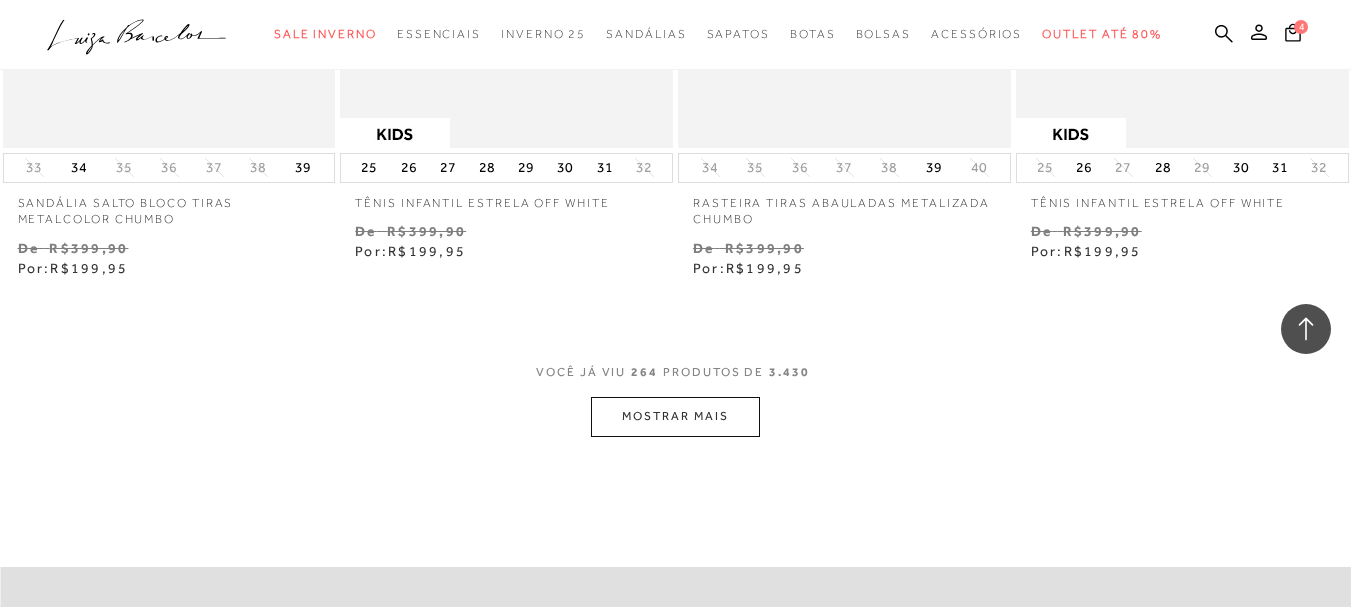 click on "MOSTRAR MAIS" at bounding box center [675, 416] 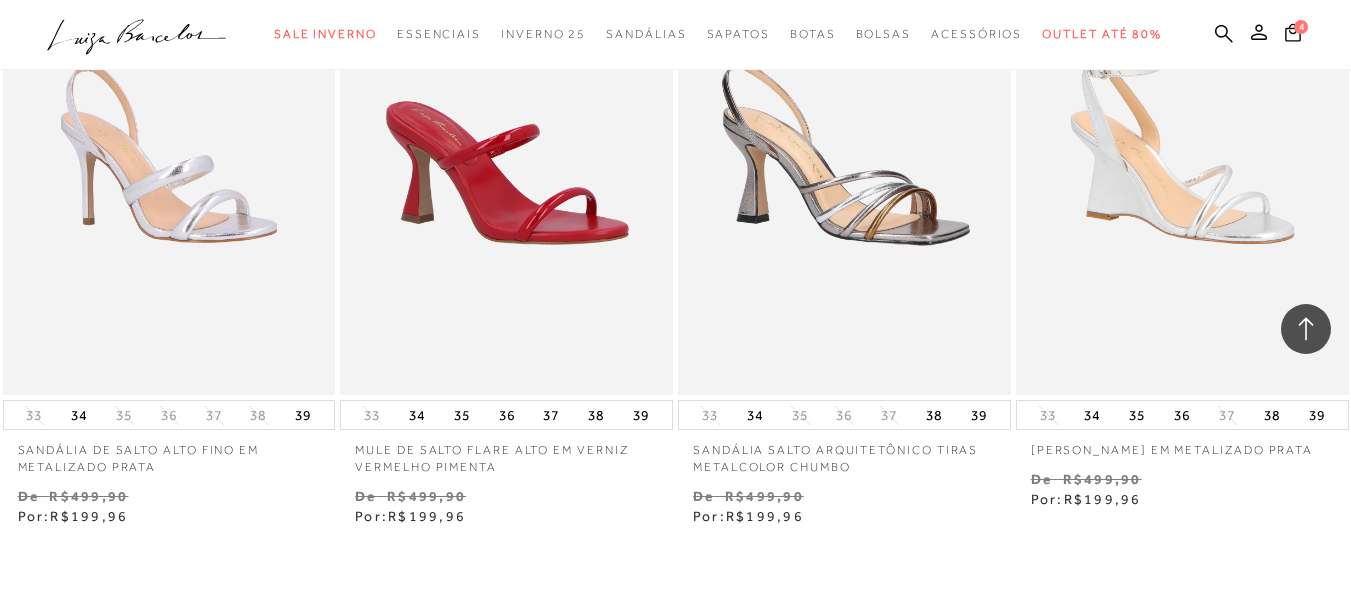 scroll, scrollTop: 50656, scrollLeft: 0, axis: vertical 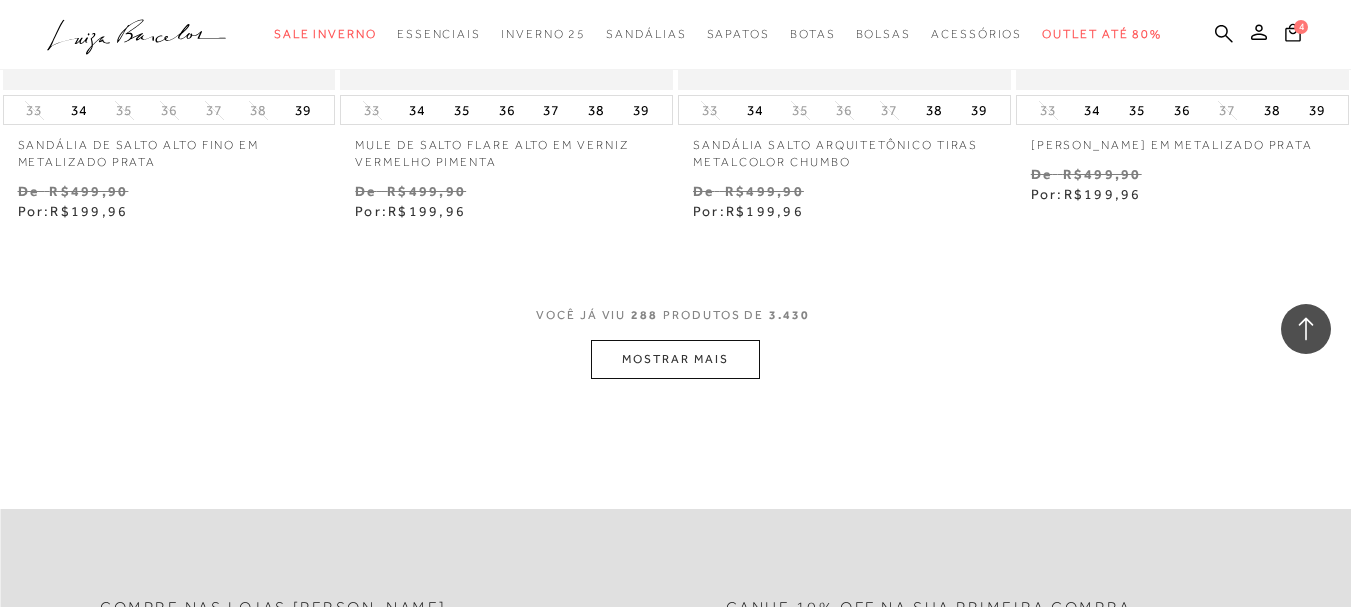 click on "MOSTRAR MAIS" at bounding box center [675, 359] 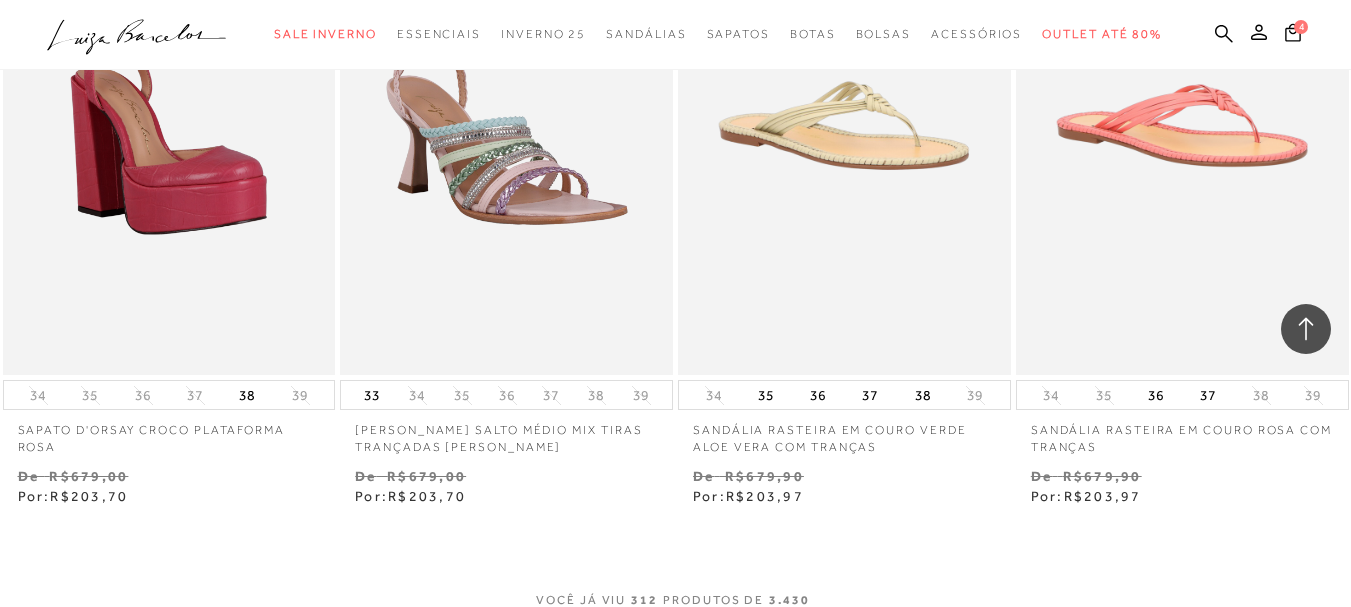 scroll, scrollTop: 54456, scrollLeft: 0, axis: vertical 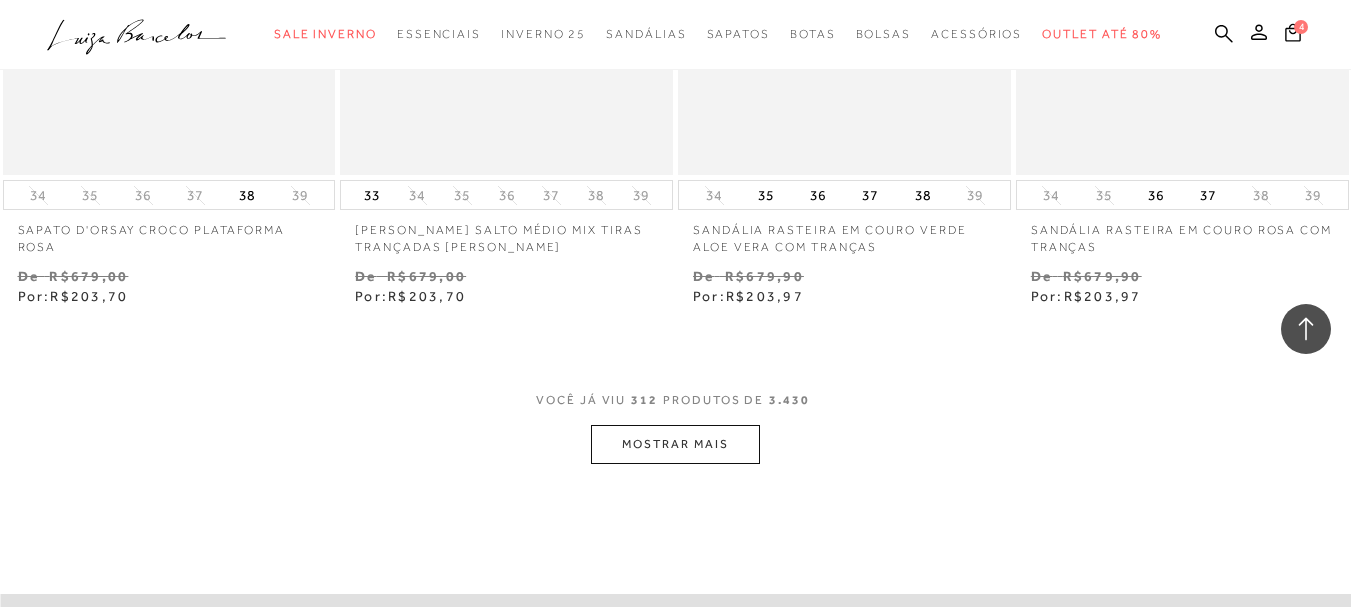 click on "MOSTRAR MAIS" at bounding box center [675, 444] 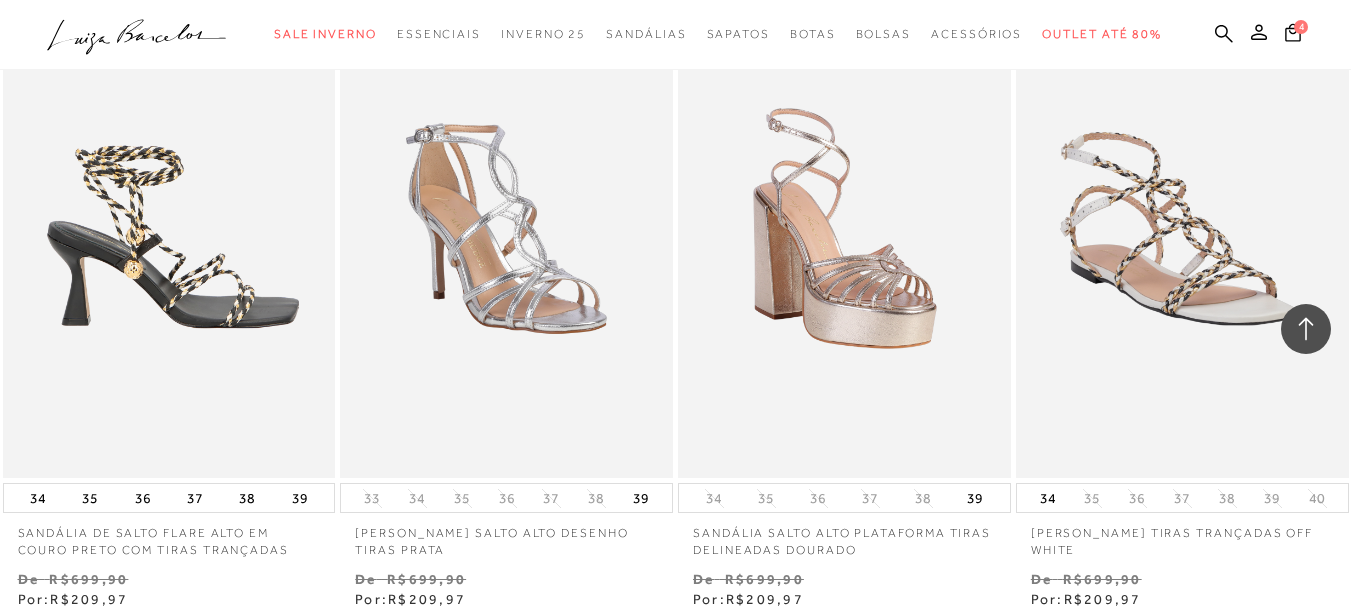 scroll, scrollTop: 58556, scrollLeft: 0, axis: vertical 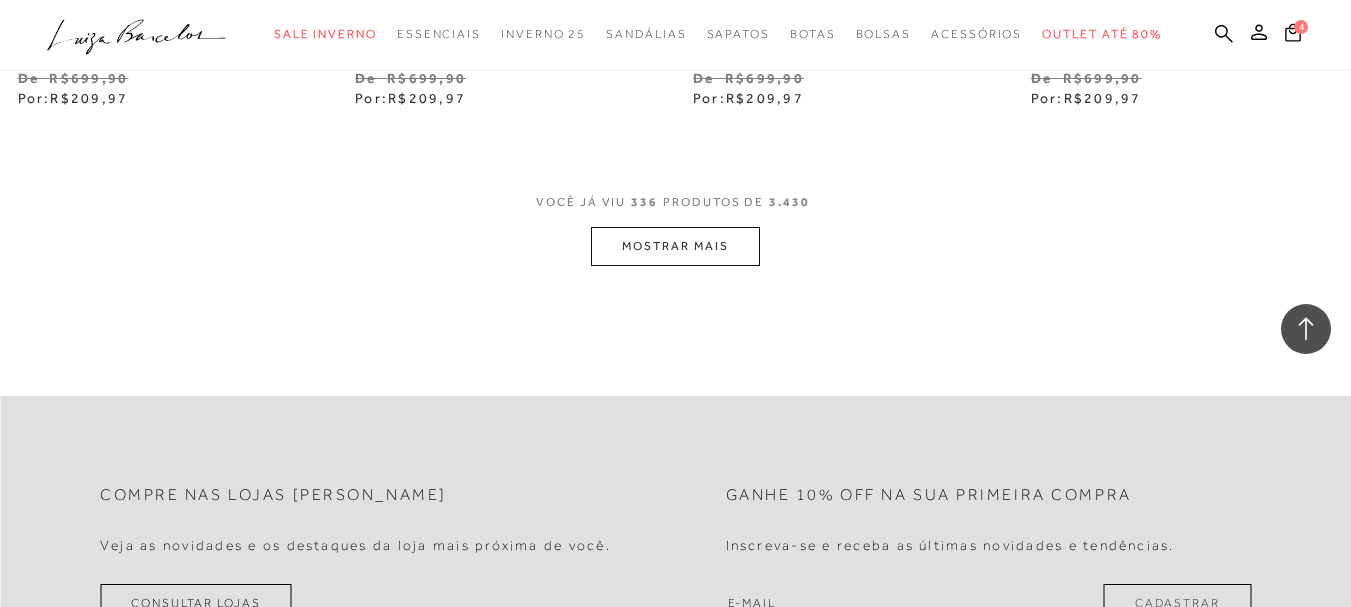 click on "MOSTRAR MAIS" at bounding box center [675, 246] 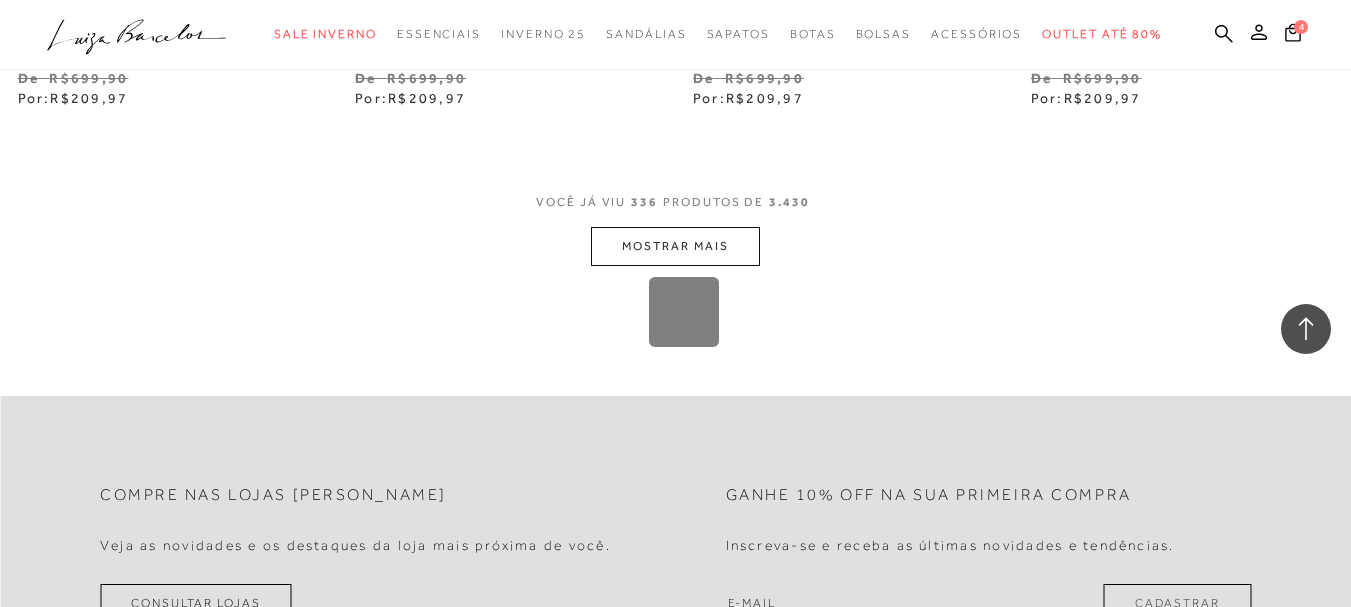 scroll, scrollTop: 60714, scrollLeft: 0, axis: vertical 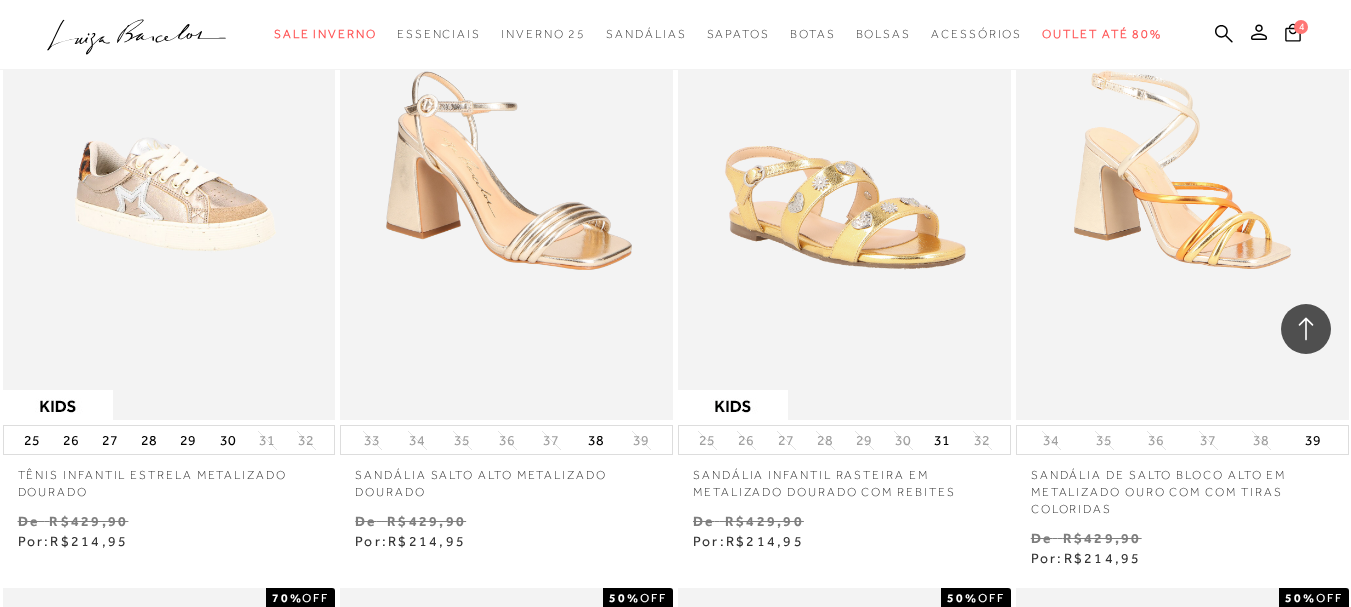 click on "VOCÊ JÁ VIU  360   PRODUTOS DE  3.430
MOSTRAR MAIS" at bounding box center [675, 1989] 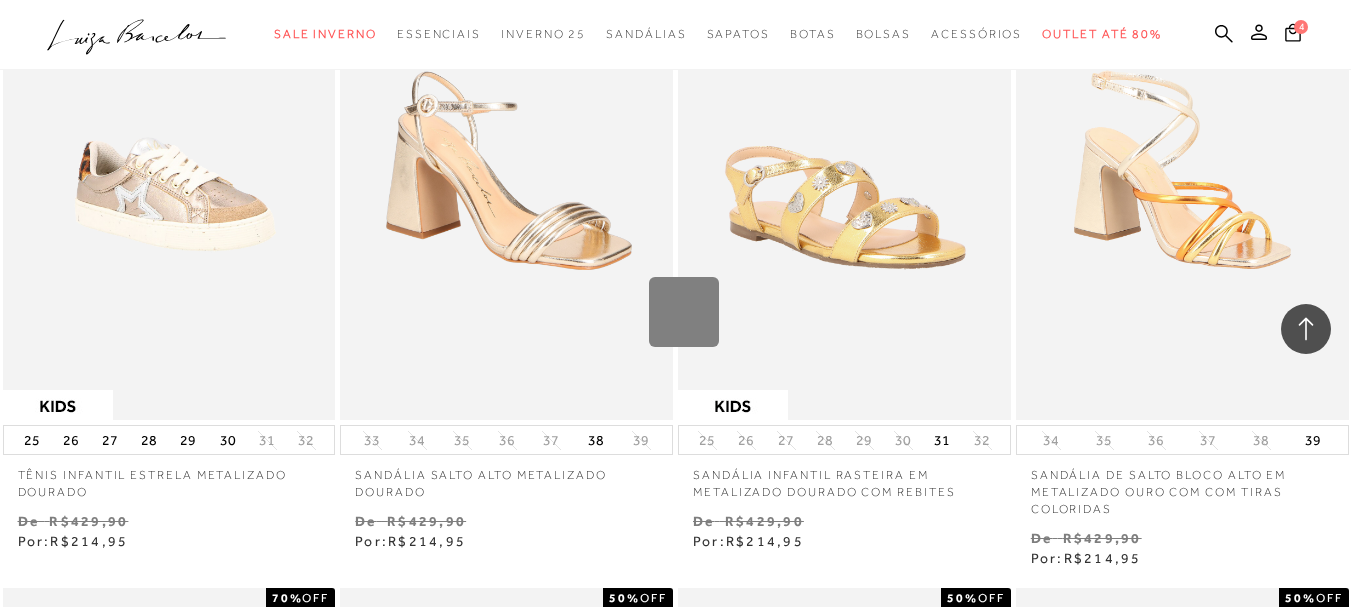 scroll, scrollTop: 62556, scrollLeft: 0, axis: vertical 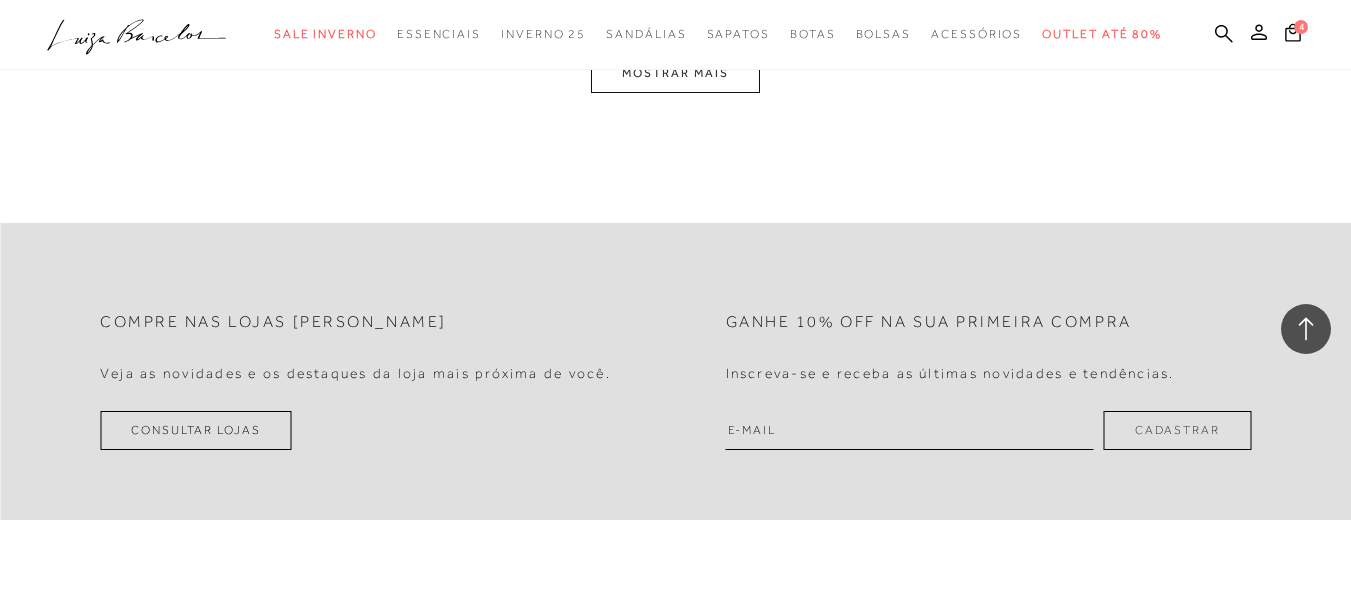click on "MOSTRAR MAIS" at bounding box center (675, 73) 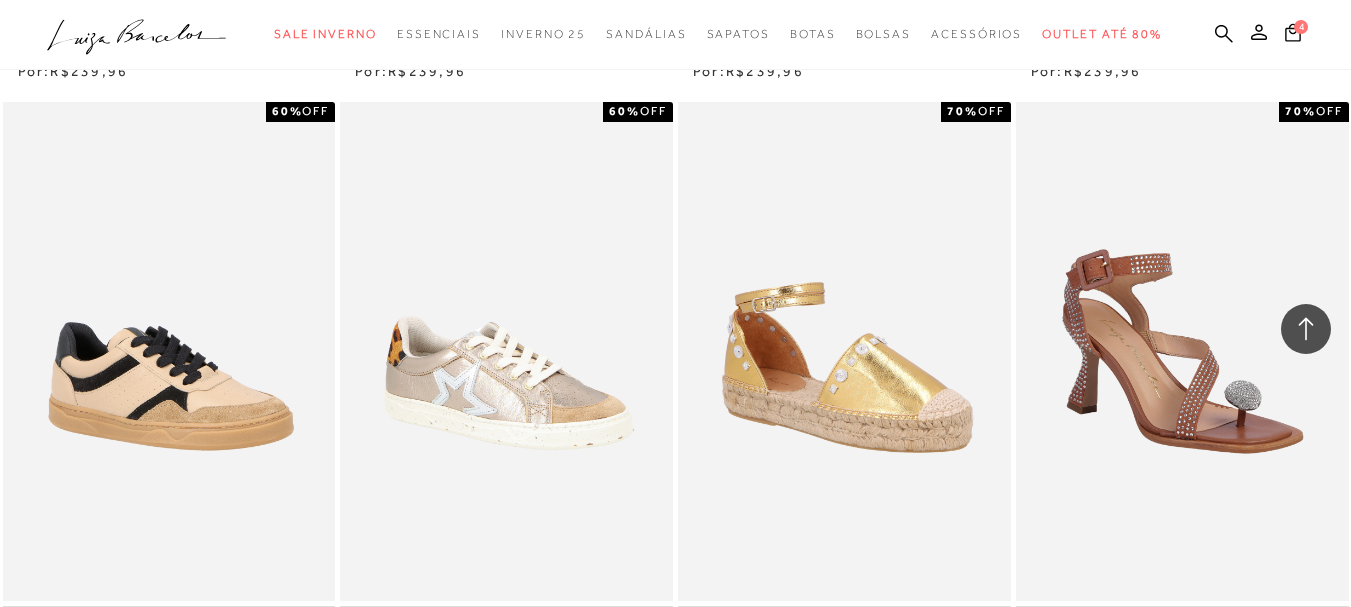 click on "MOSTRAR MAIS" at bounding box center (675, 4138) 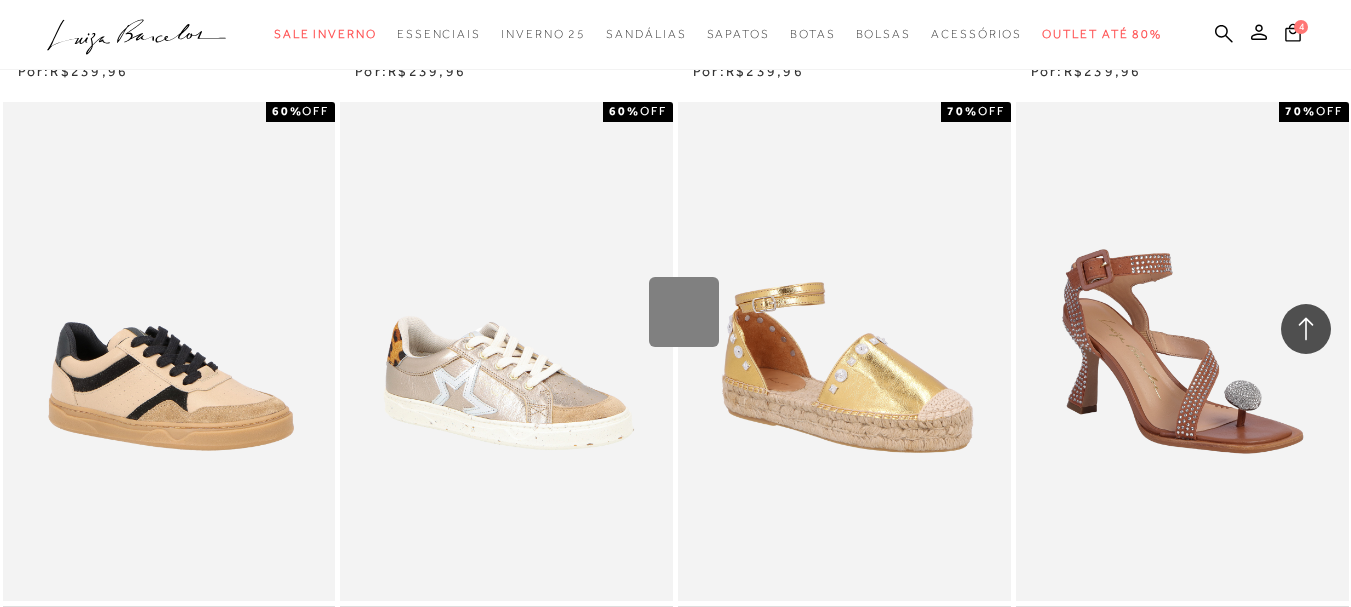 scroll, scrollTop: 81860, scrollLeft: 0, axis: vertical 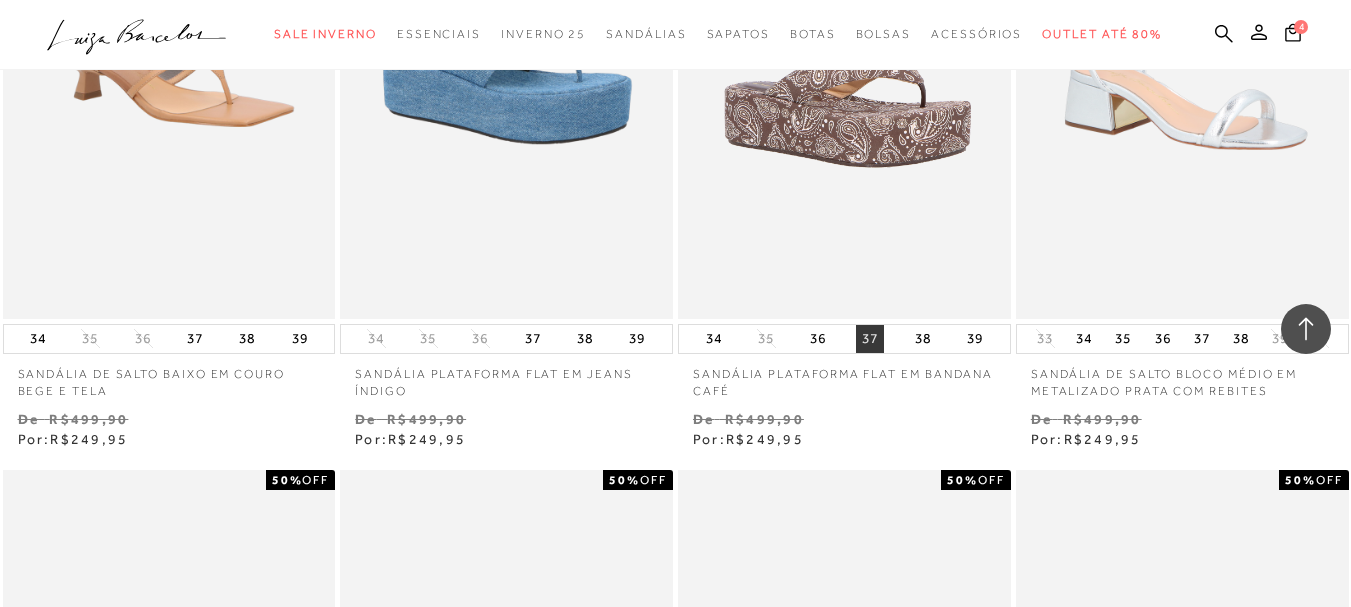 click on "37" at bounding box center (870, 339) 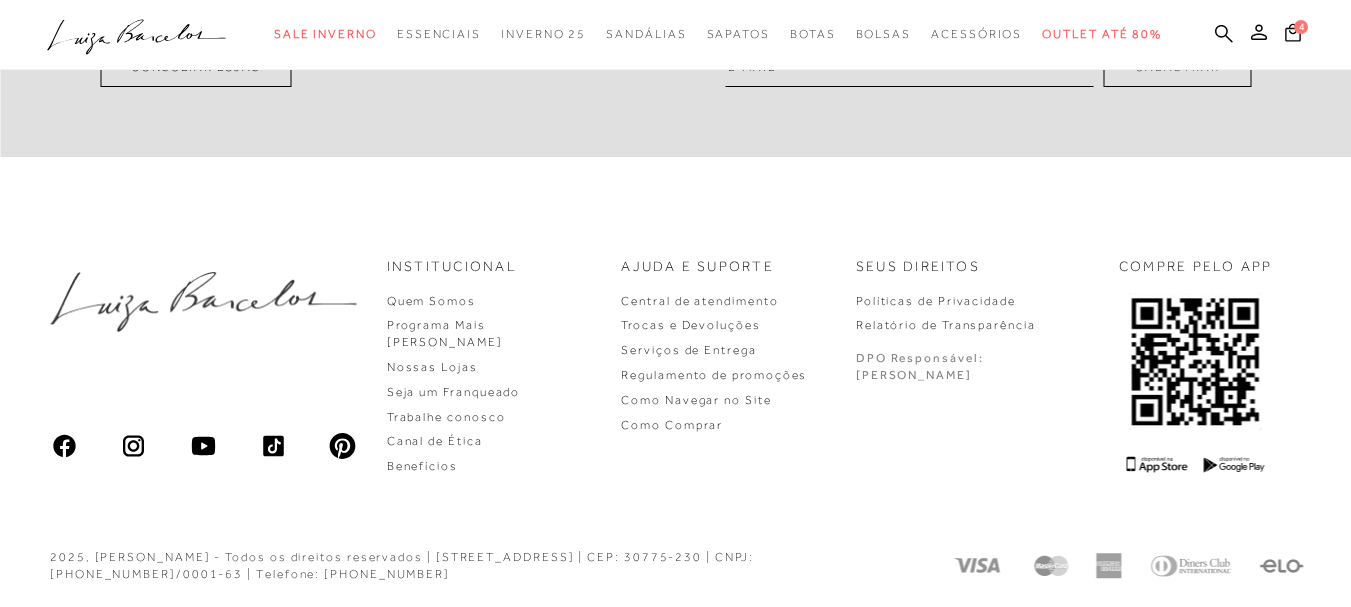 click on "ADICIONAR À [GEOGRAPHIC_DATA]" at bounding box center (886, -1047) 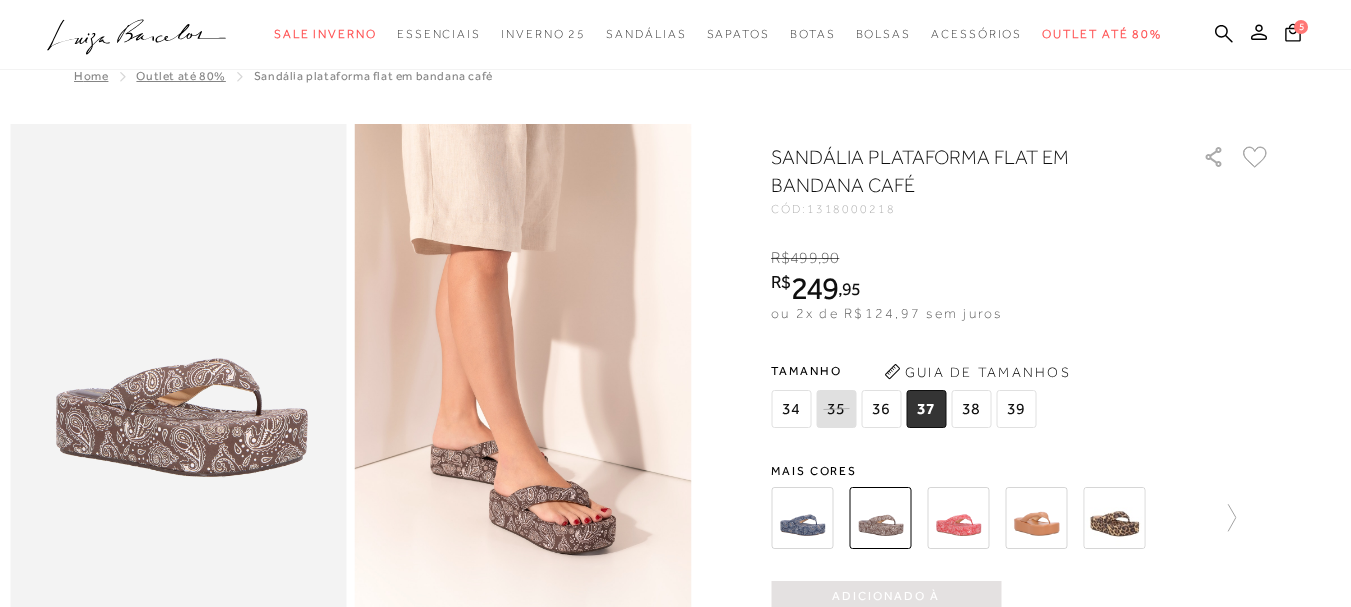 scroll, scrollTop: 0, scrollLeft: 0, axis: both 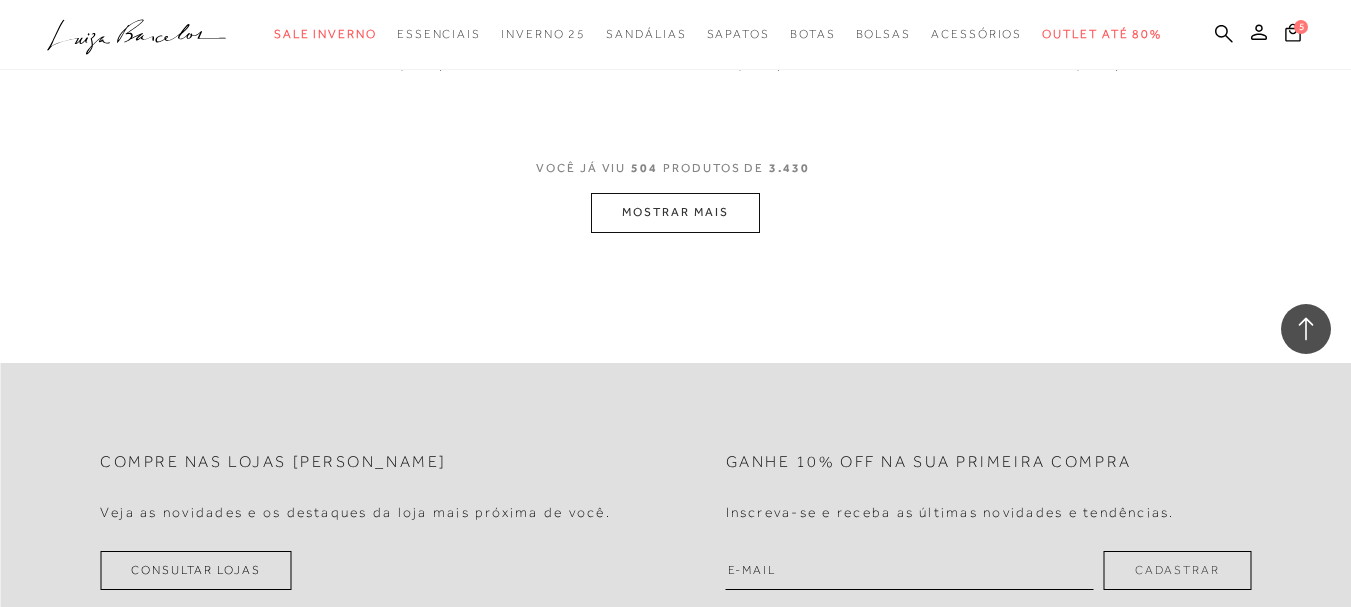 click on "MOSTRAR MAIS" at bounding box center (675, 212) 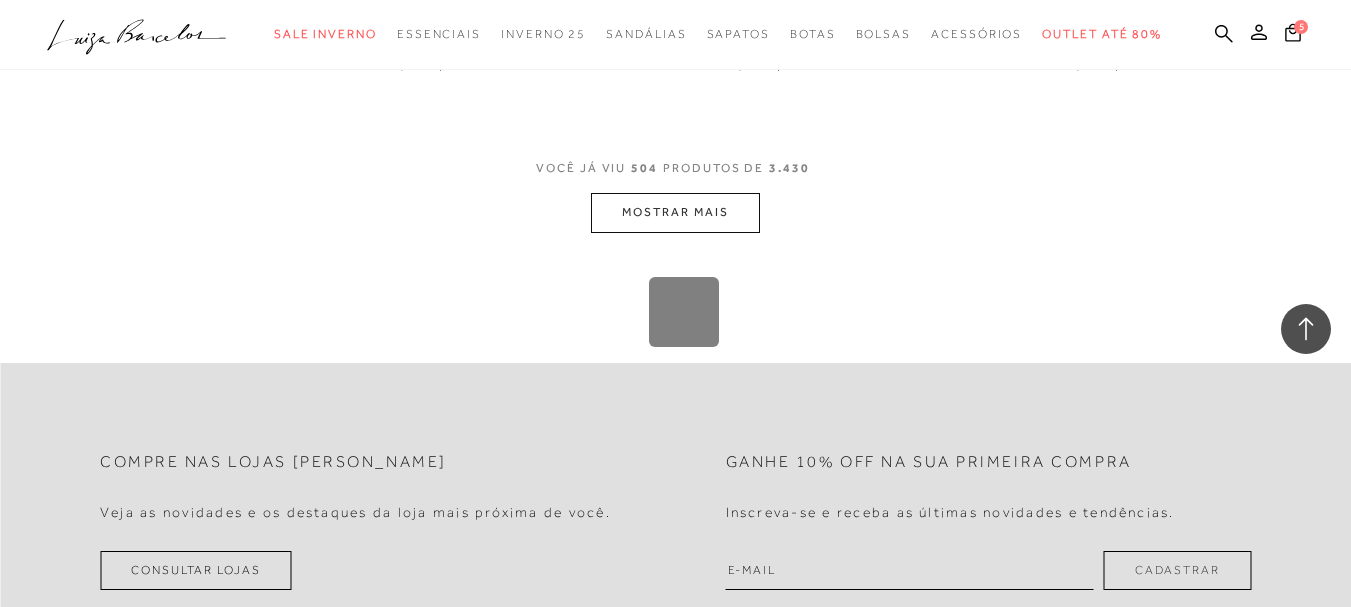 scroll, scrollTop: 87661, scrollLeft: 0, axis: vertical 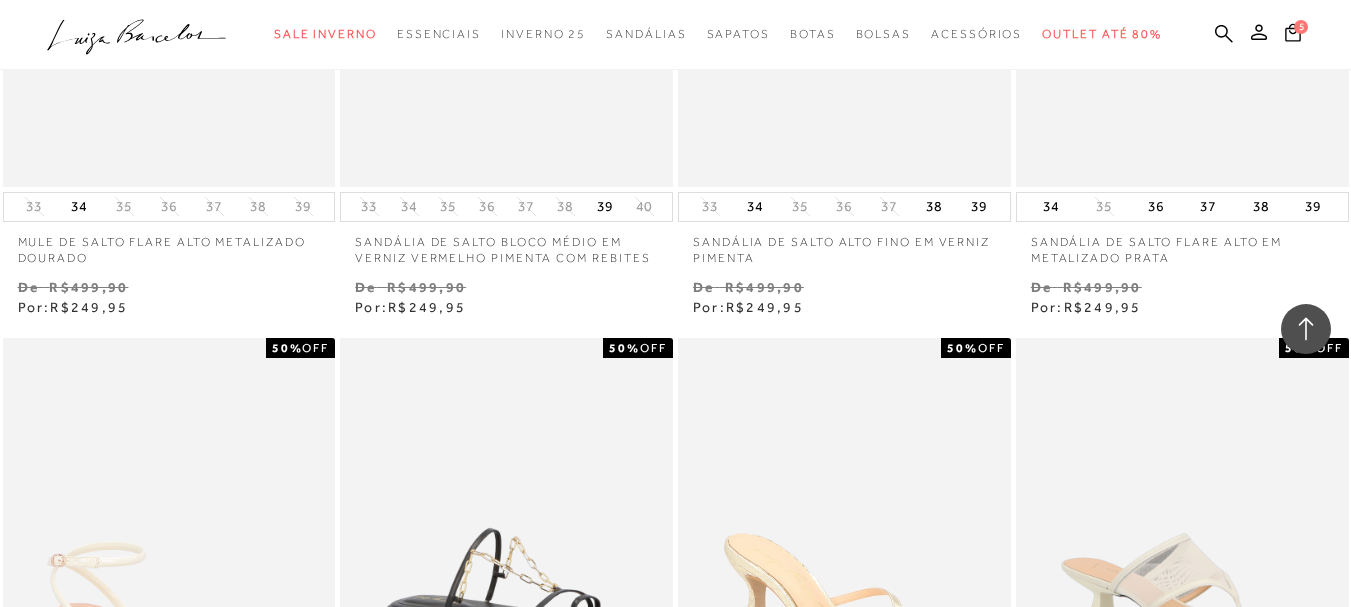click on "VOCÊ JÁ VIU  528   PRODUTOS DE  3.430" at bounding box center (675, 2369) 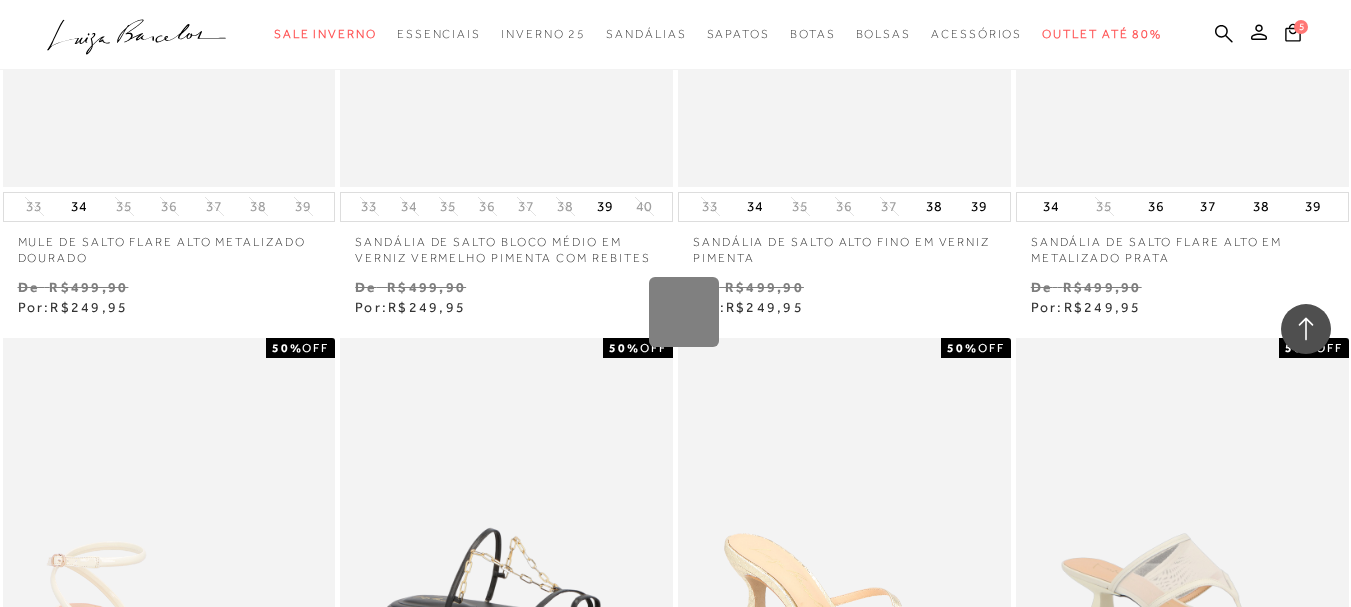 scroll, scrollTop: 89839, scrollLeft: 0, axis: vertical 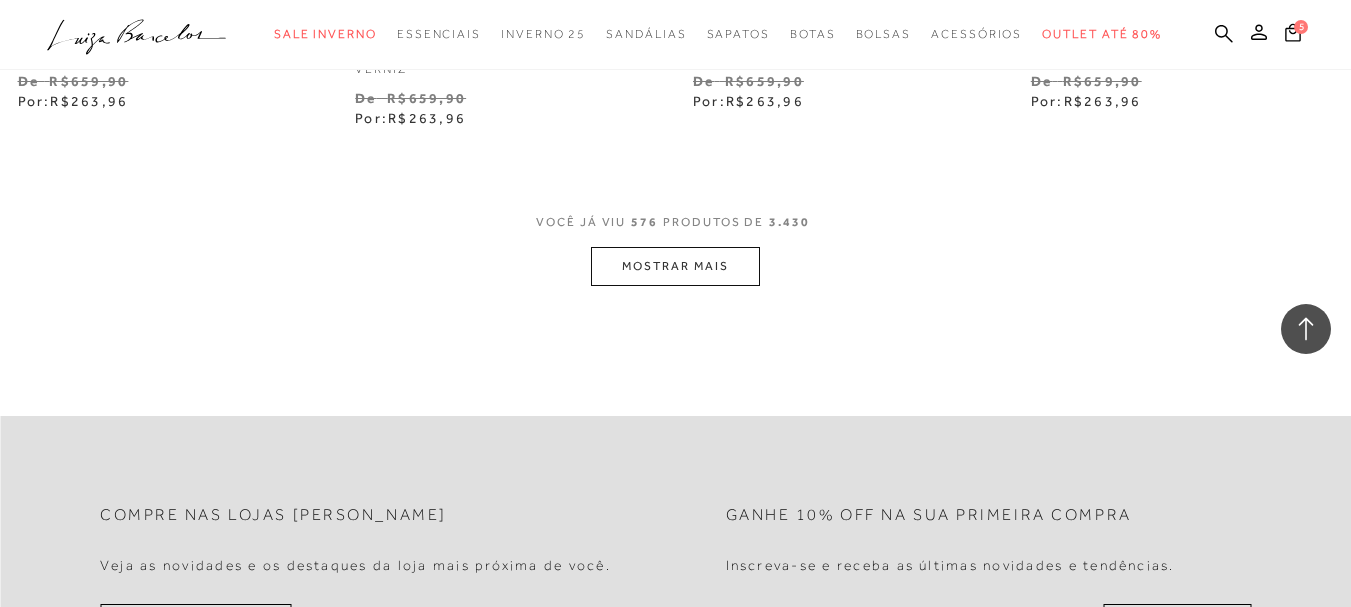 click on "MOSTRAR MAIS" at bounding box center (675, 266) 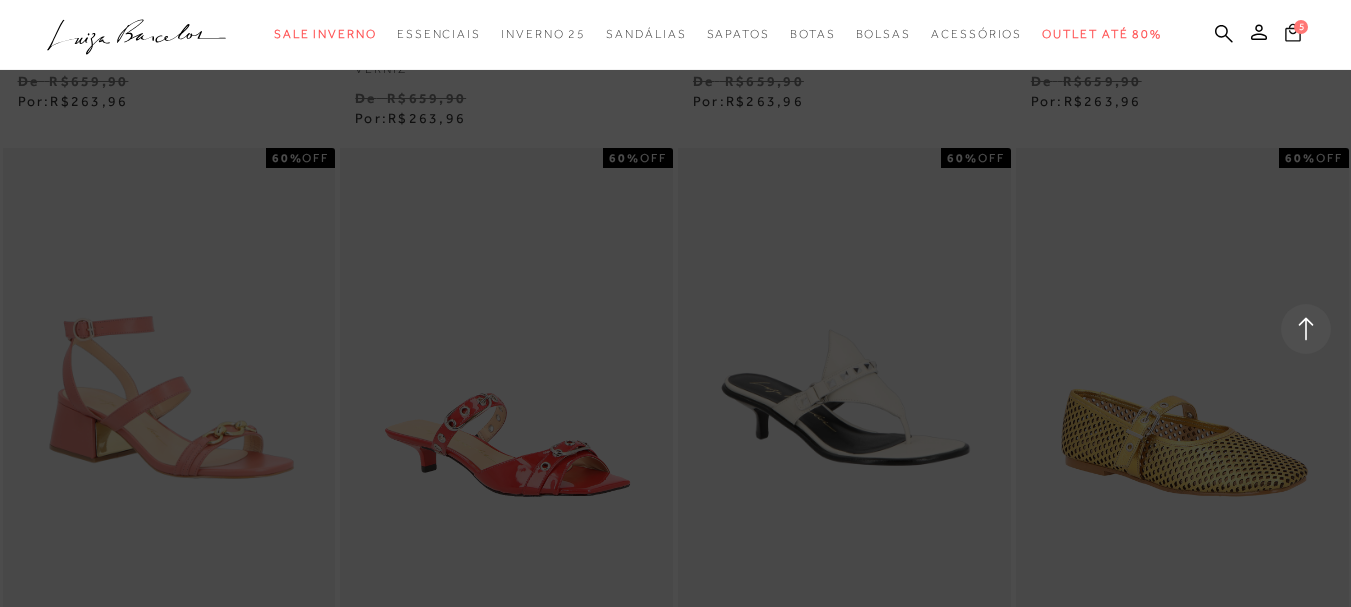 click 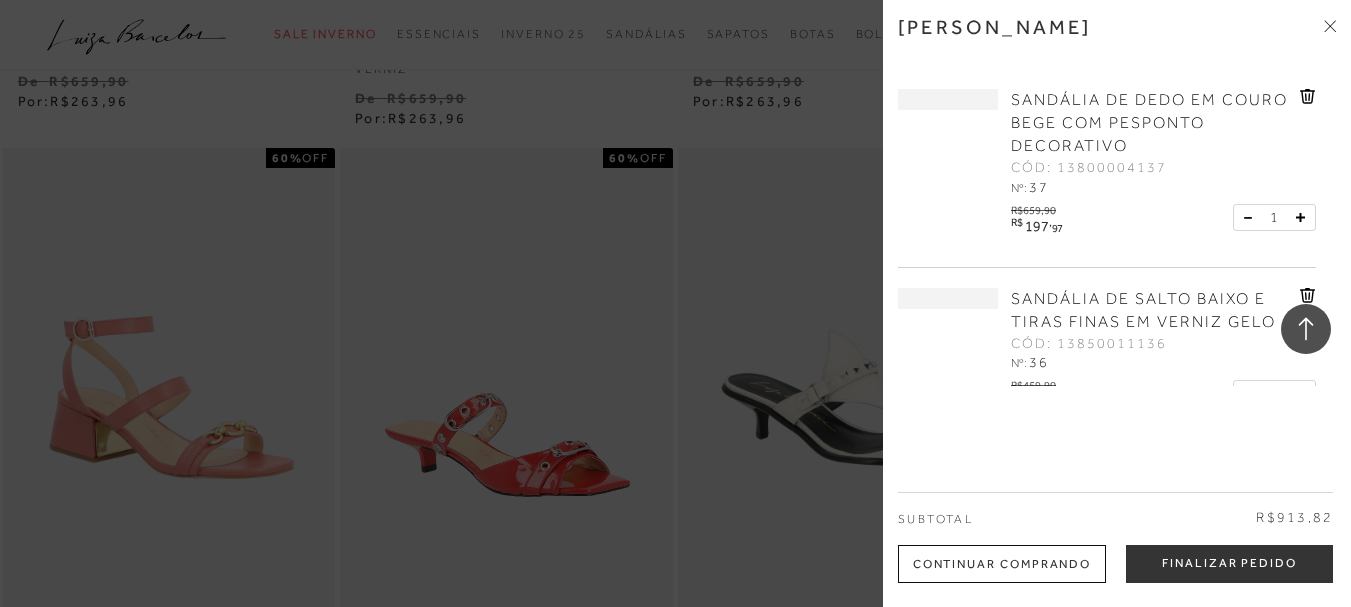 click 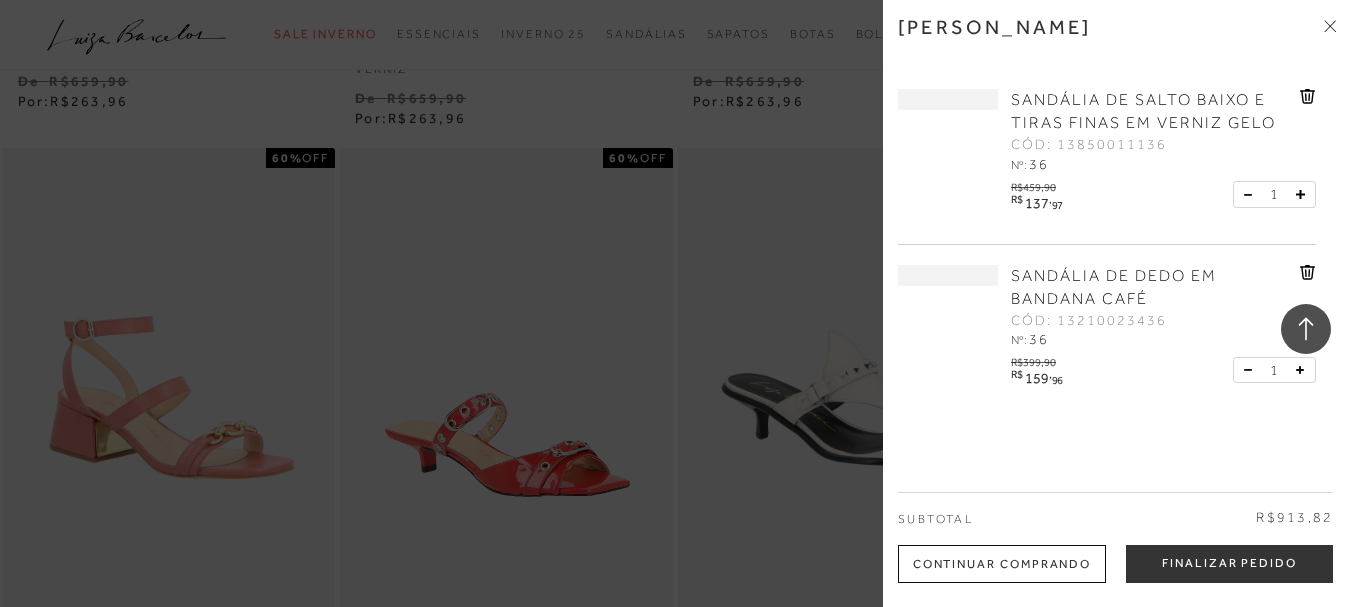 scroll, scrollTop: 101517, scrollLeft: 0, axis: vertical 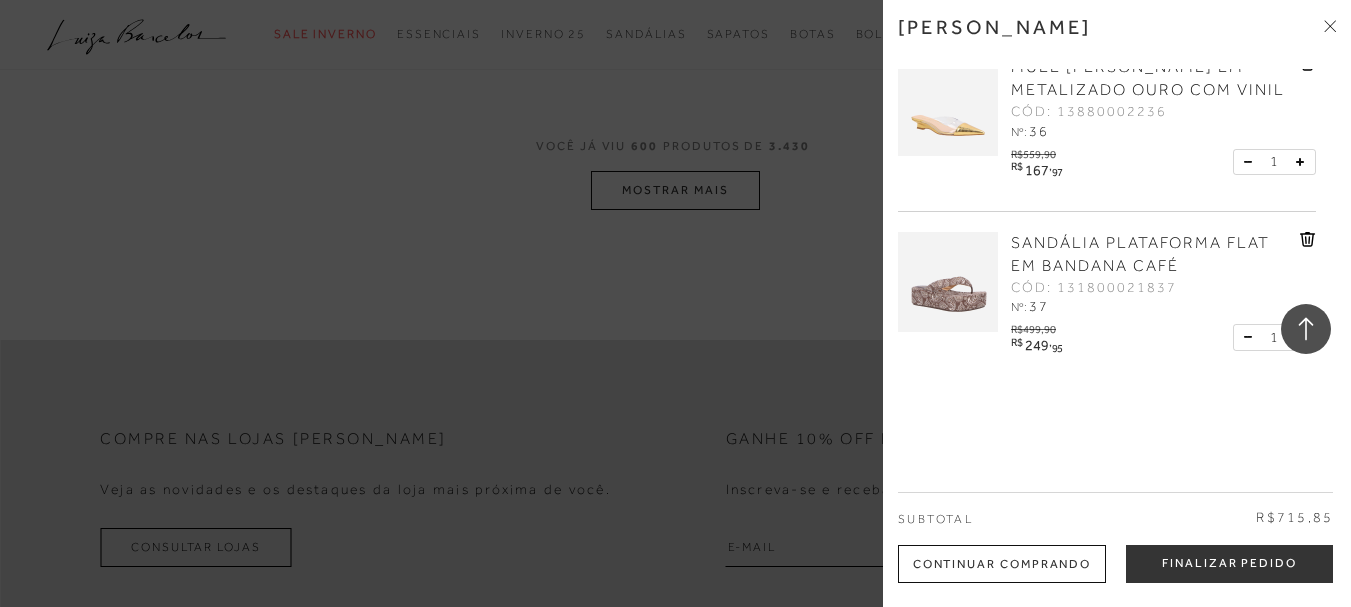 click on "Finalizar Pedido" at bounding box center [1229, 564] 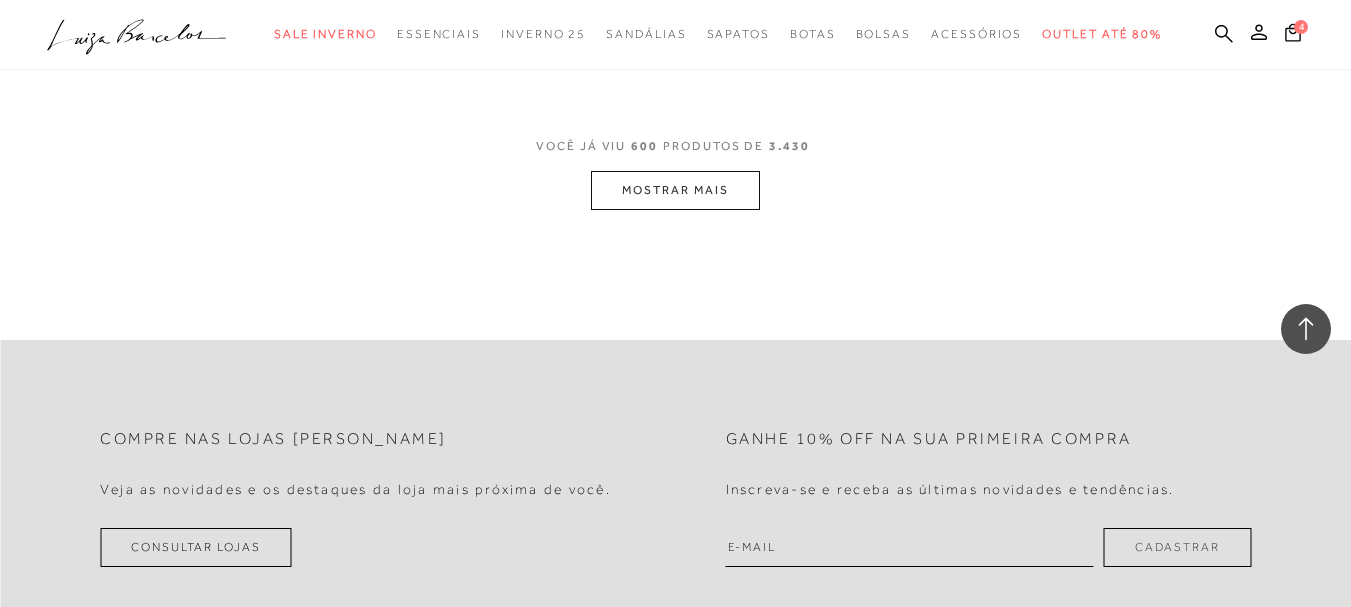 scroll, scrollTop: 101017, scrollLeft: 0, axis: vertical 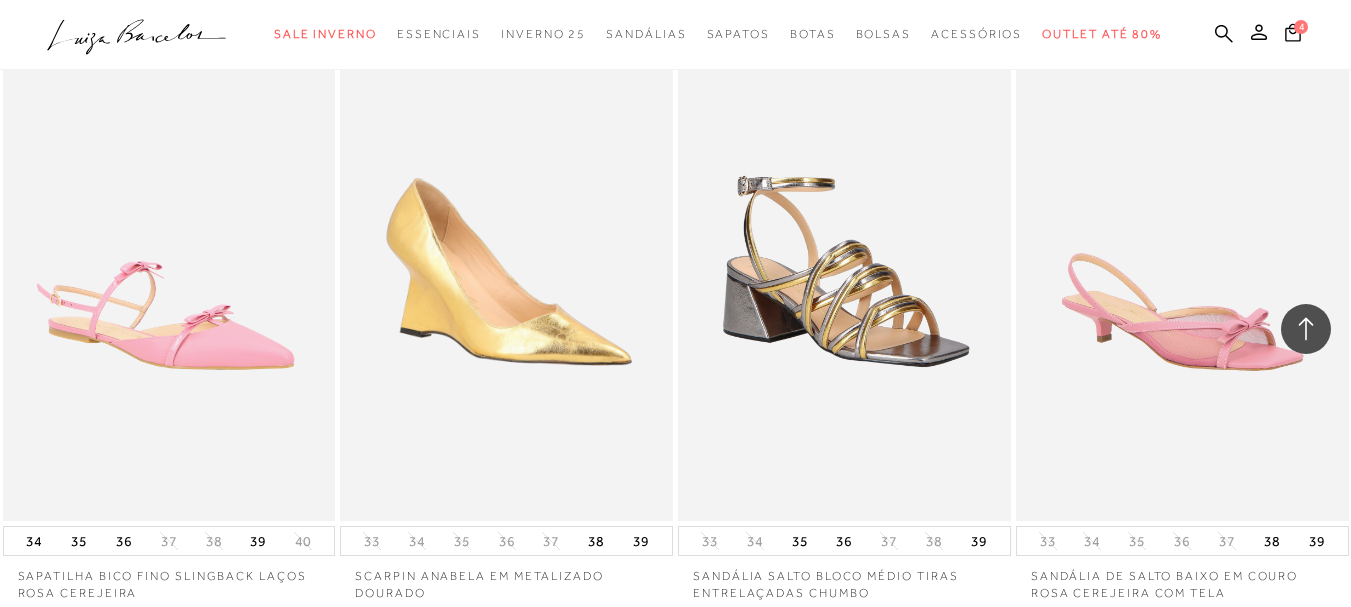 click 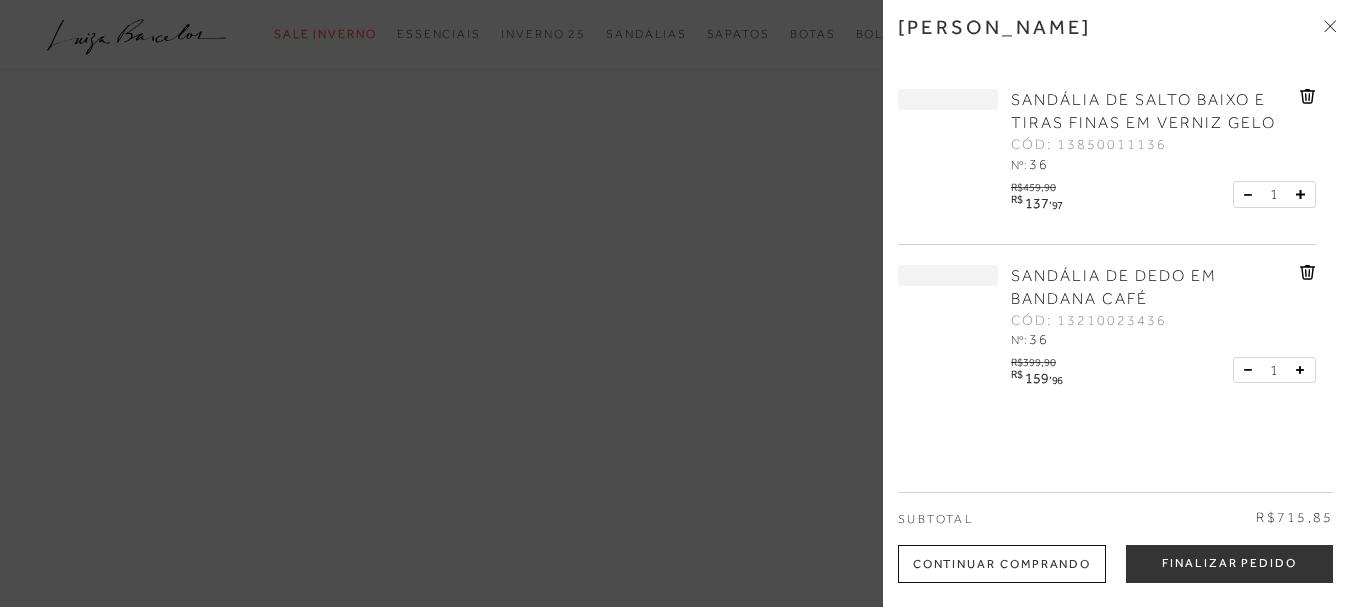 click on "Finalizar Pedido" at bounding box center (1229, 564) 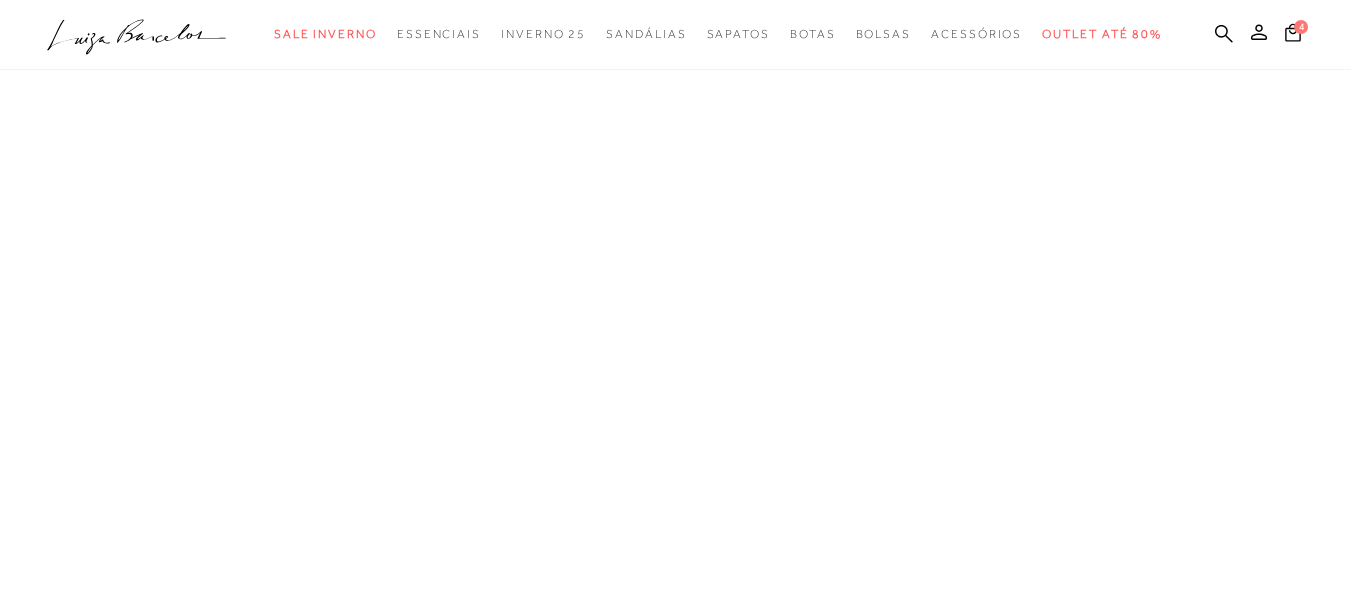 scroll, scrollTop: 0, scrollLeft: 0, axis: both 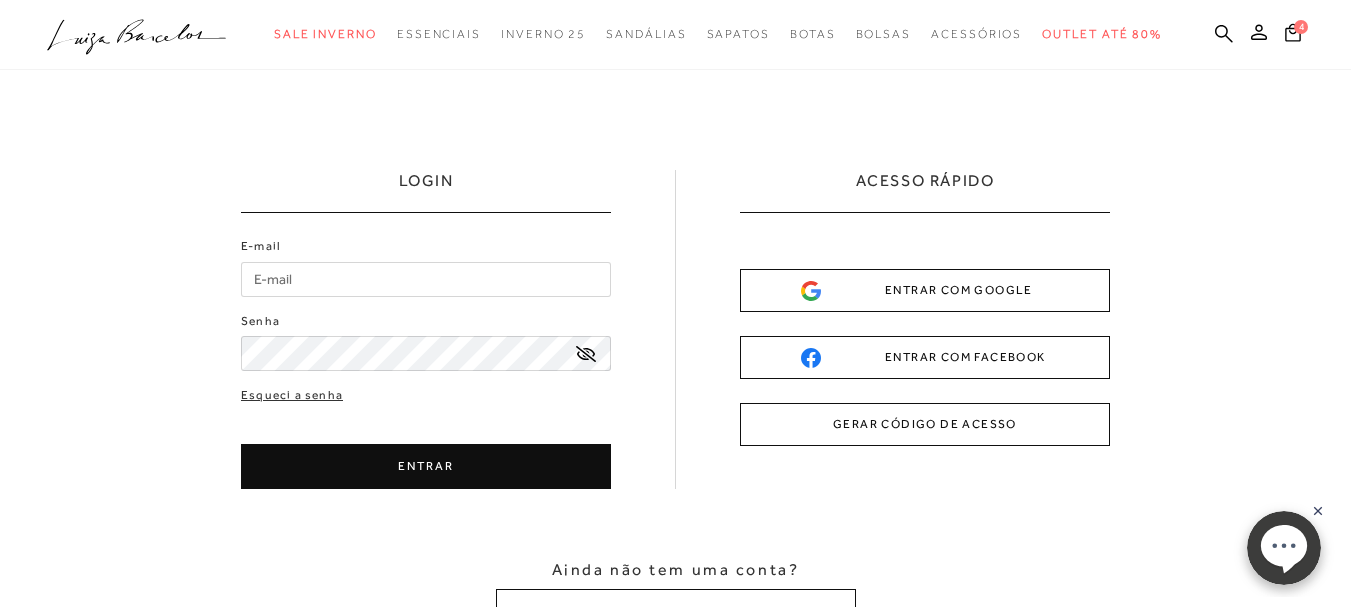 click on "E-mail" at bounding box center (426, 279) 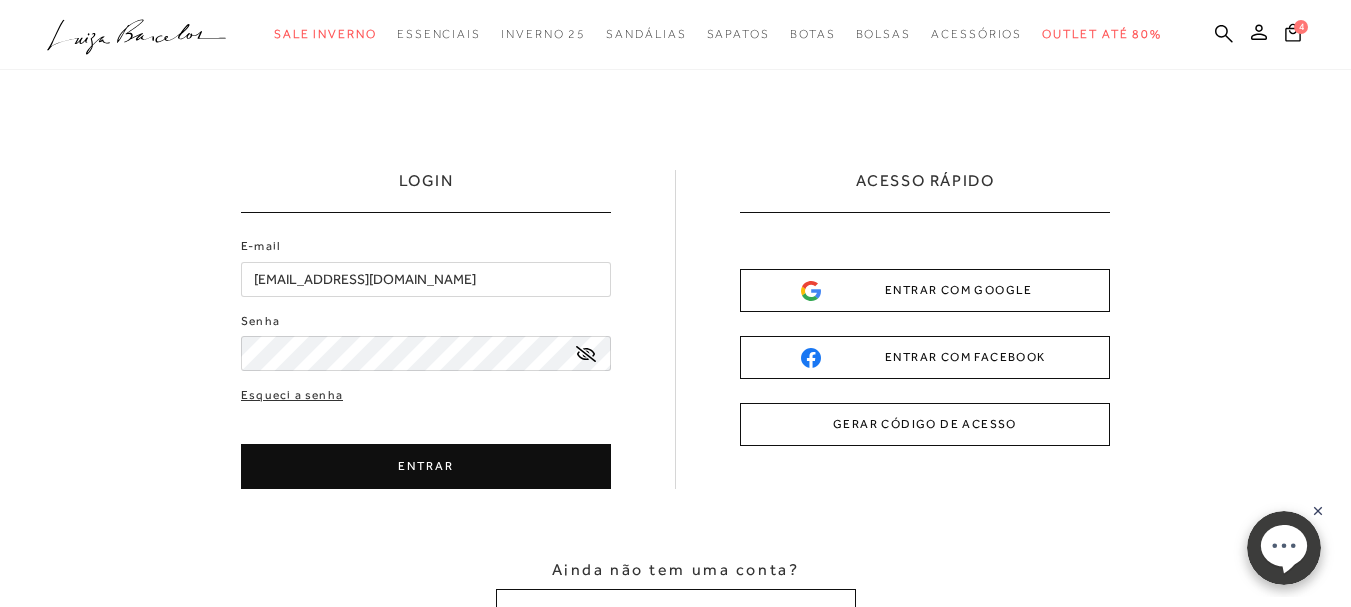 type on "dalila_nath@hotmail.com" 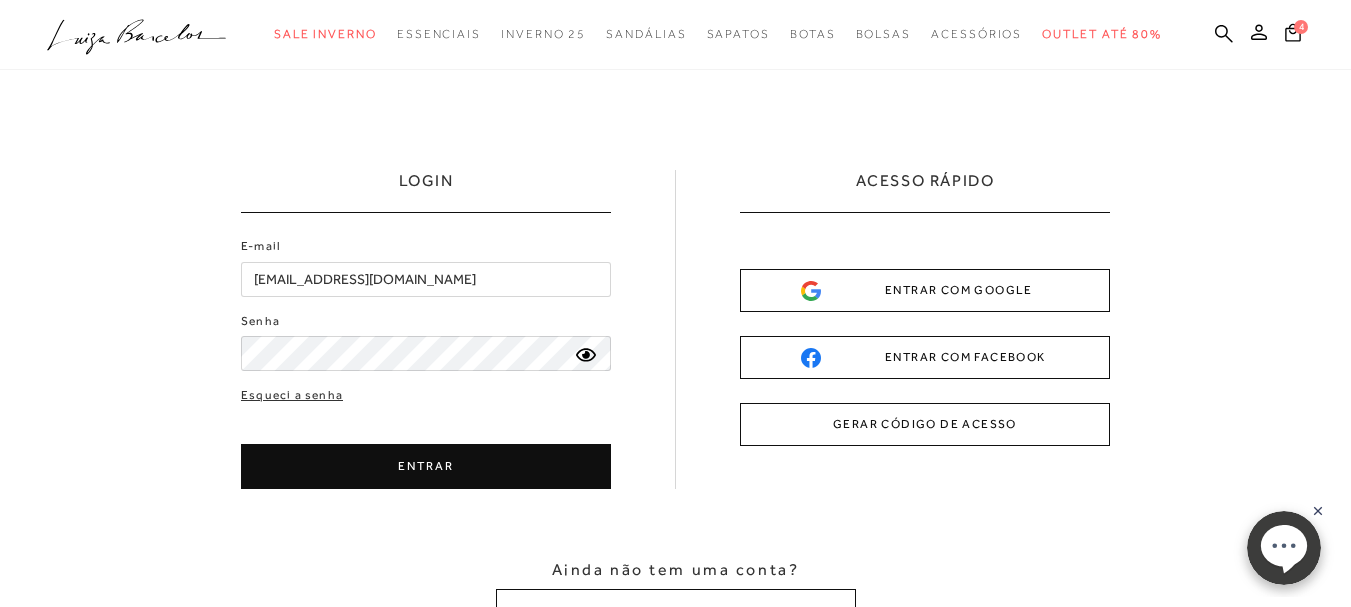 click on "LOGIN
E-mail
dalila_nath@hotmail.com
Senha" at bounding box center [675, 403] 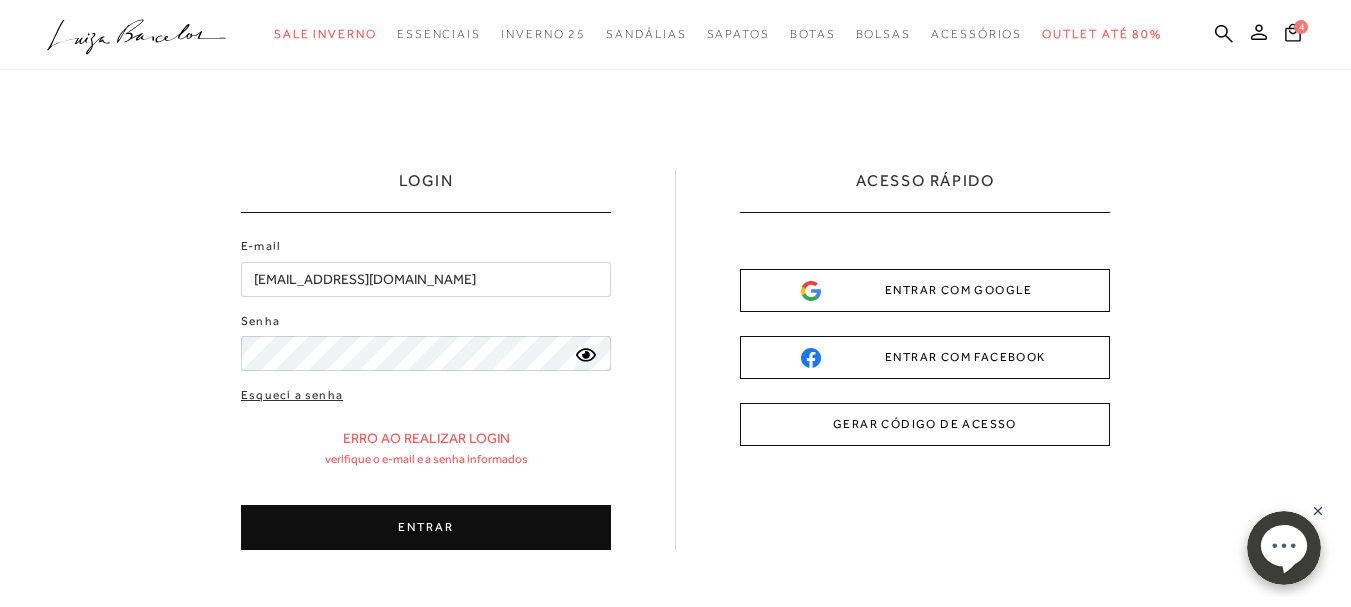 click on "ENTRAR" at bounding box center [426, 527] 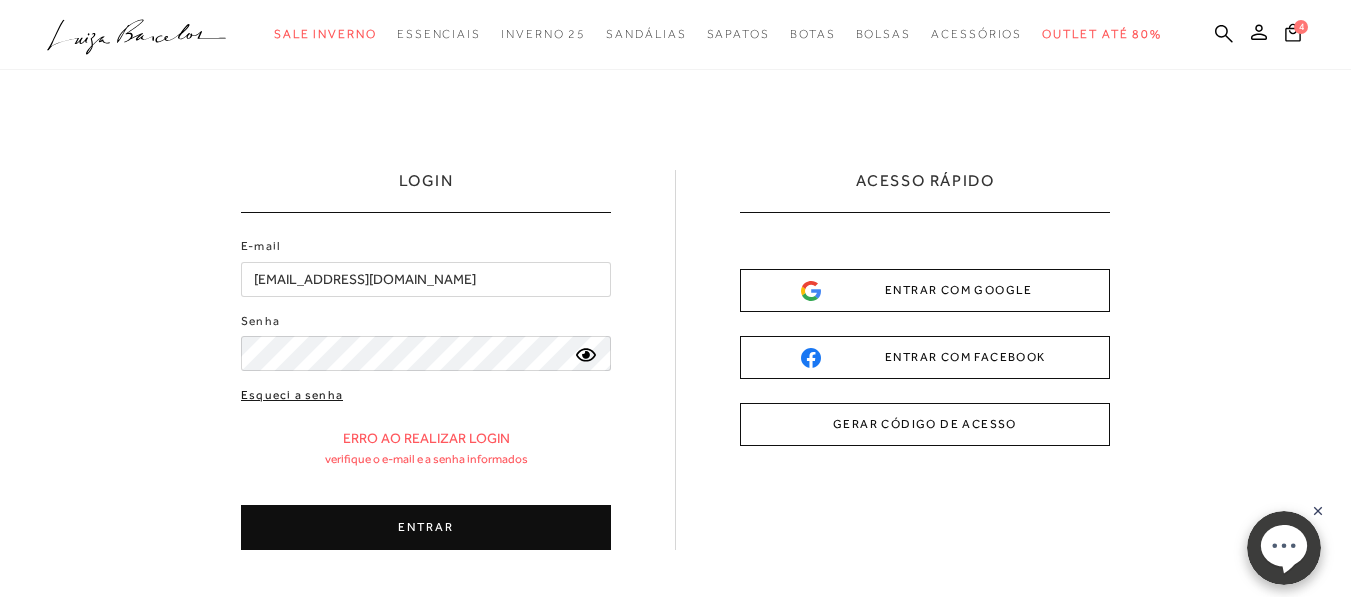 click on "Esqueci a senha" at bounding box center (292, 395) 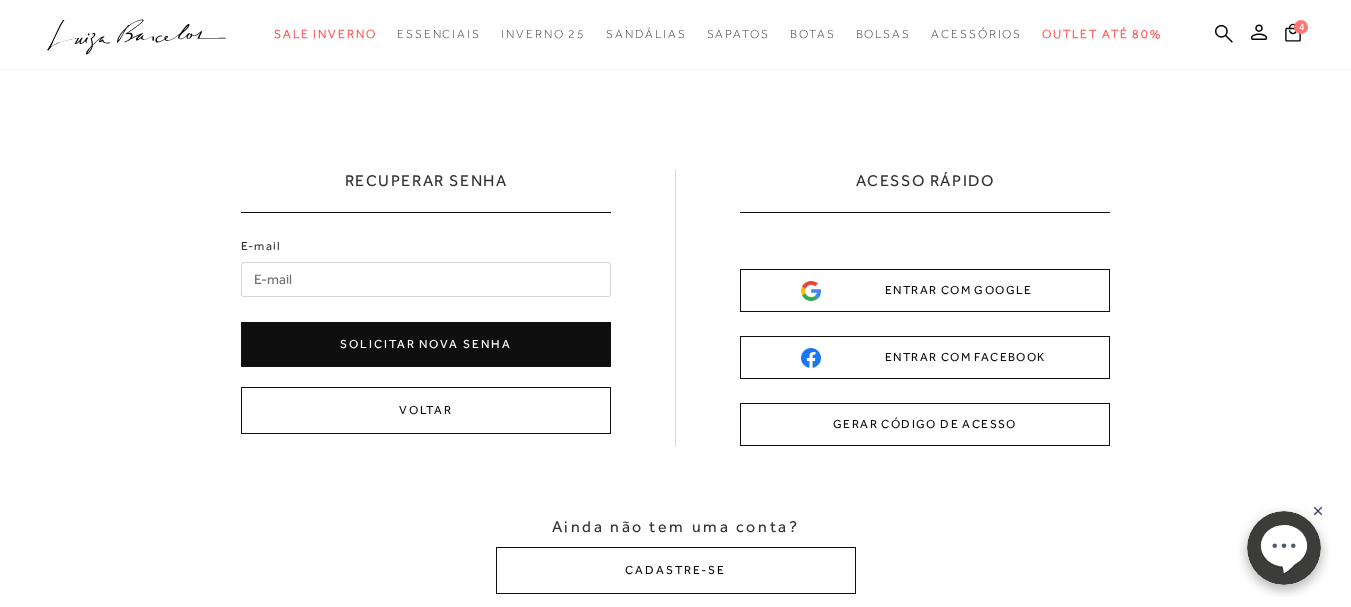 click on "E-mail" at bounding box center [426, 279] 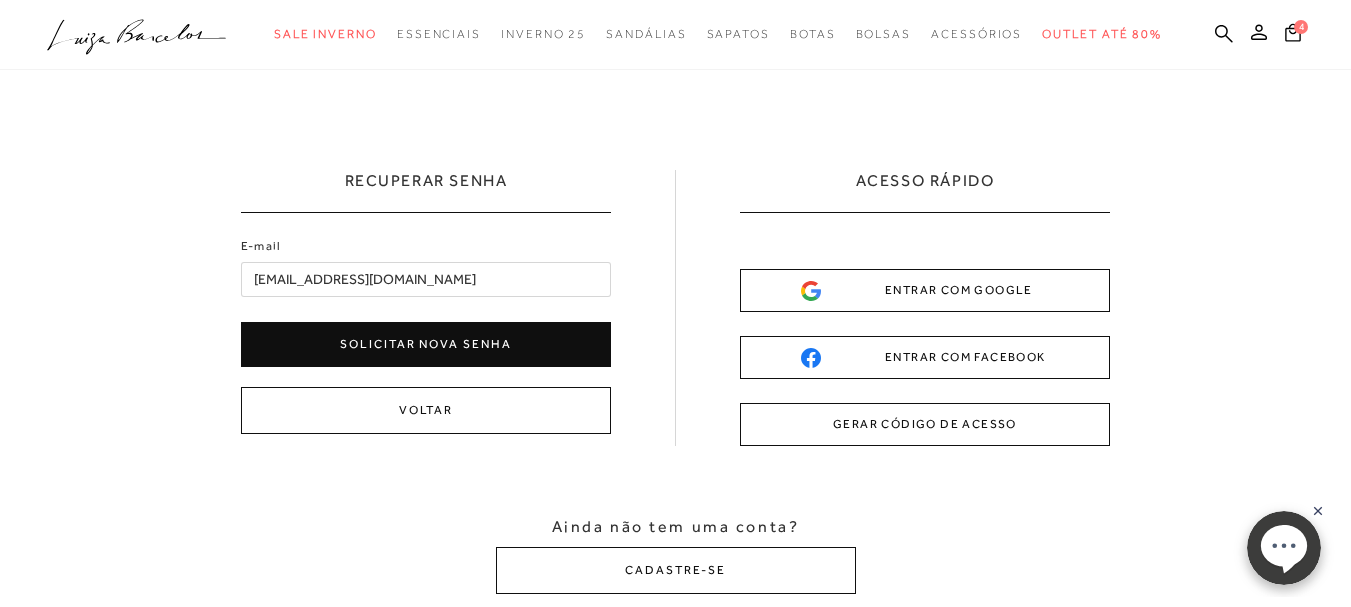 type on "dalila_nath@hotmail.com" 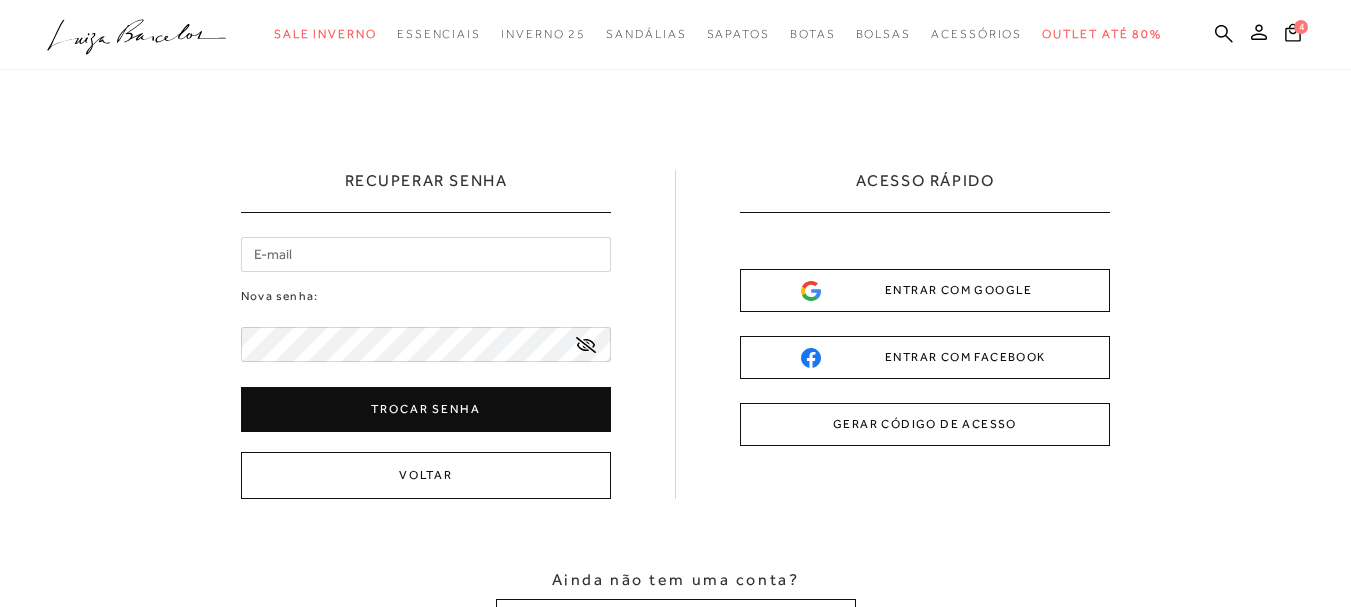 scroll, scrollTop: 0, scrollLeft: 0, axis: both 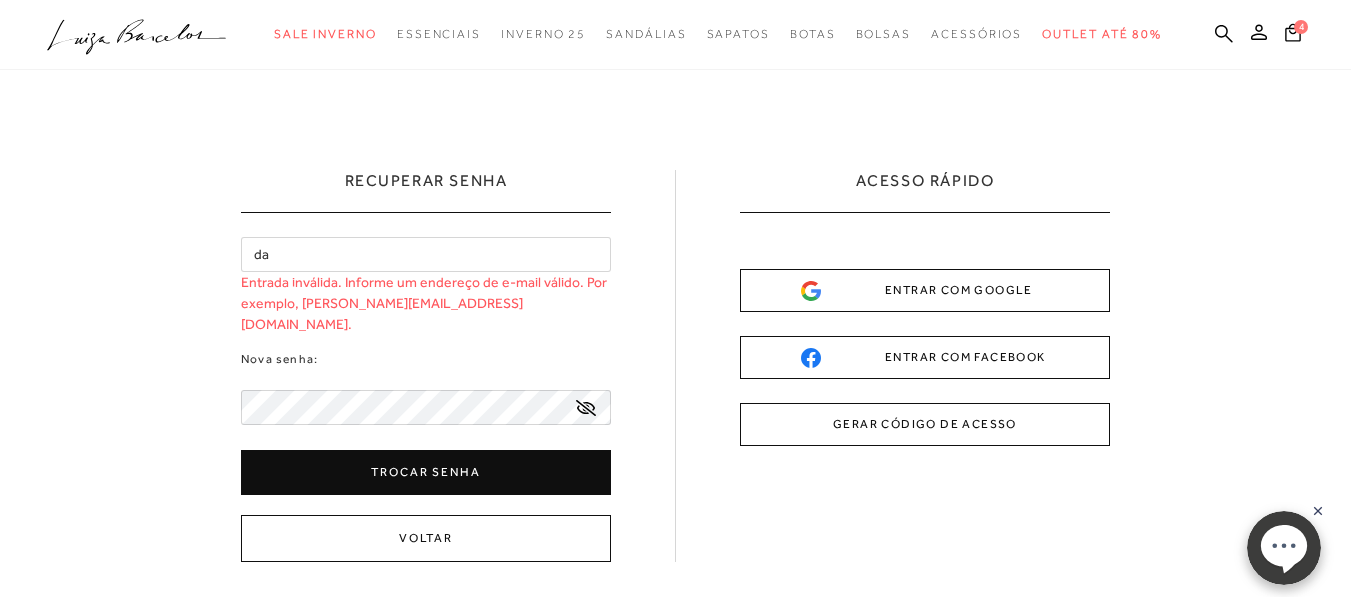 click on "Trocar senha" at bounding box center (426, 472) 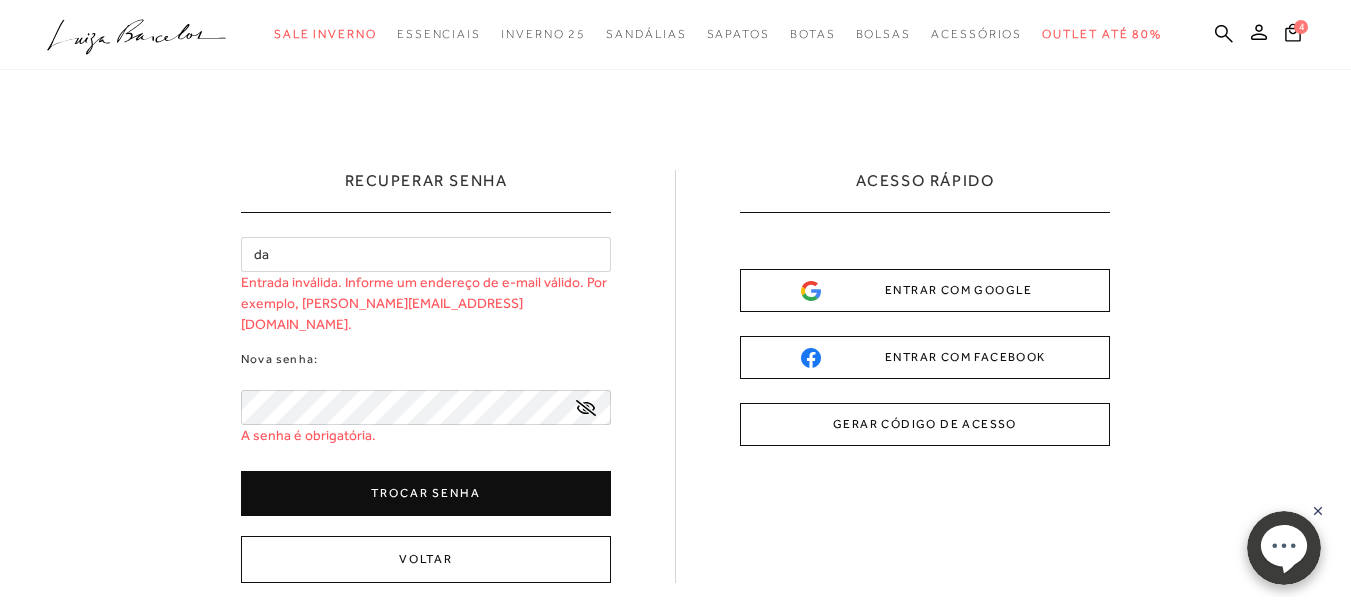 click on "da" at bounding box center [426, 254] 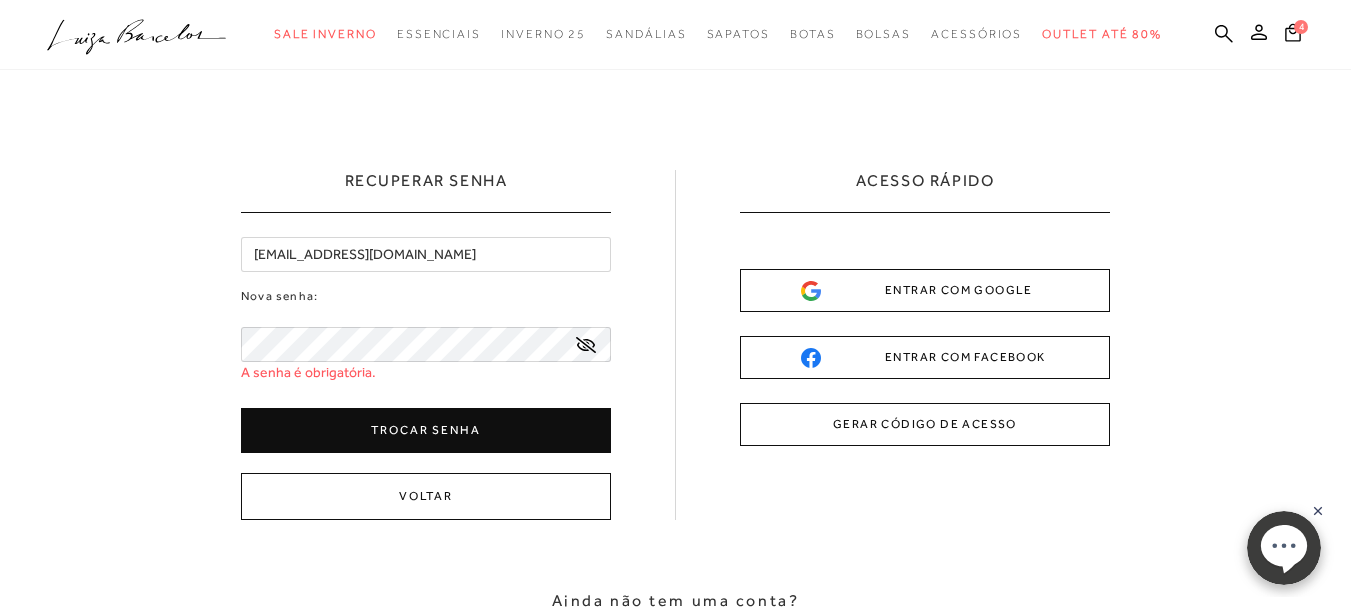 type on "[EMAIL_ADDRESS][DOMAIN_NAME]" 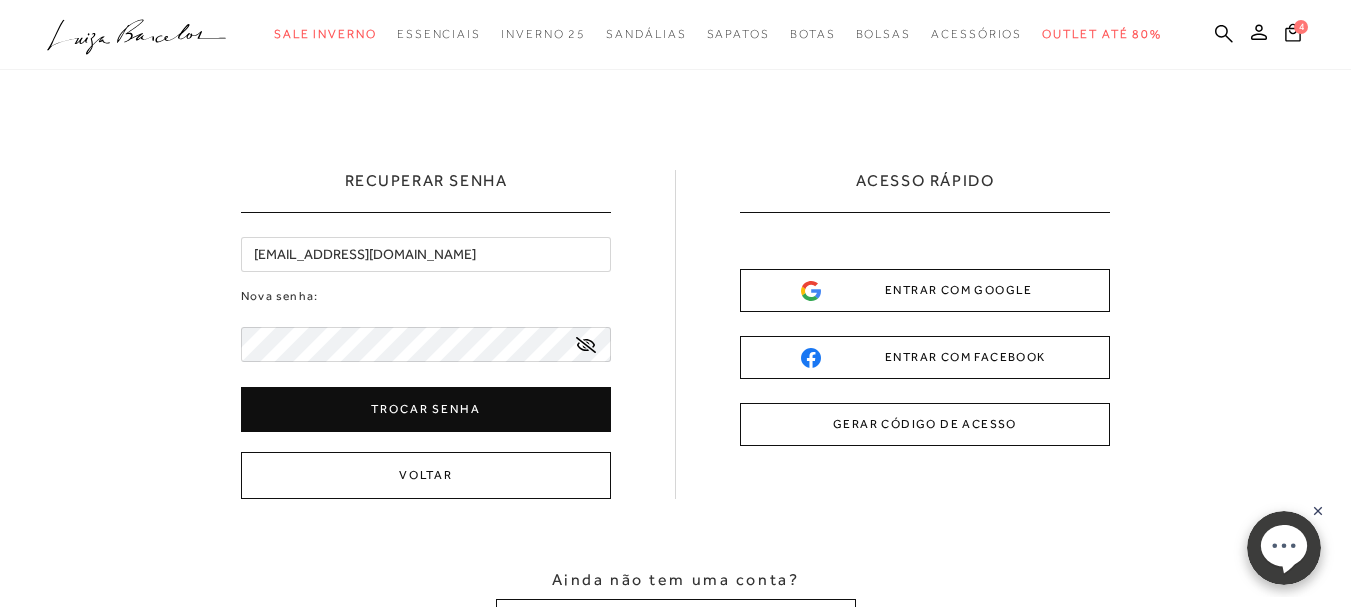 click 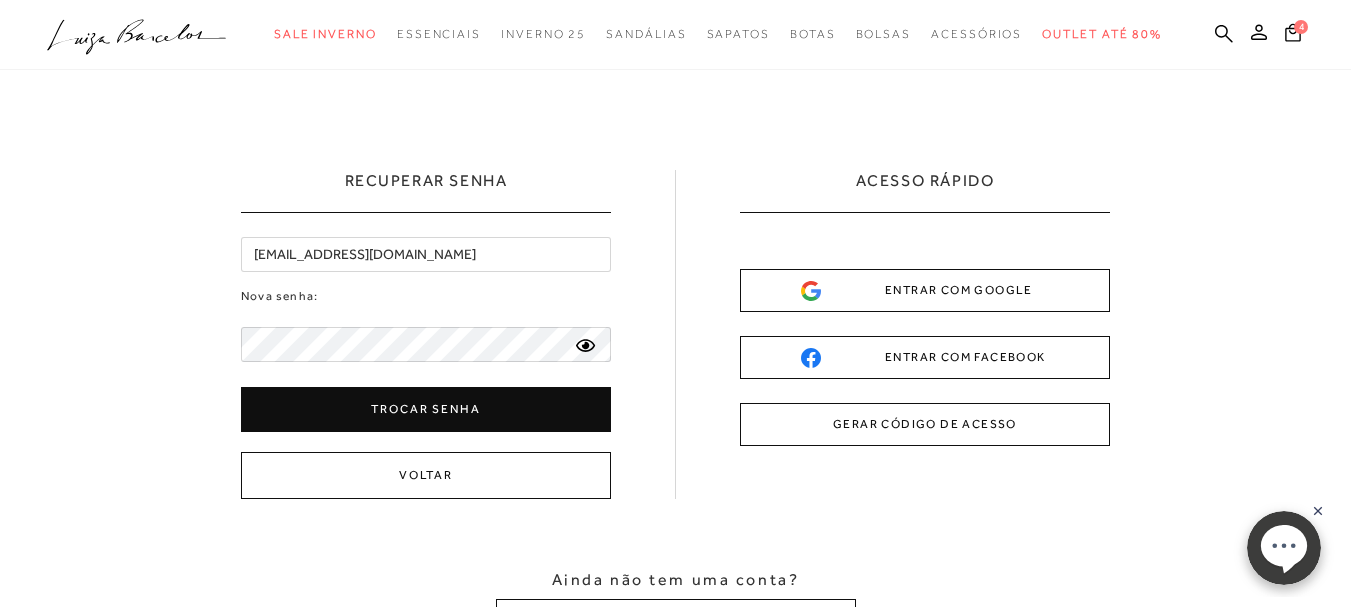 click on "Trocar senha" at bounding box center (426, 409) 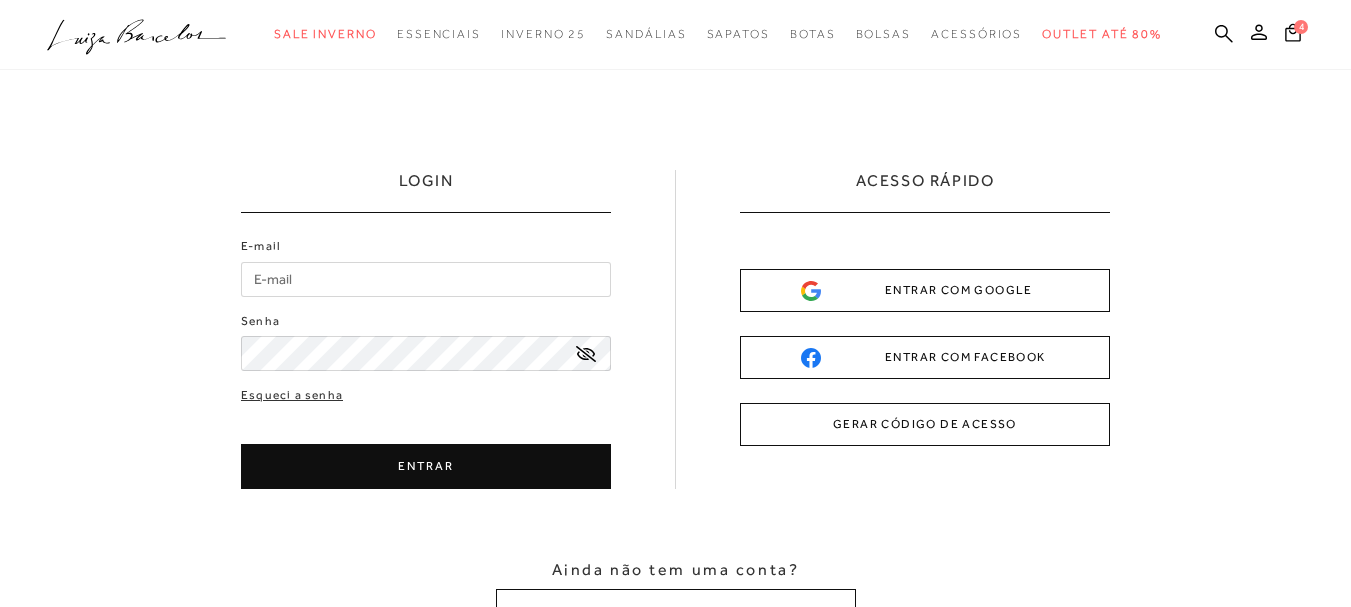 scroll, scrollTop: 0, scrollLeft: 0, axis: both 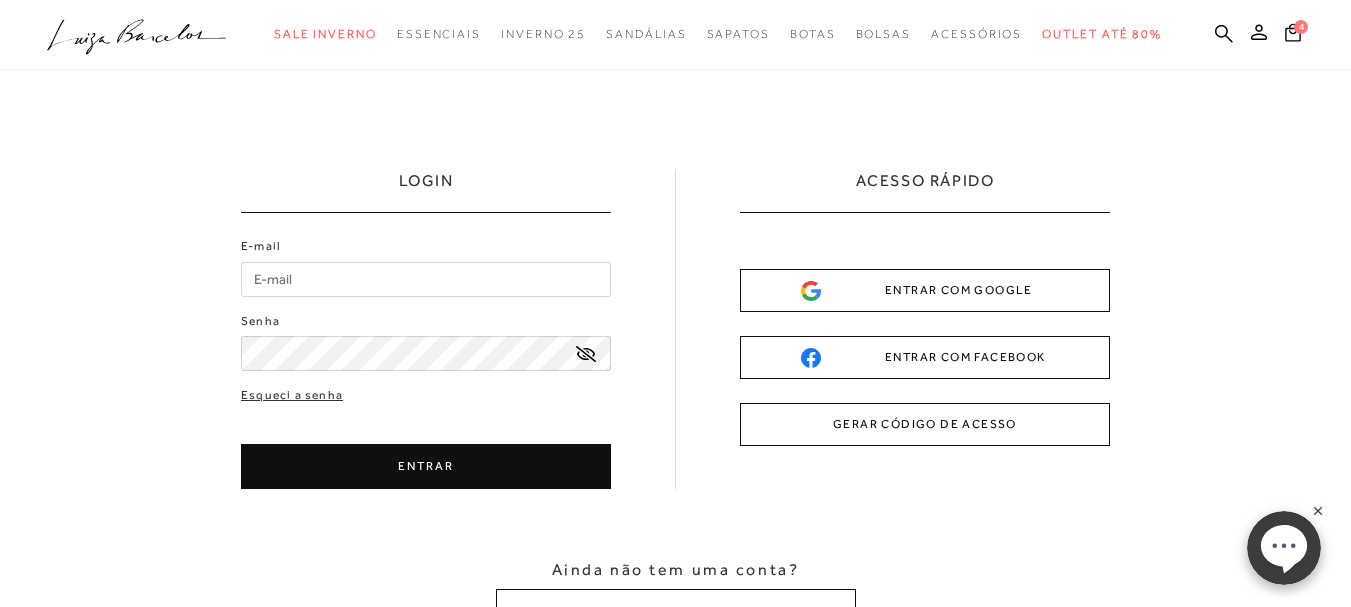 click on "E-mail" at bounding box center [426, 279] 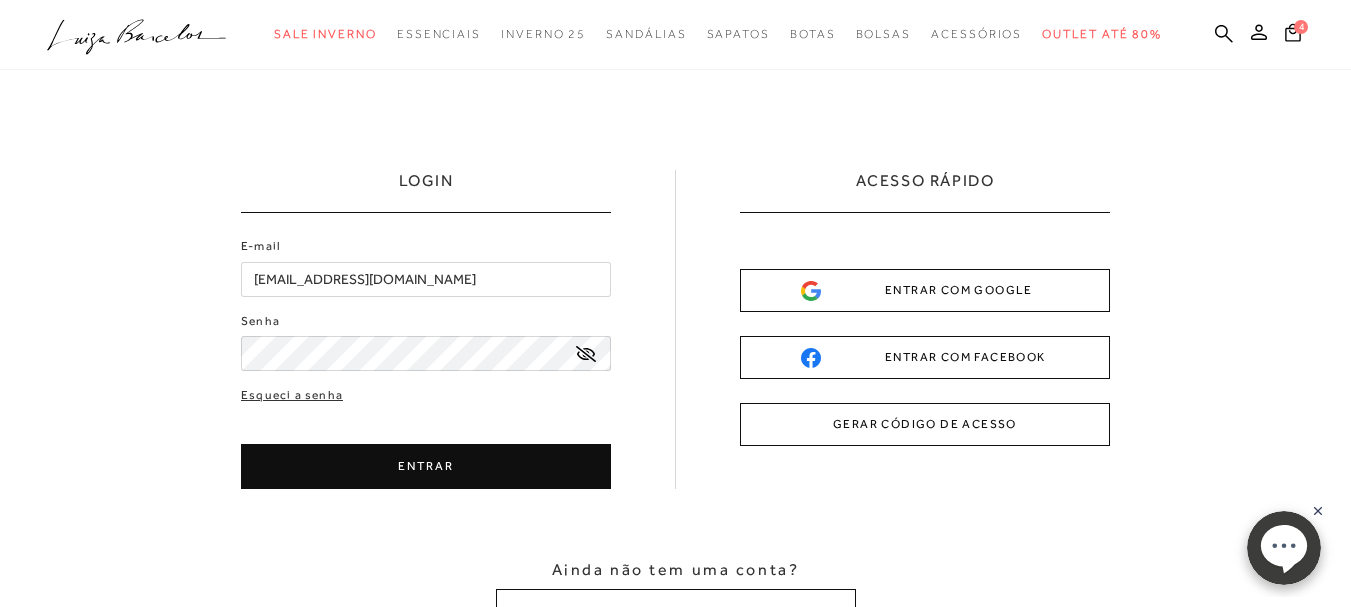 click 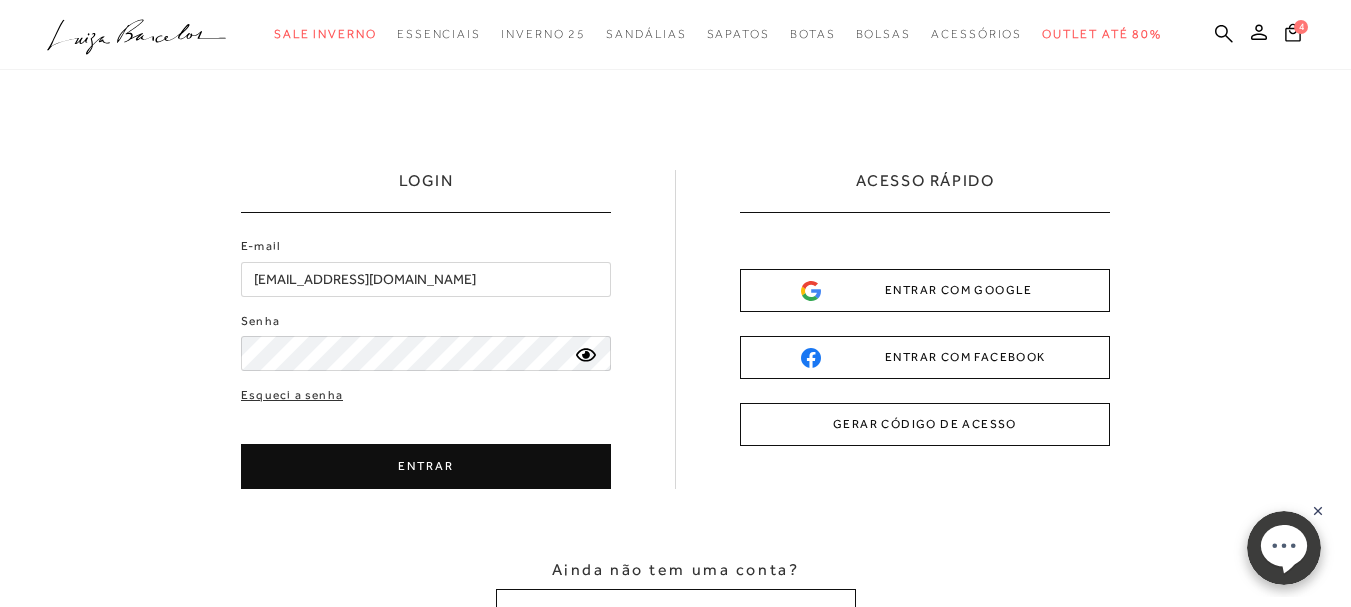 click on "ENTRAR" at bounding box center [426, 466] 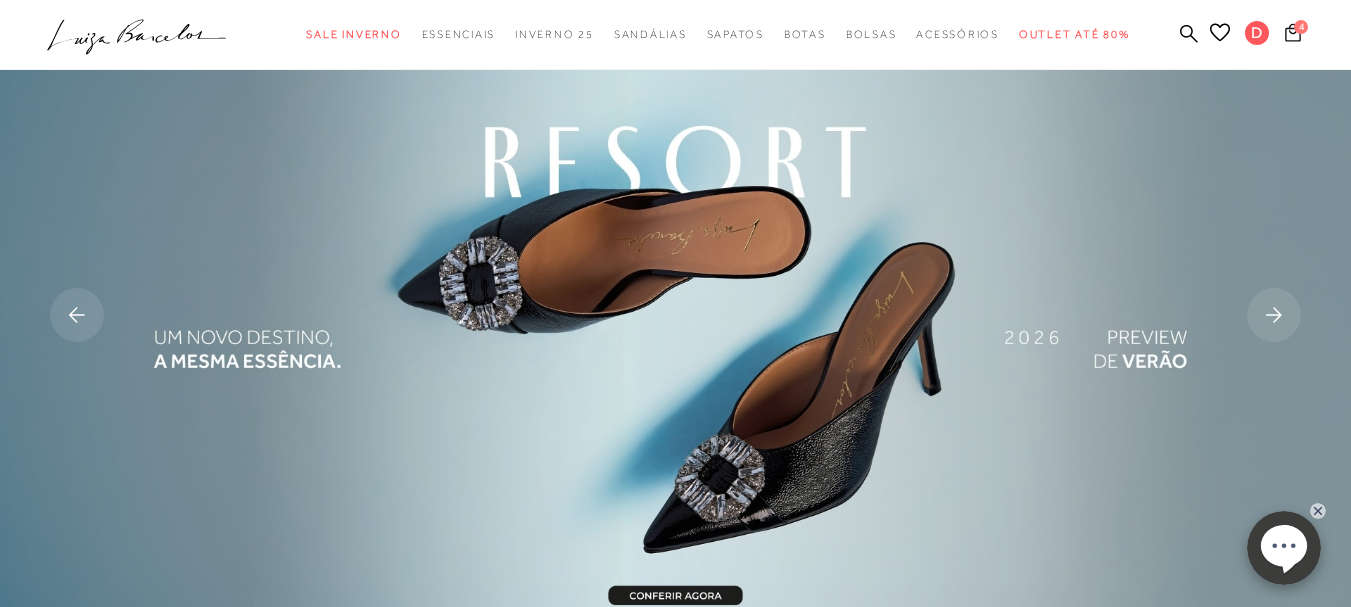 click on "4" at bounding box center (1301, 27) 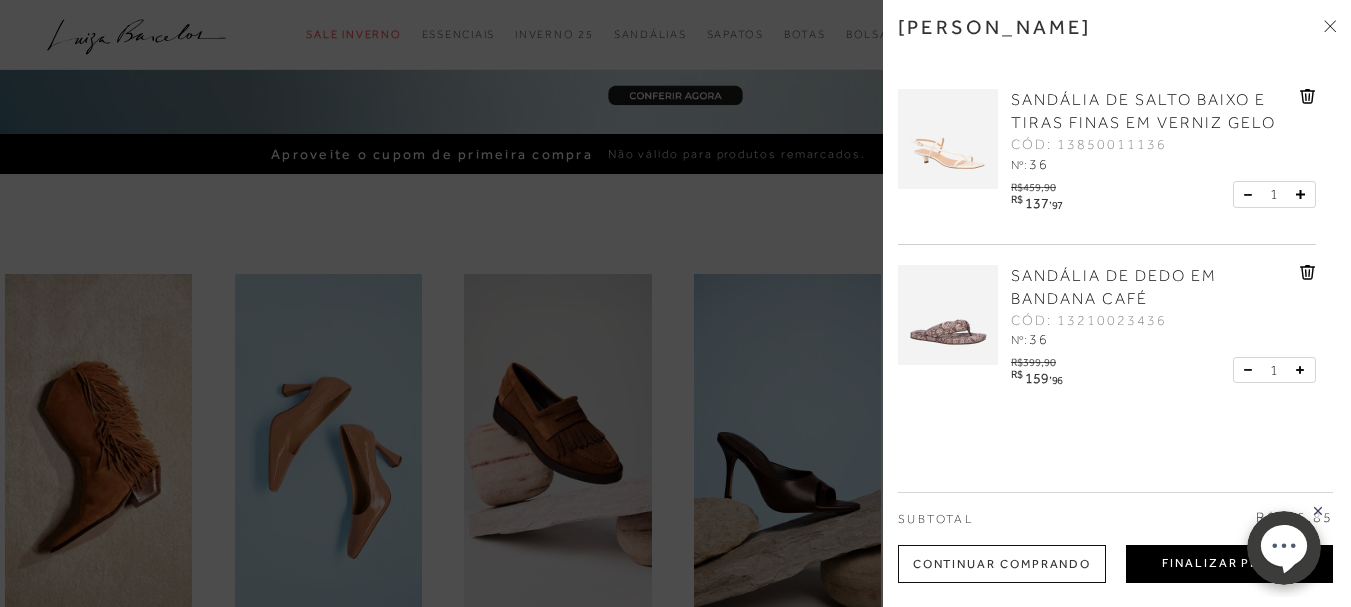 click on "Finalizar Pedido" at bounding box center (1229, 564) 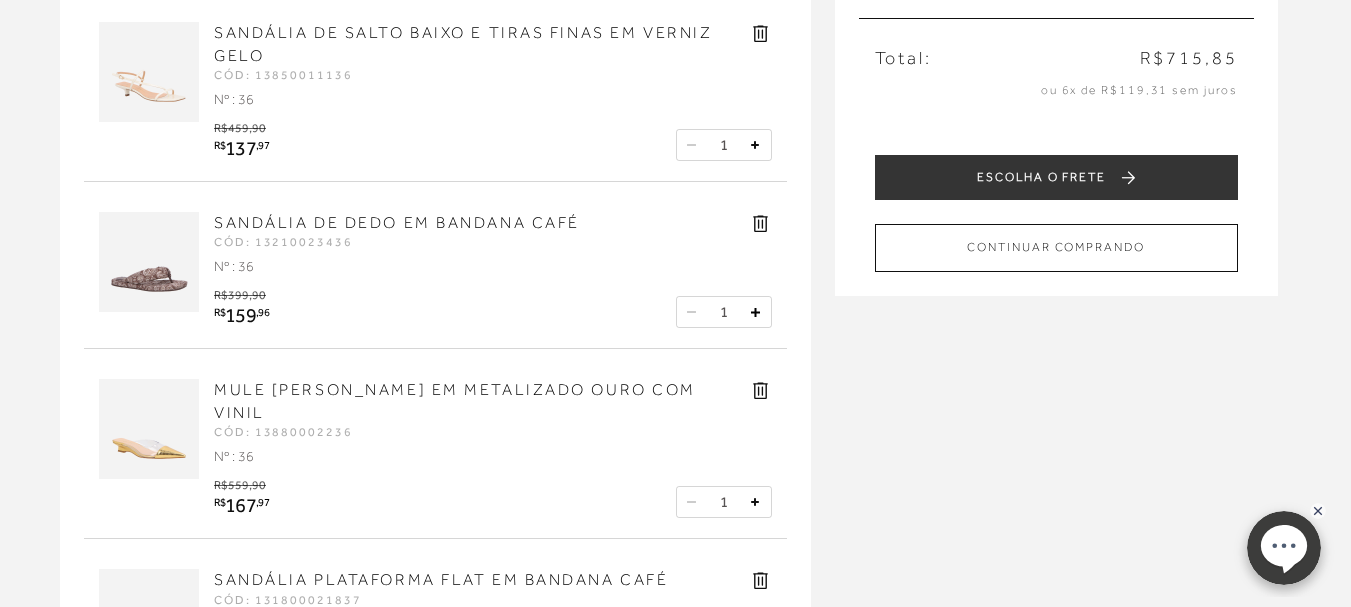 scroll, scrollTop: 0, scrollLeft: 0, axis: both 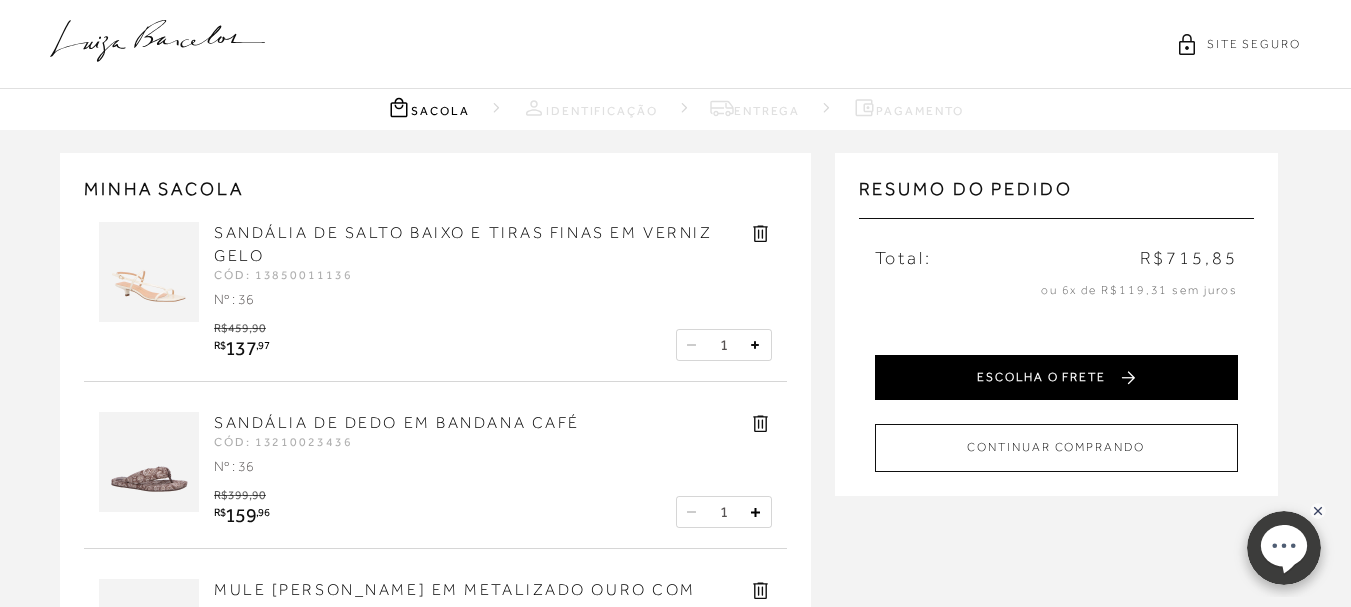 click on "ESCOLHA O FRETE" at bounding box center (1056, 377) 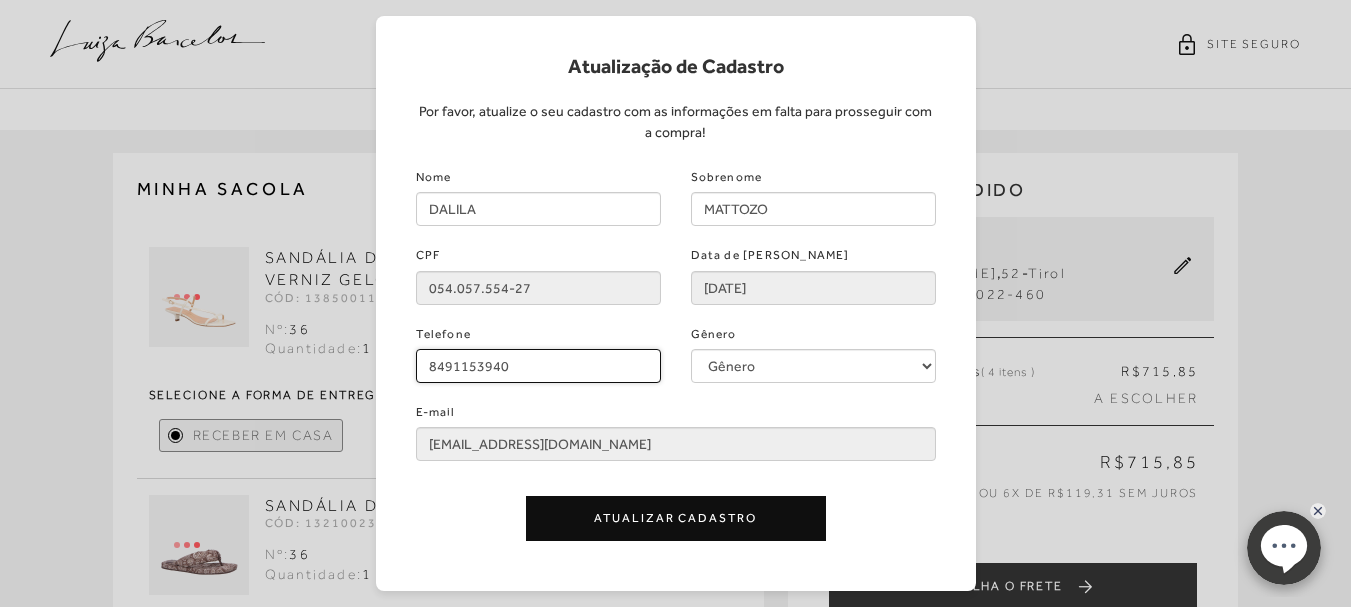 click on "8491153940" at bounding box center (538, 366) 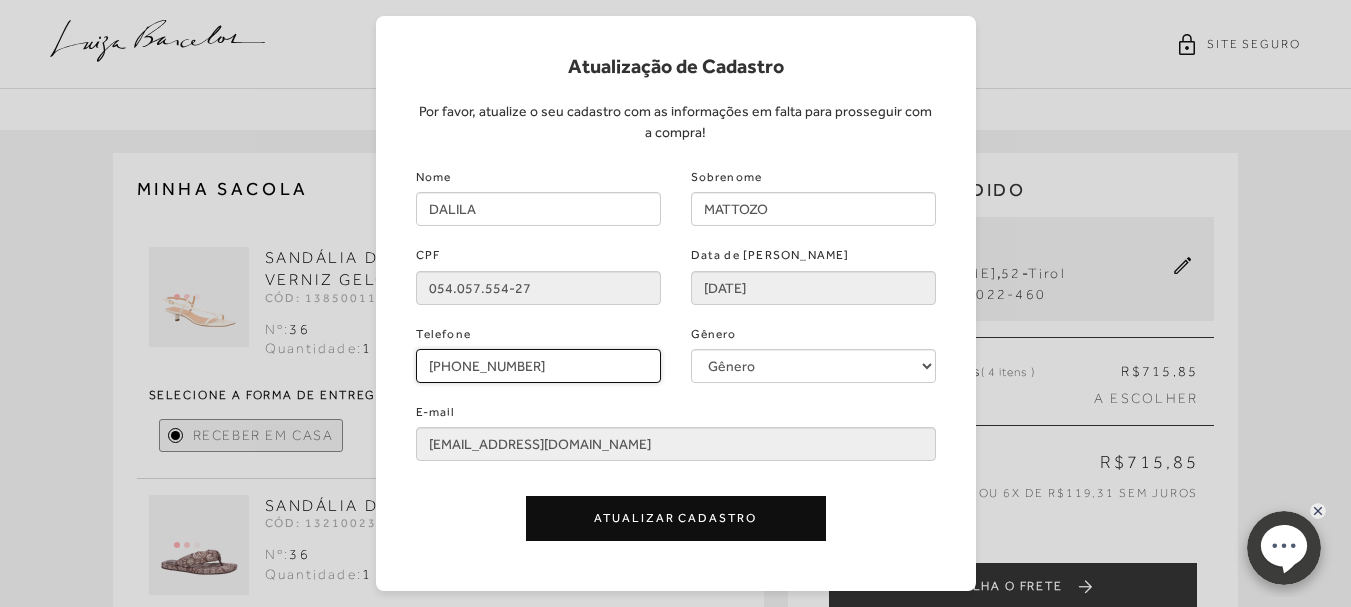drag, startPoint x: 542, startPoint y: 365, endPoint x: 229, endPoint y: 362, distance: 313.01437 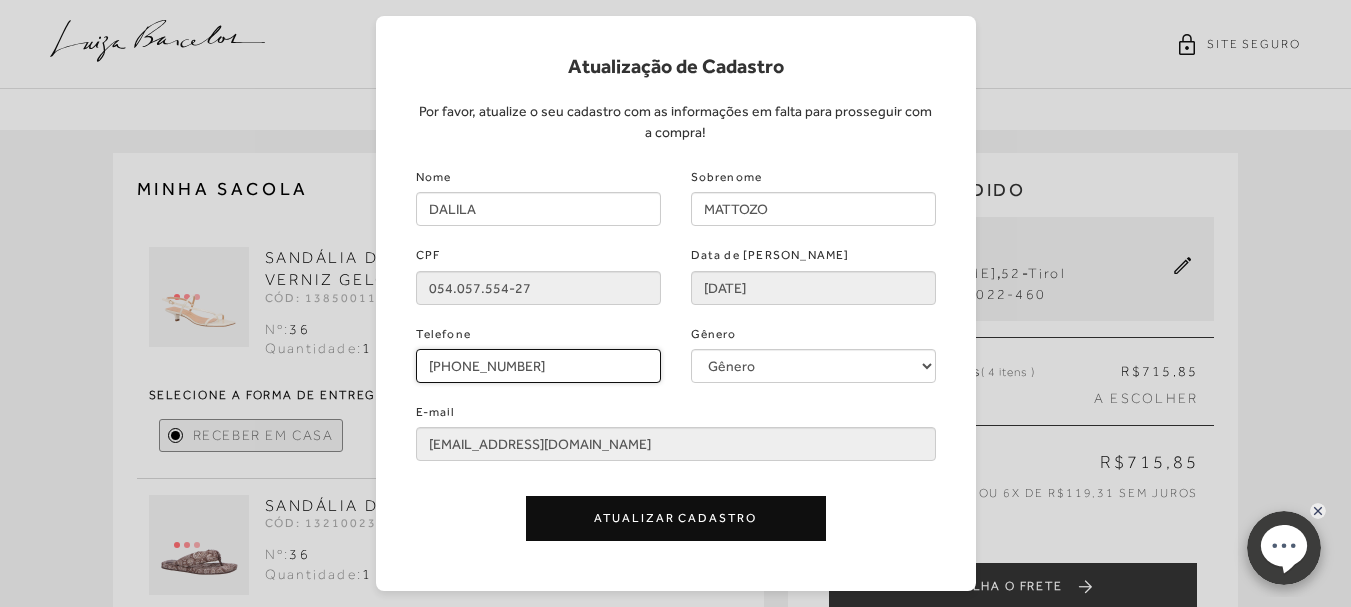 click on "Atualização de Cadastro
Por favor, atualize o seu cadastro com as informações em falta para prosseguir com a compra!
Nome
DALILA
Sobrenome
MATTOZO
CPF
054.057.554-27
Data de Nascimento
18/05/1987
Telefone
(84) 91153-940
Gênero
Gênero Feminino Masculino
E-mail
dalila_nath@hotmail.com
Atualizar Cadastro" at bounding box center (675, 303) 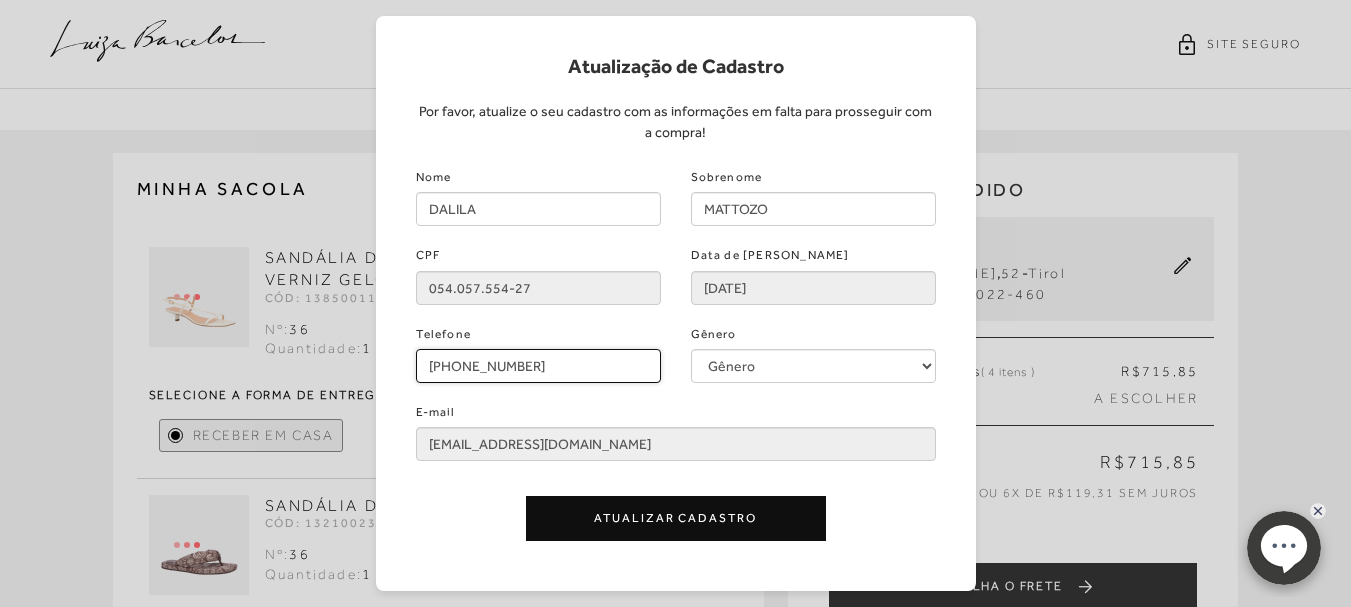 drag, startPoint x: 512, startPoint y: 373, endPoint x: 554, endPoint y: 370, distance: 42.107006 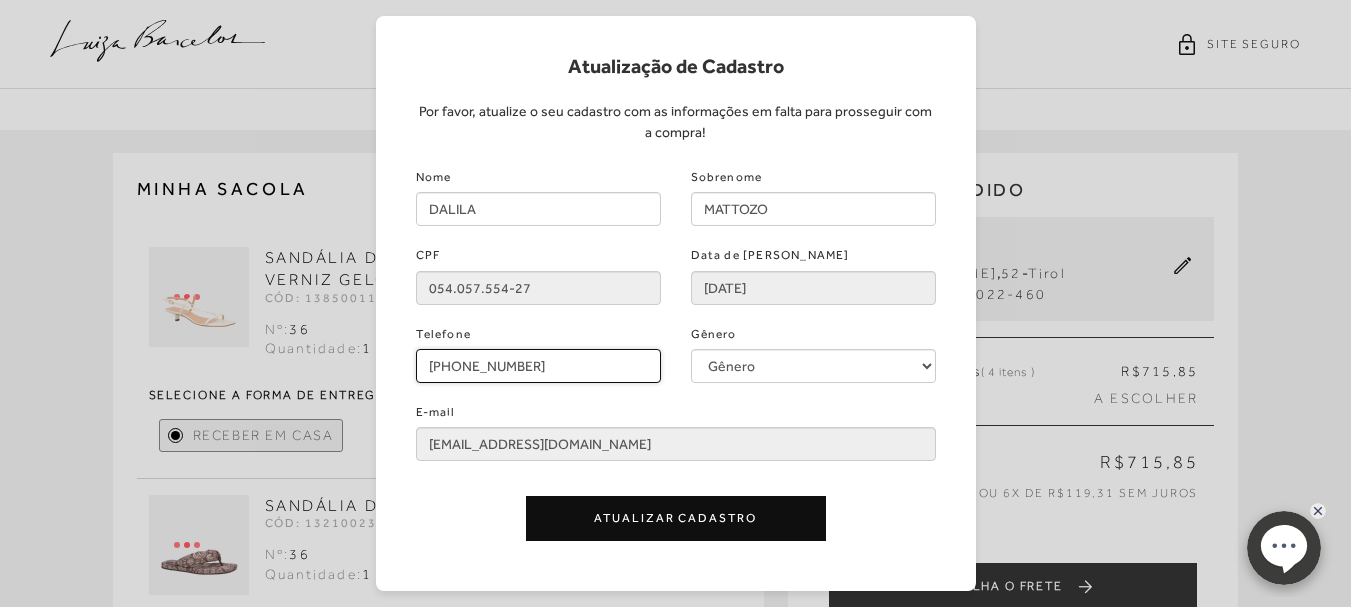click on "(84) 99115-3910" at bounding box center [538, 366] 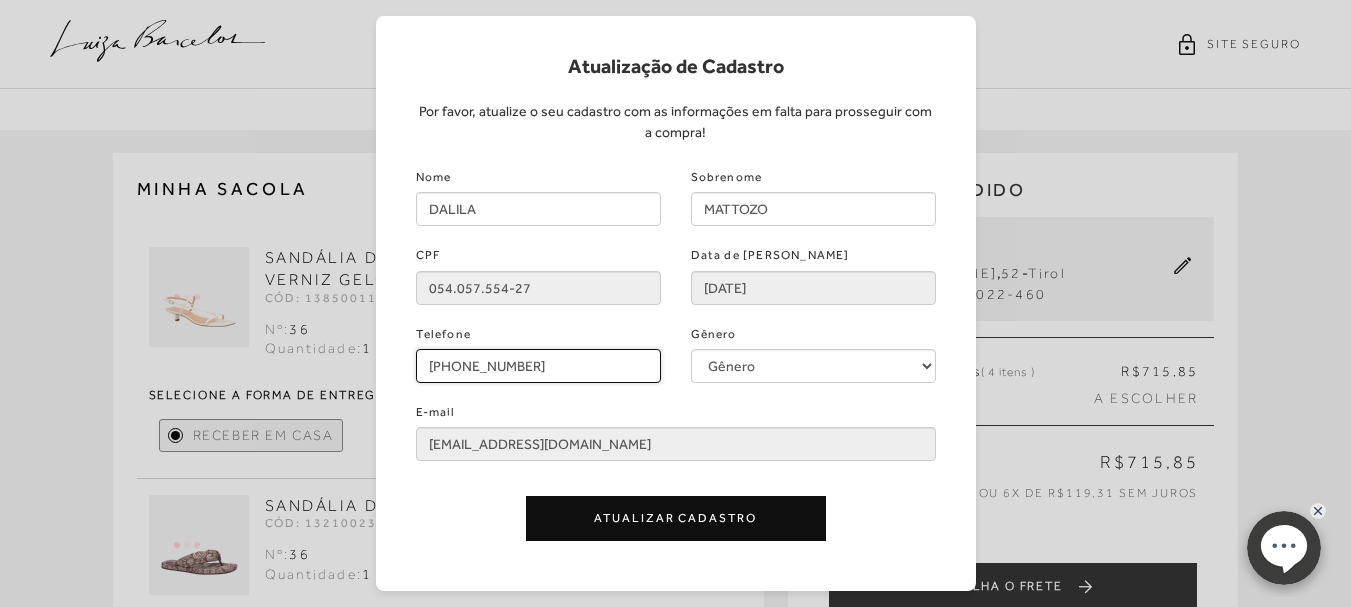 type on "(84) 99115-3940" 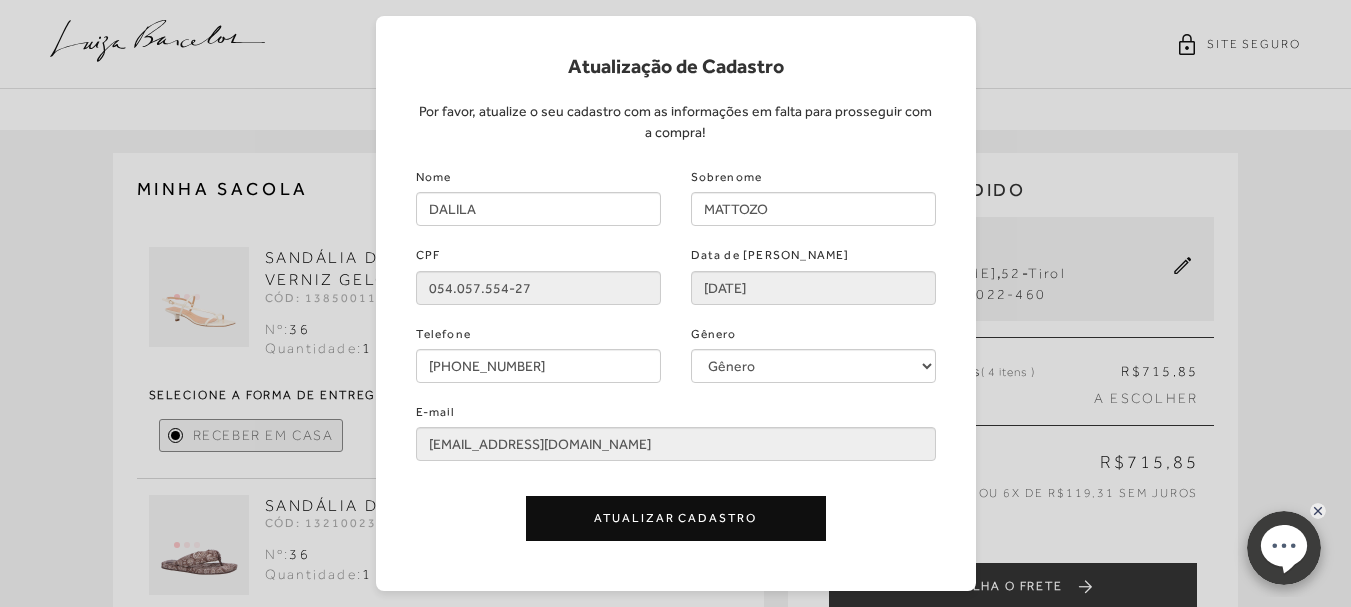 click on "Atualizar Cadastro" at bounding box center (676, 518) 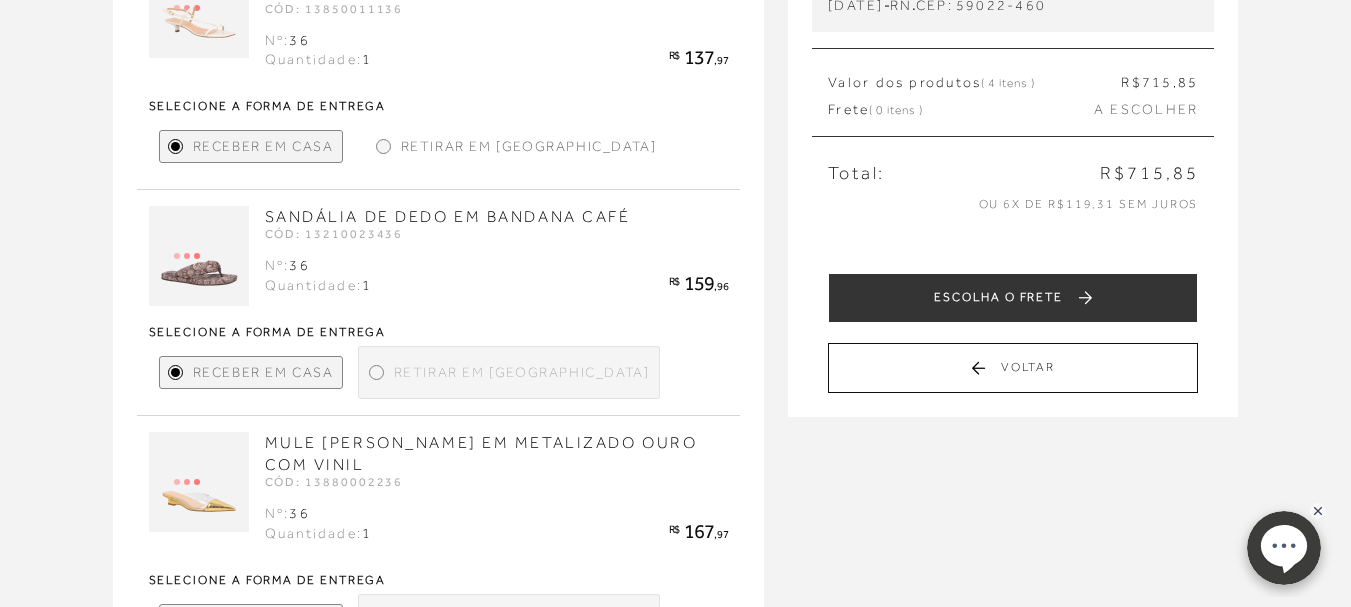 scroll, scrollTop: 300, scrollLeft: 0, axis: vertical 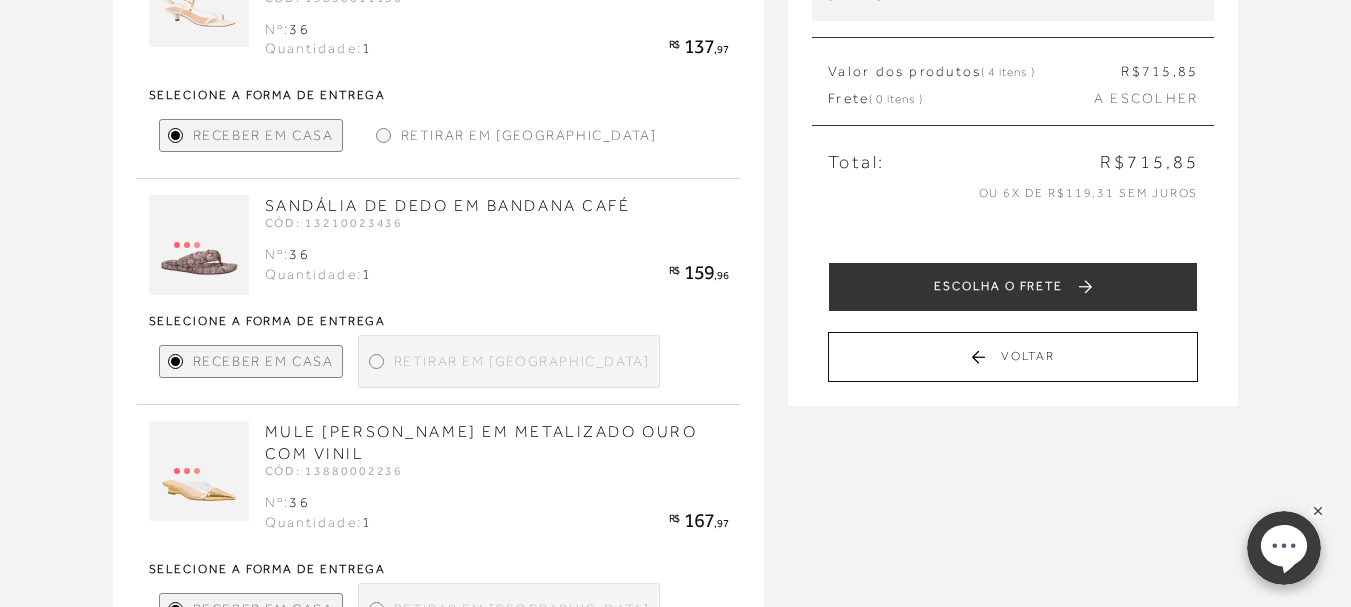 click on "Retirar em Loja" at bounding box center [509, 361] 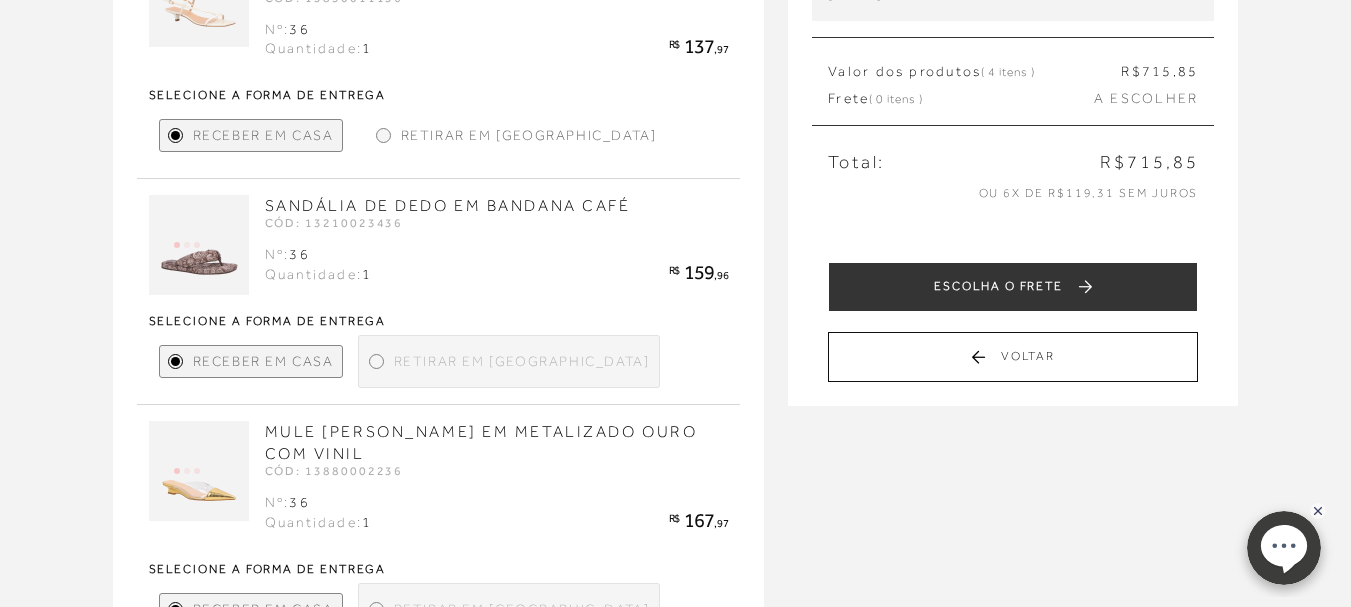 click on "Retirar em Loja" at bounding box center (509, 361) 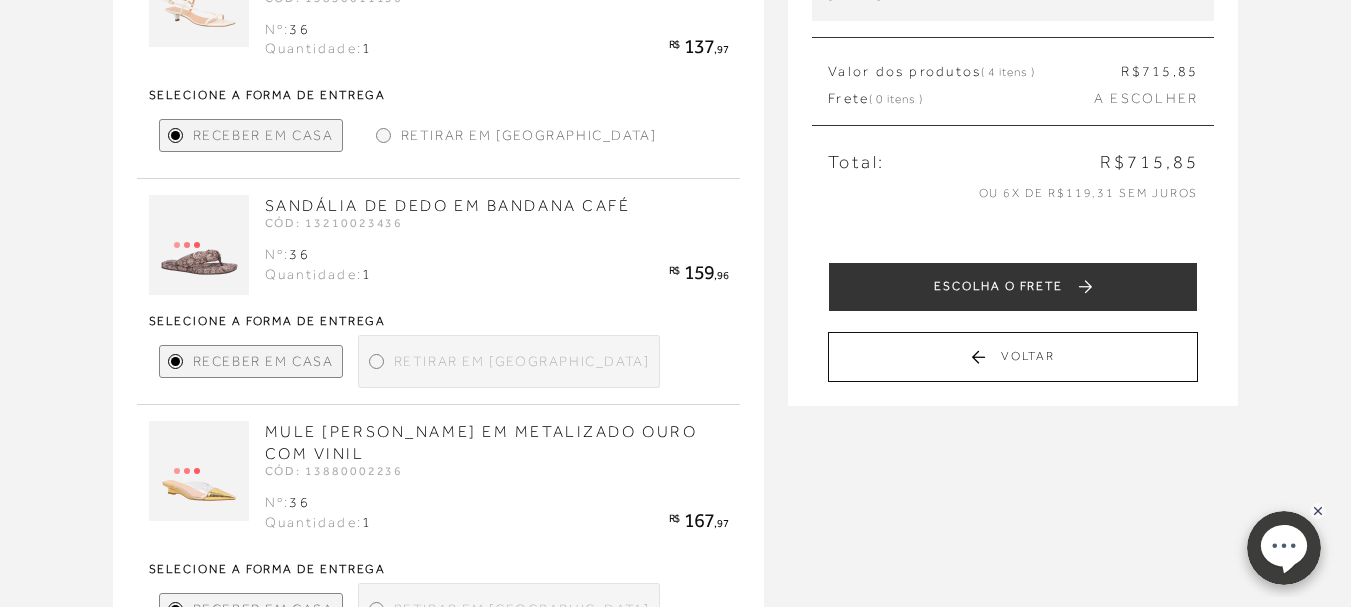 click on "Retirar em Loja" at bounding box center (509, 361) 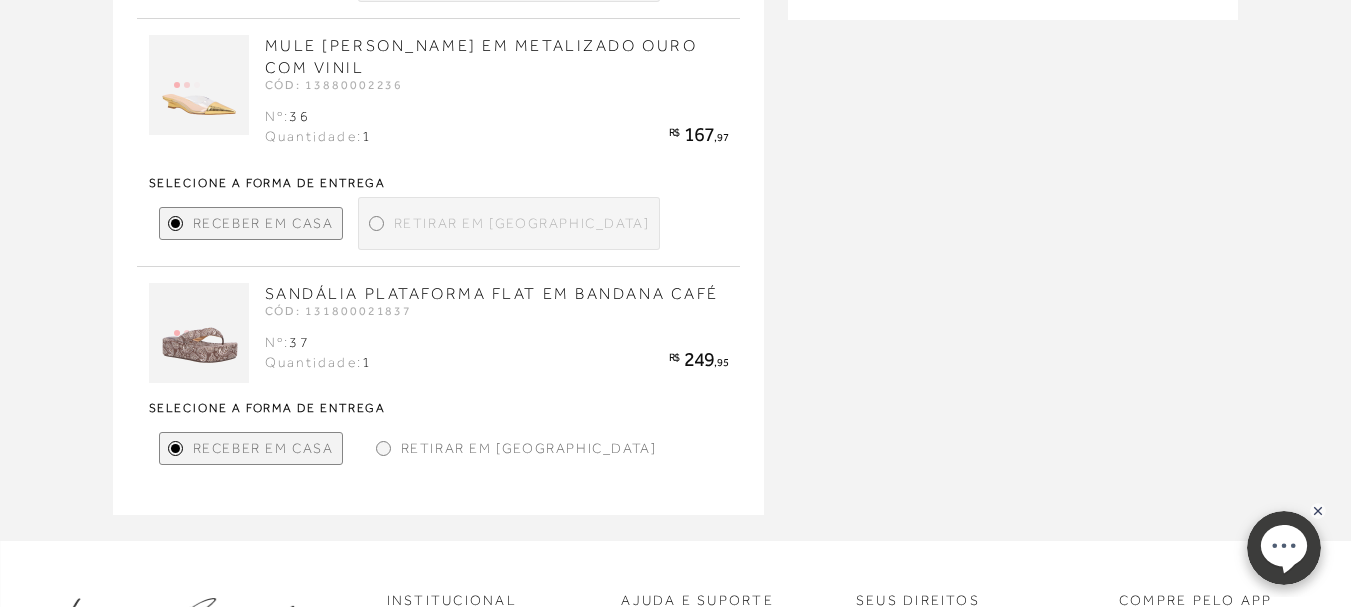 scroll, scrollTop: 700, scrollLeft: 0, axis: vertical 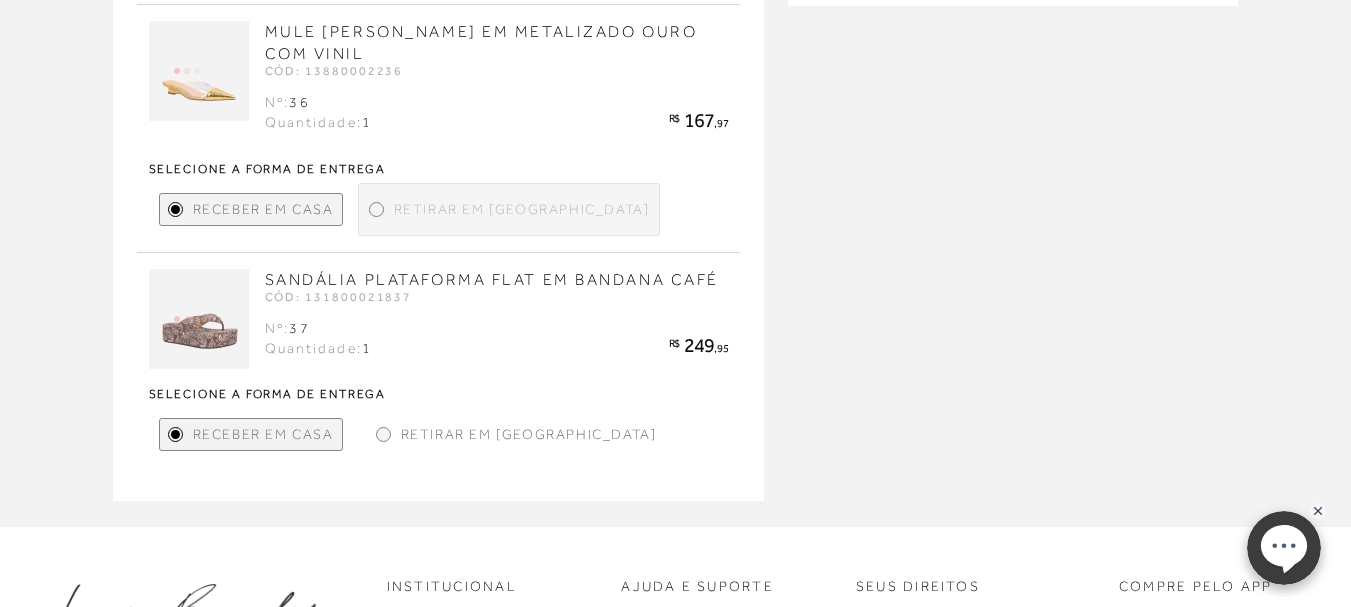 click on "Retirar em Loja" at bounding box center [516, 434] 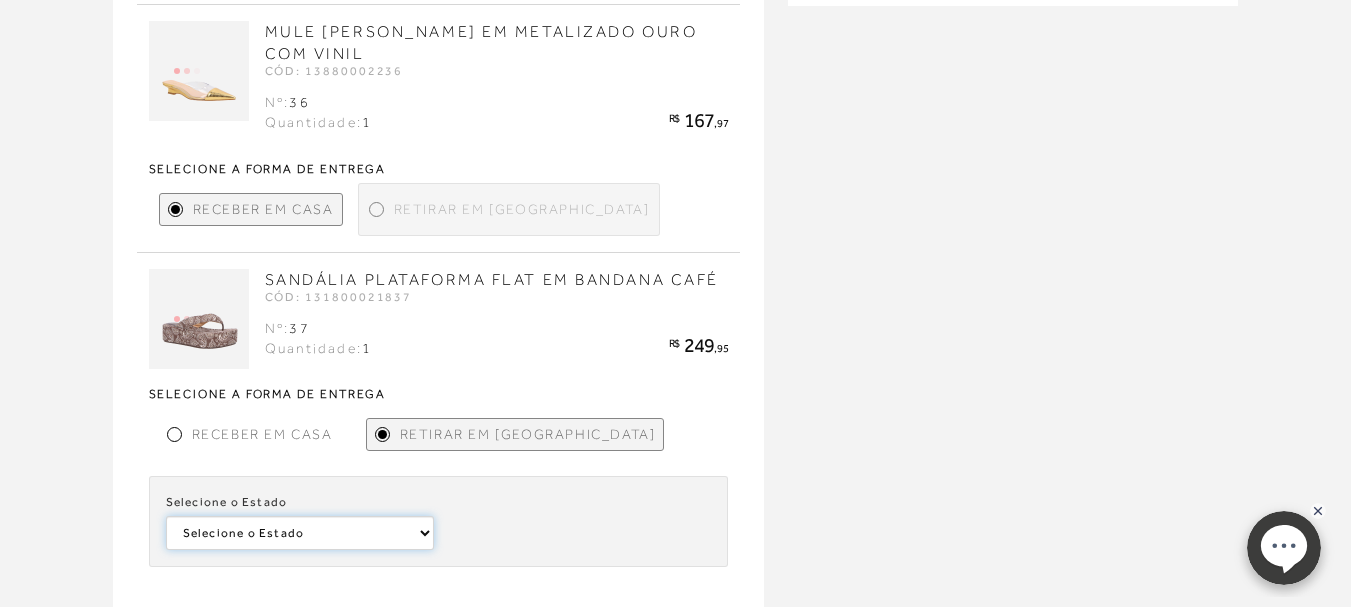 click on "Selecione o Estado Distrito Federal" at bounding box center [0, 0] 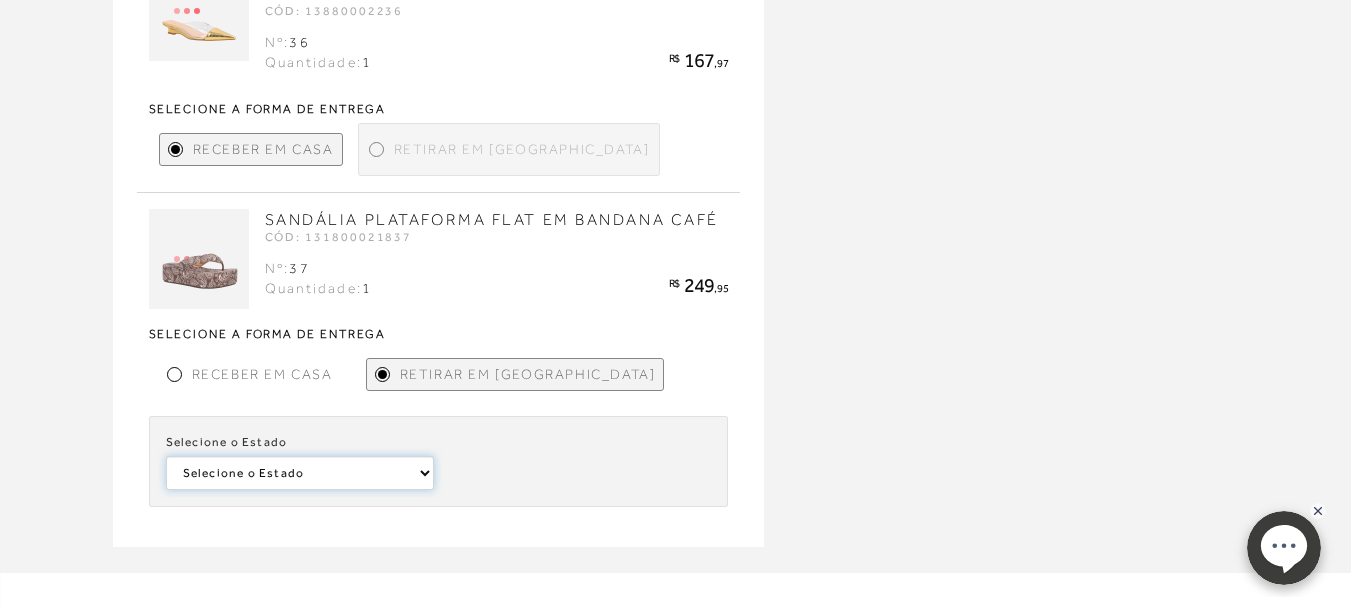 scroll, scrollTop: 900, scrollLeft: 0, axis: vertical 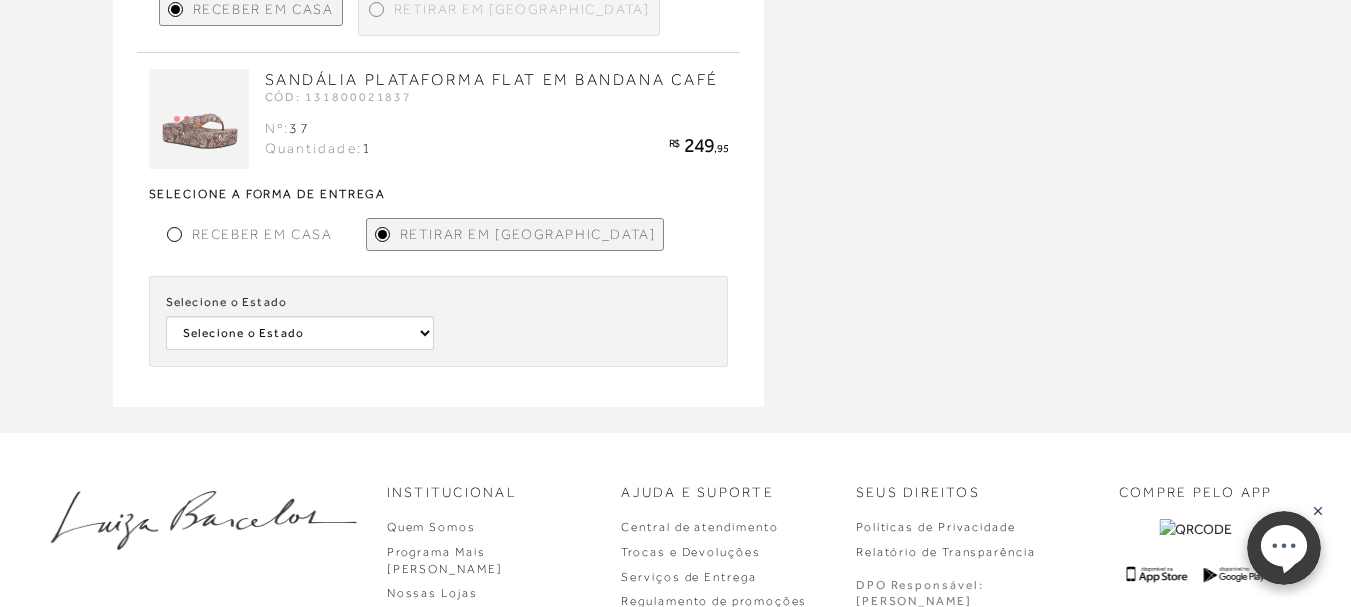 click at bounding box center (174, 234) 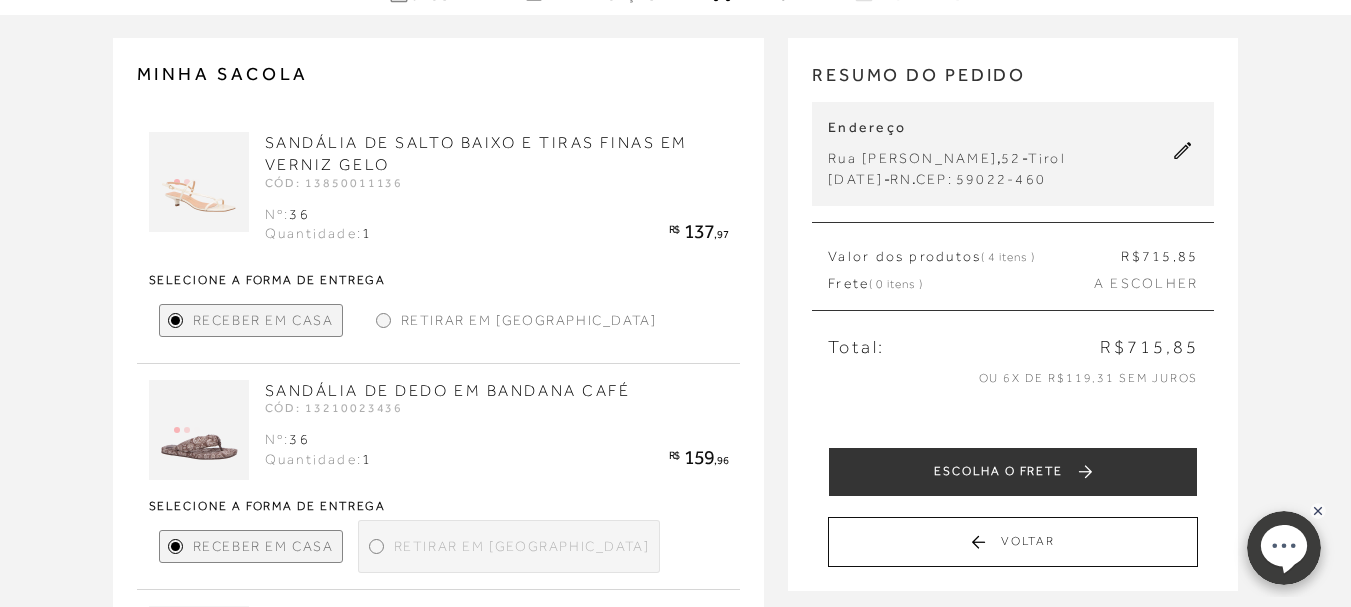scroll, scrollTop: 0, scrollLeft: 0, axis: both 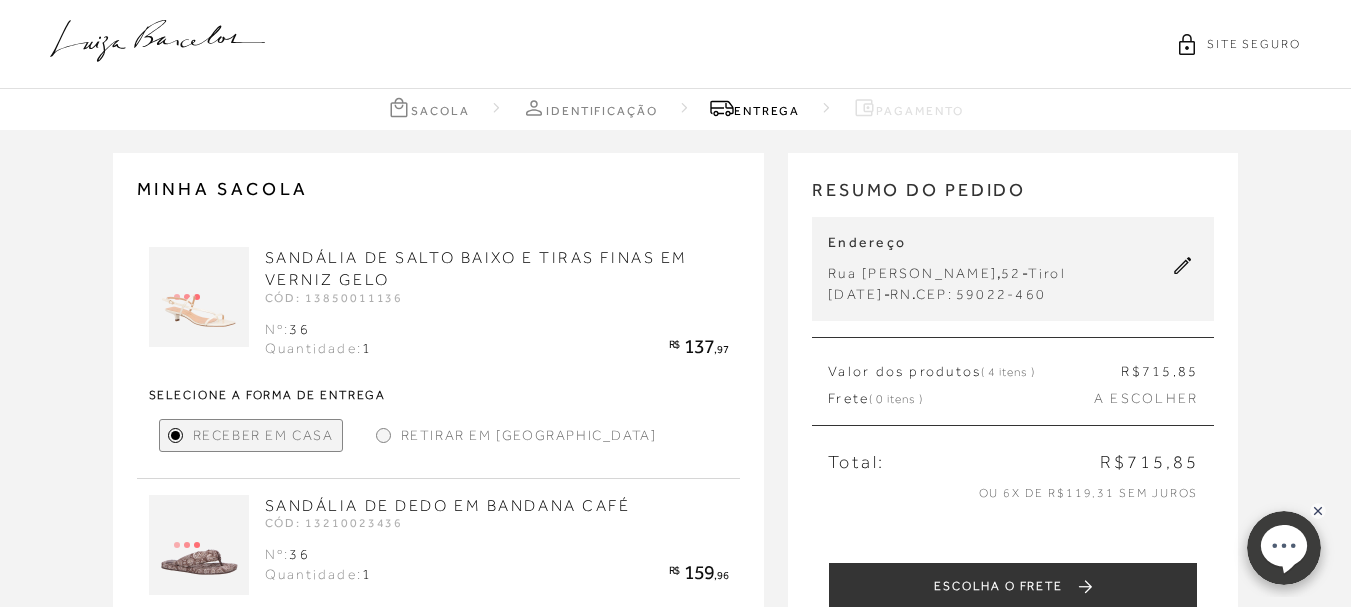 click on "Endereço
Rua Ilíria Tavares Galvão ,
52  -
Tirol
Natal  -
RN  .
CEP:
59022-460" at bounding box center [1013, 269] 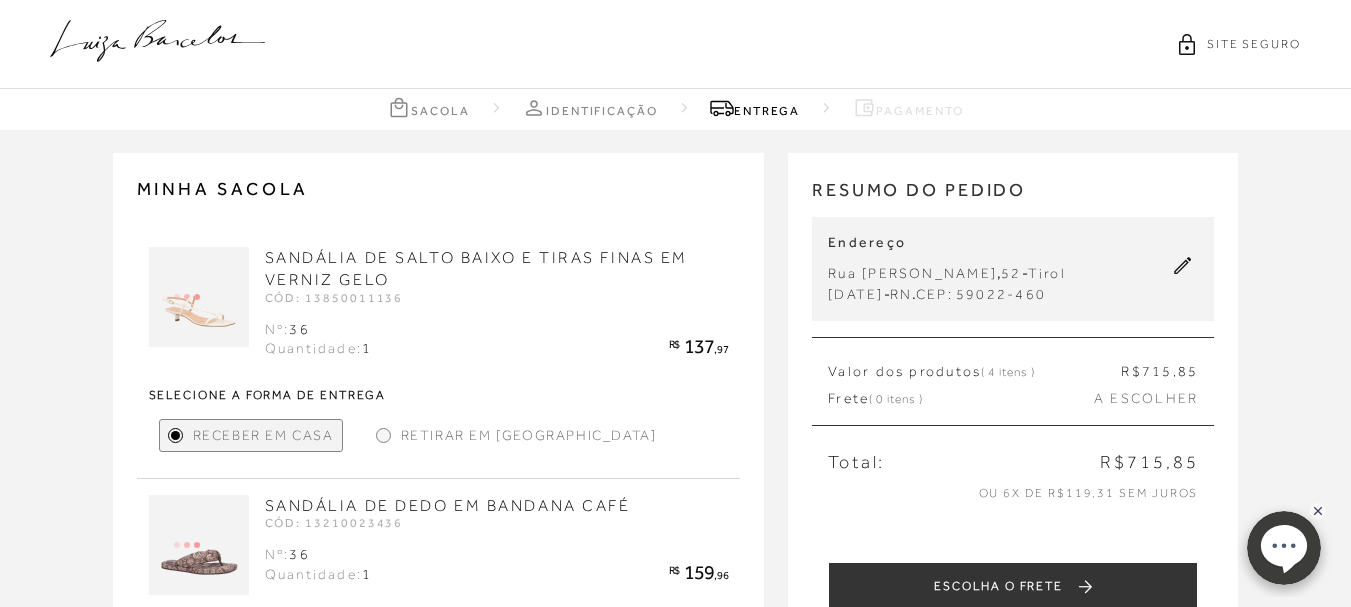 click 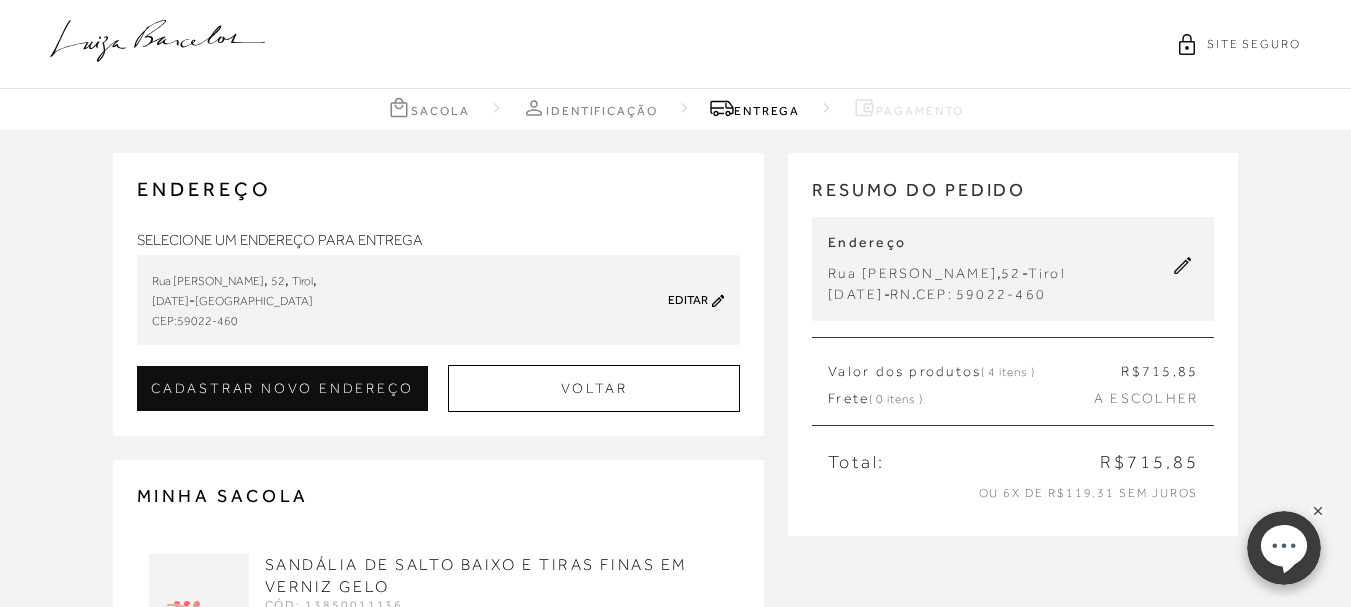 click on "Editar" at bounding box center (688, 300) 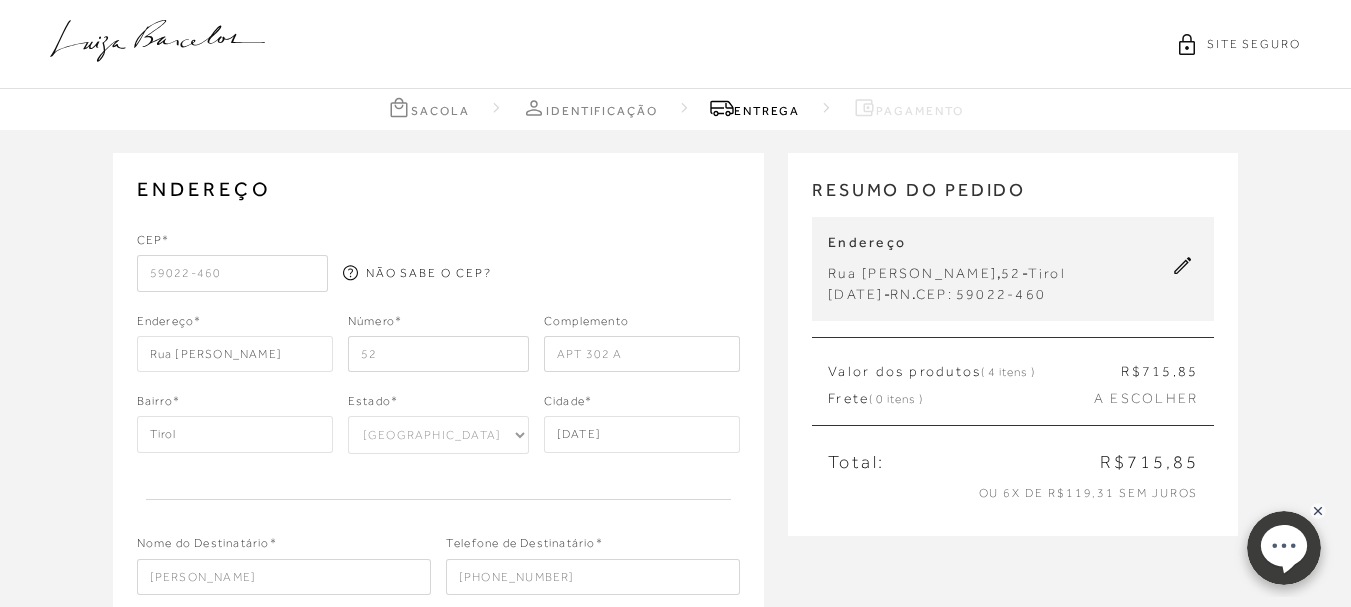 drag, startPoint x: 586, startPoint y: 355, endPoint x: 670, endPoint y: 347, distance: 84.38009 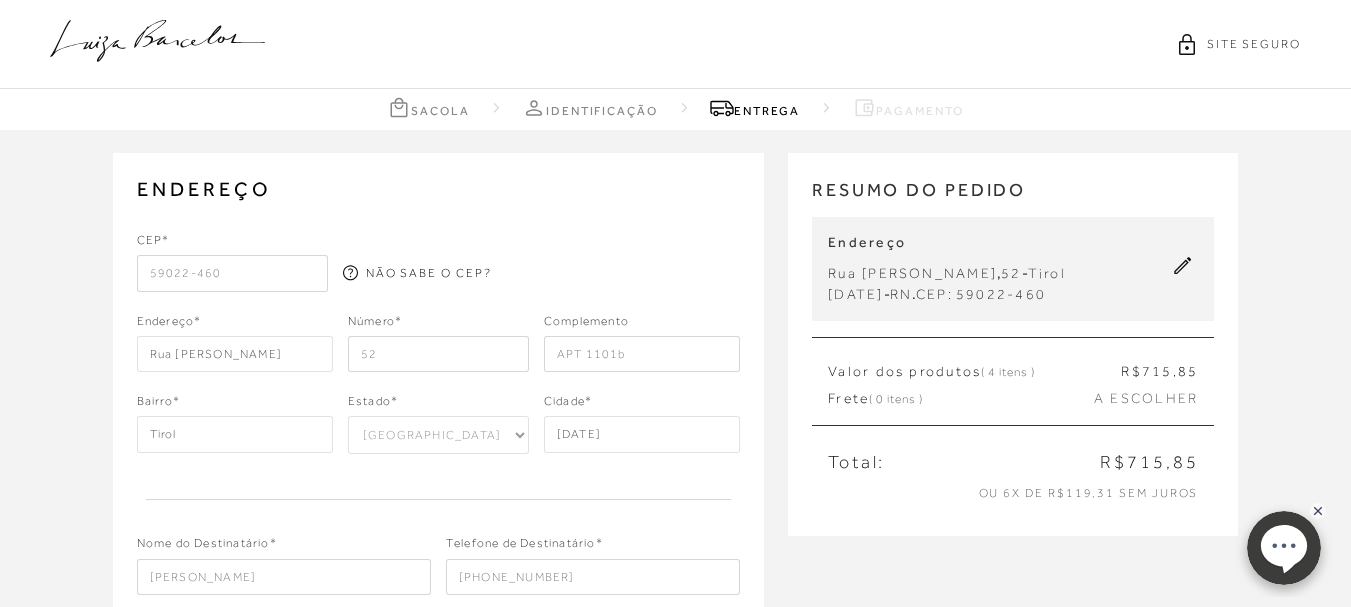 scroll, scrollTop: 200, scrollLeft: 0, axis: vertical 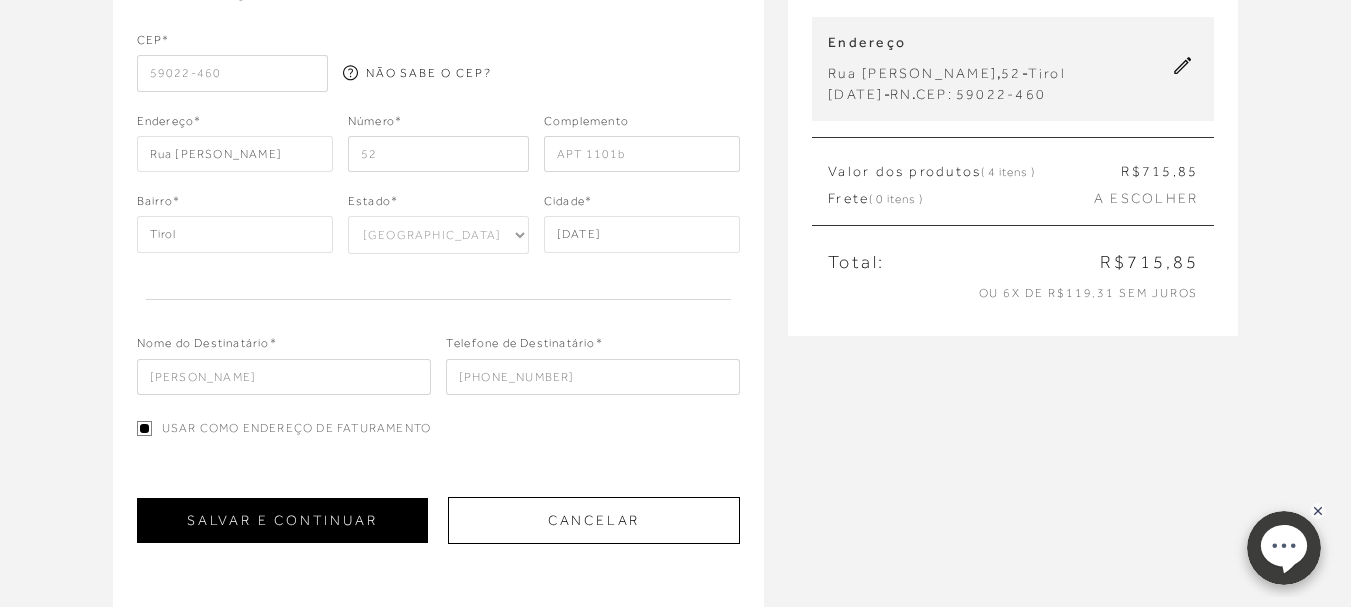 type on "APT 1101b" 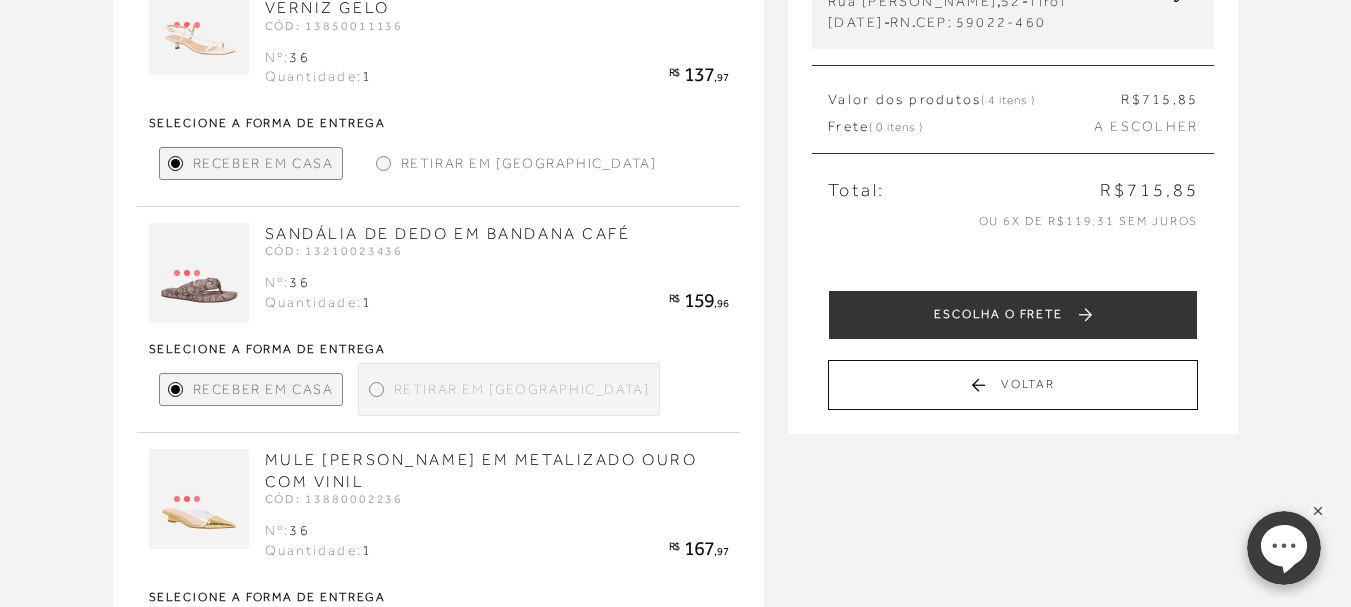 scroll, scrollTop: 300, scrollLeft: 0, axis: vertical 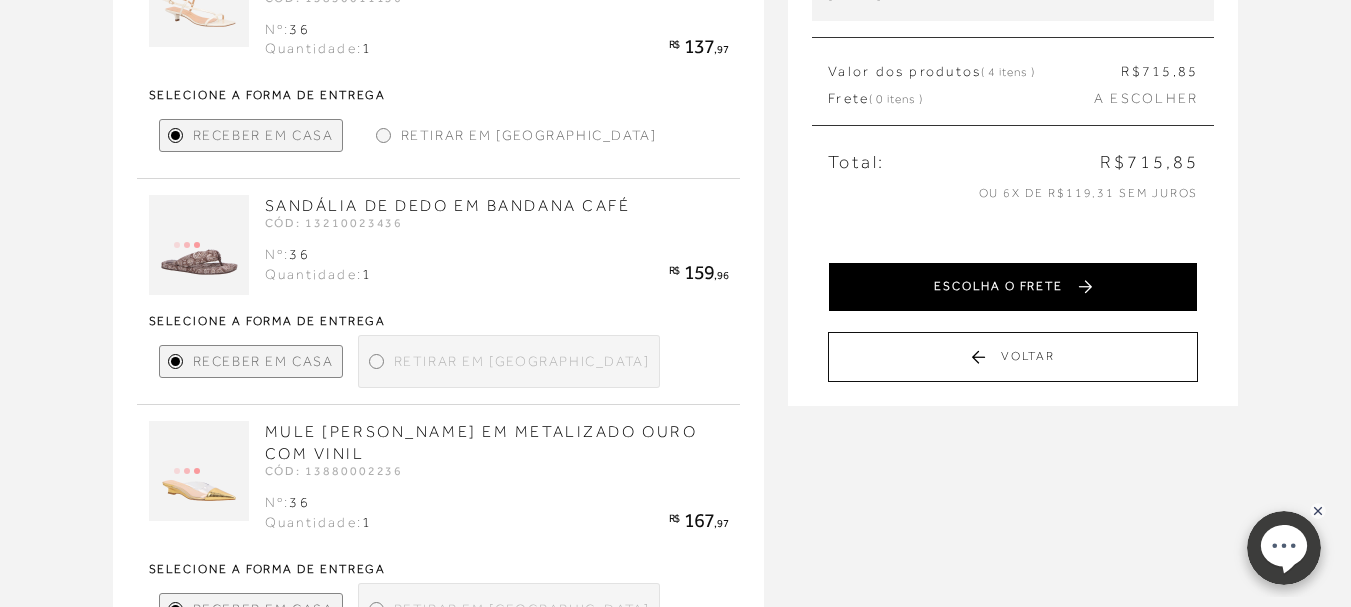 click on "ESCOLHA O FRETE" at bounding box center (1013, 287) 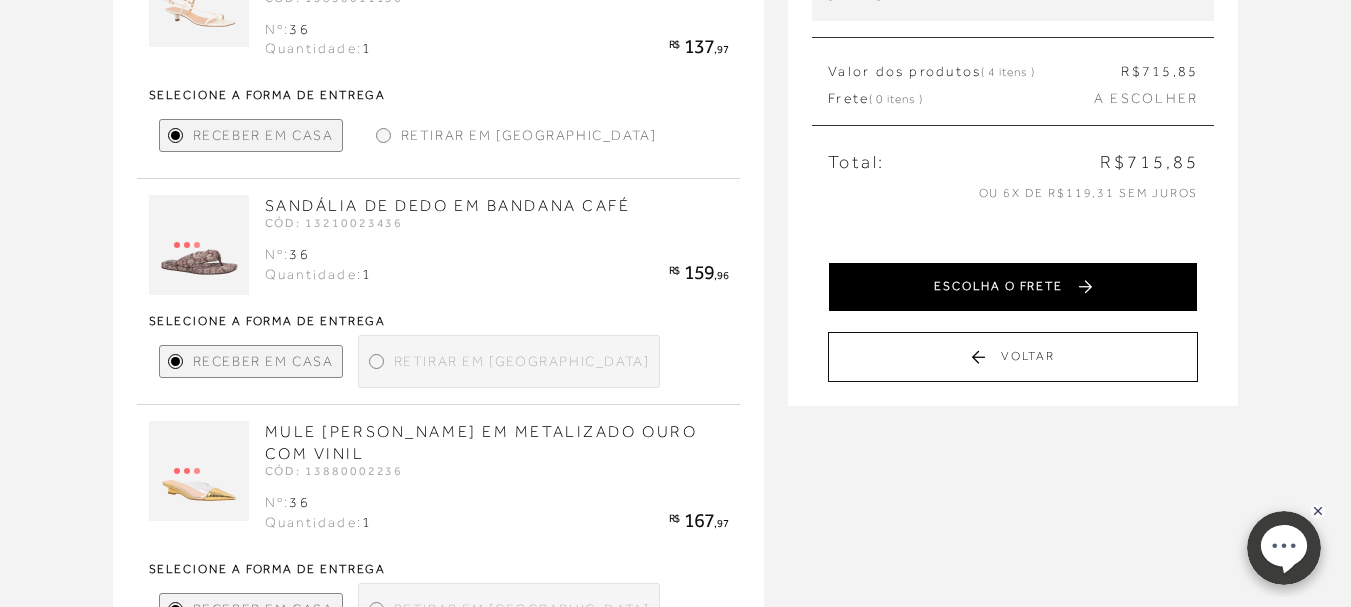 scroll, scrollTop: 0, scrollLeft: 0, axis: both 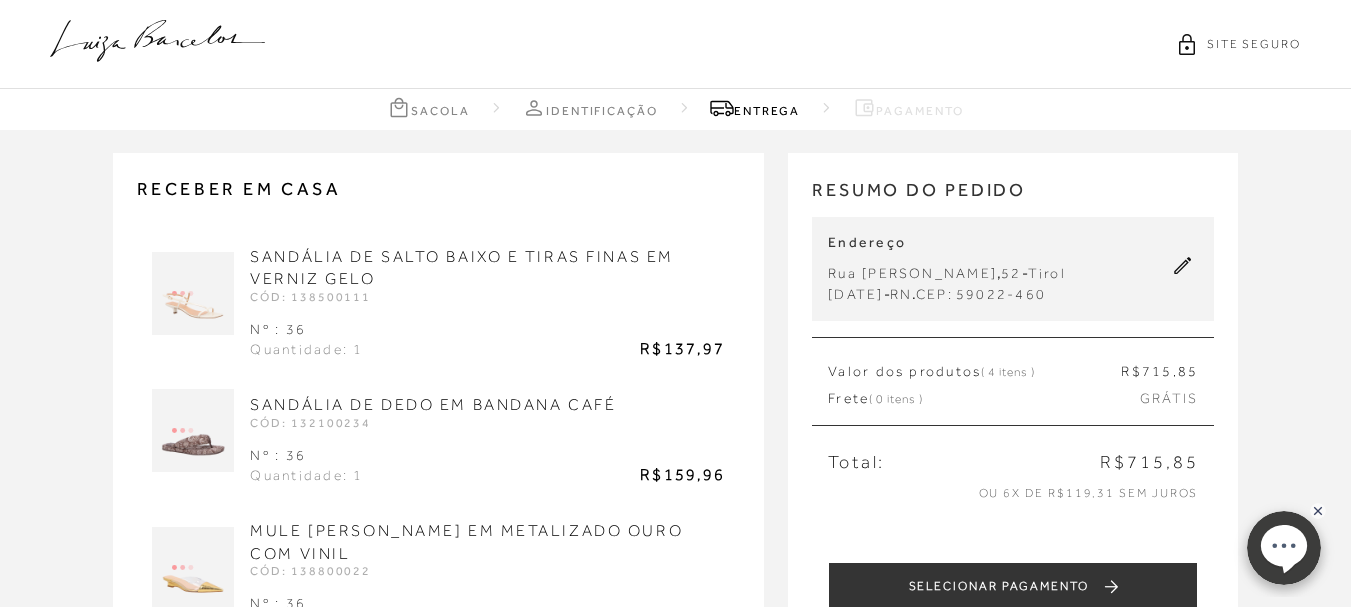 click on "GRÁTIS" at bounding box center (1169, 399) 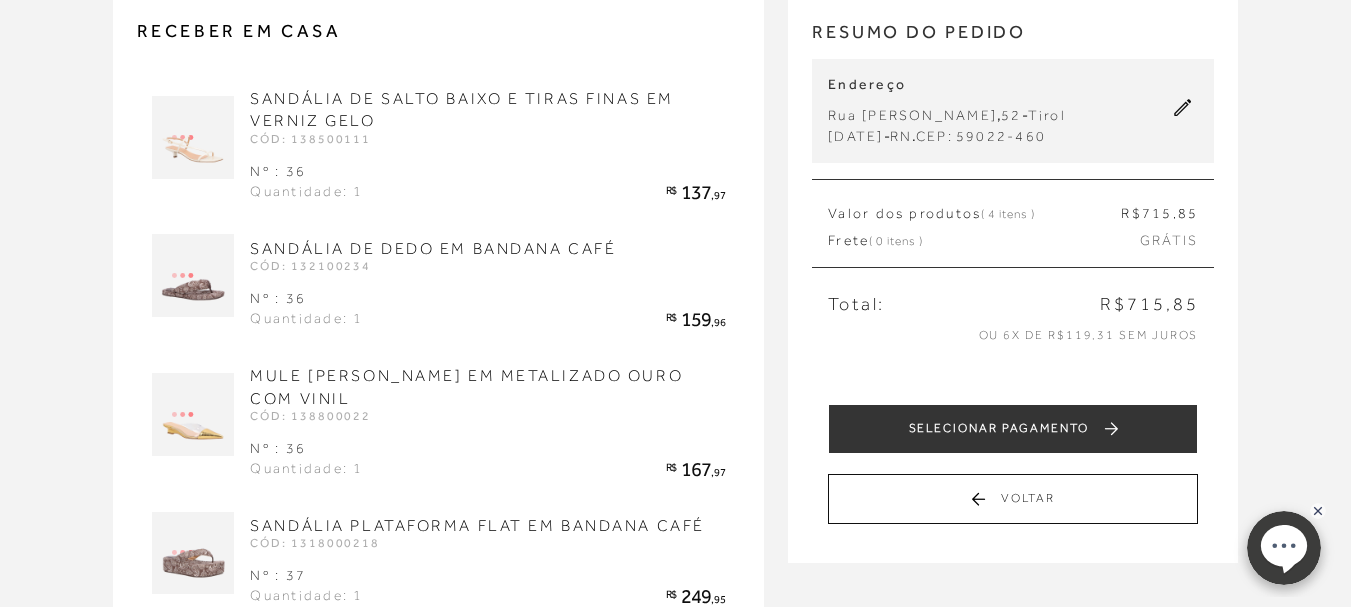 scroll, scrollTop: 400, scrollLeft: 0, axis: vertical 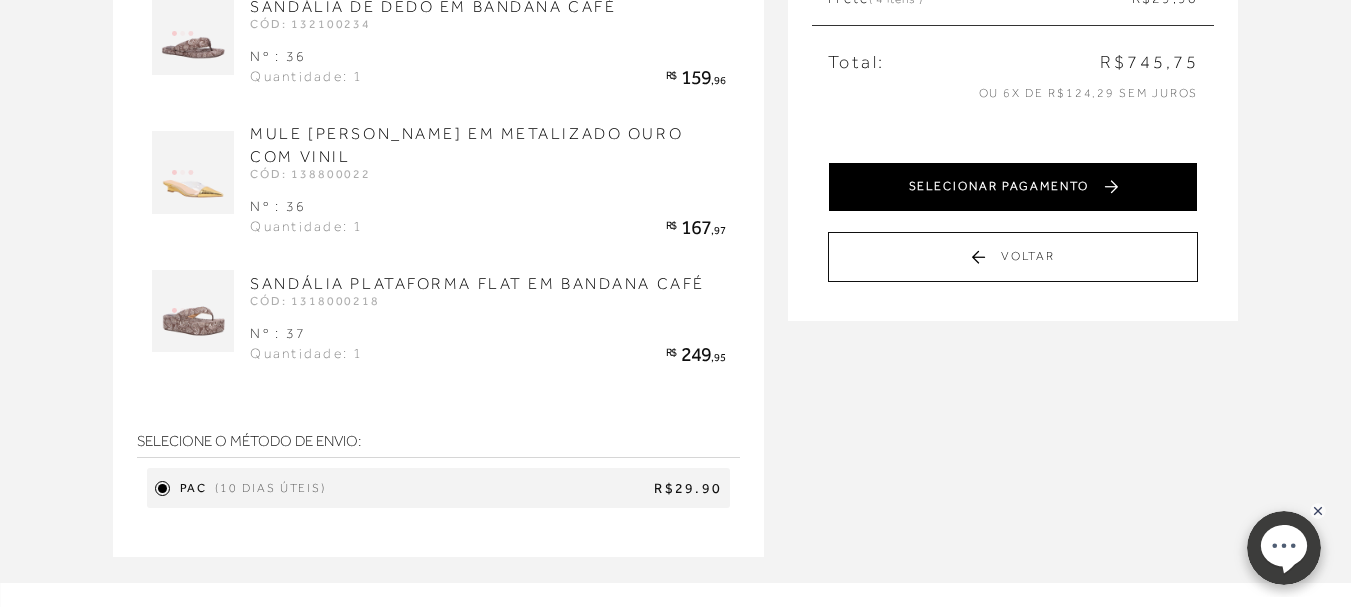 click on "SELECIONAR PAGAMENTO" at bounding box center [1013, 187] 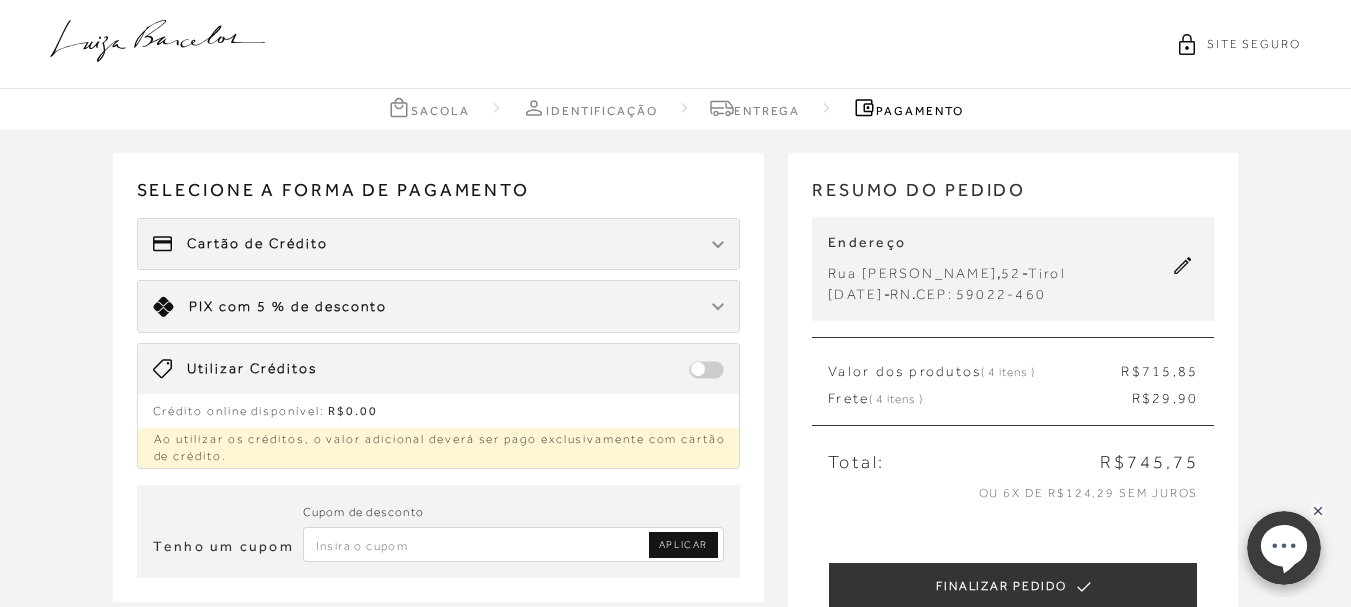 scroll, scrollTop: 100, scrollLeft: 0, axis: vertical 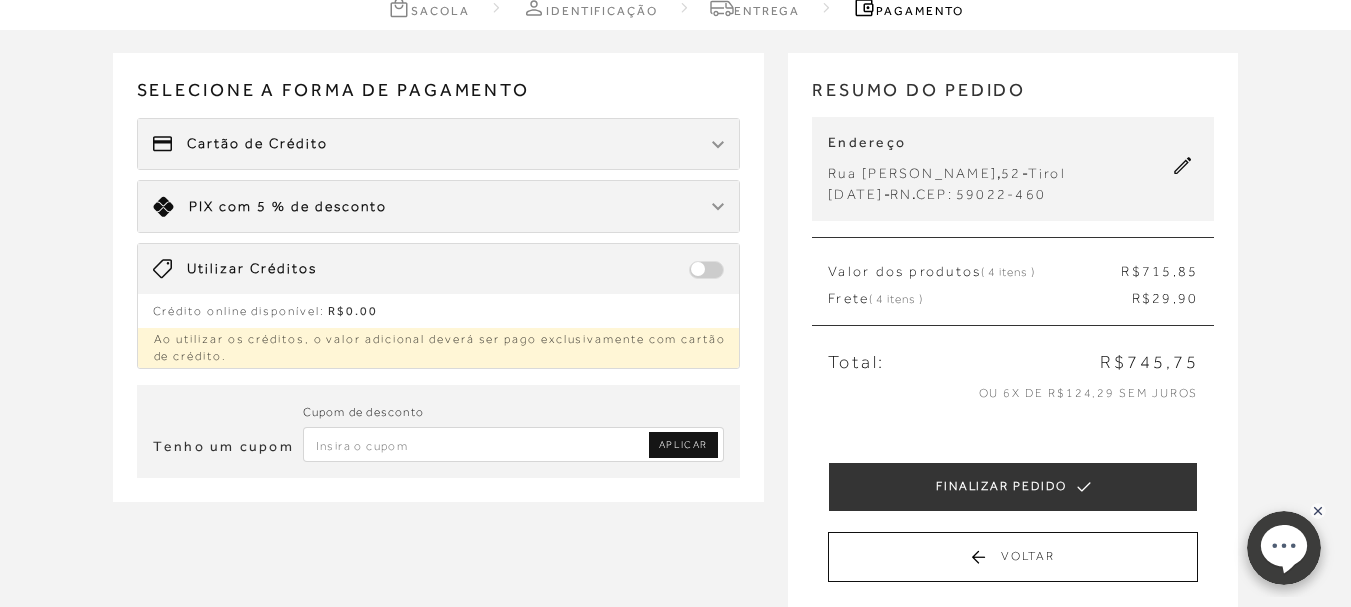 click at bounding box center [514, 444] 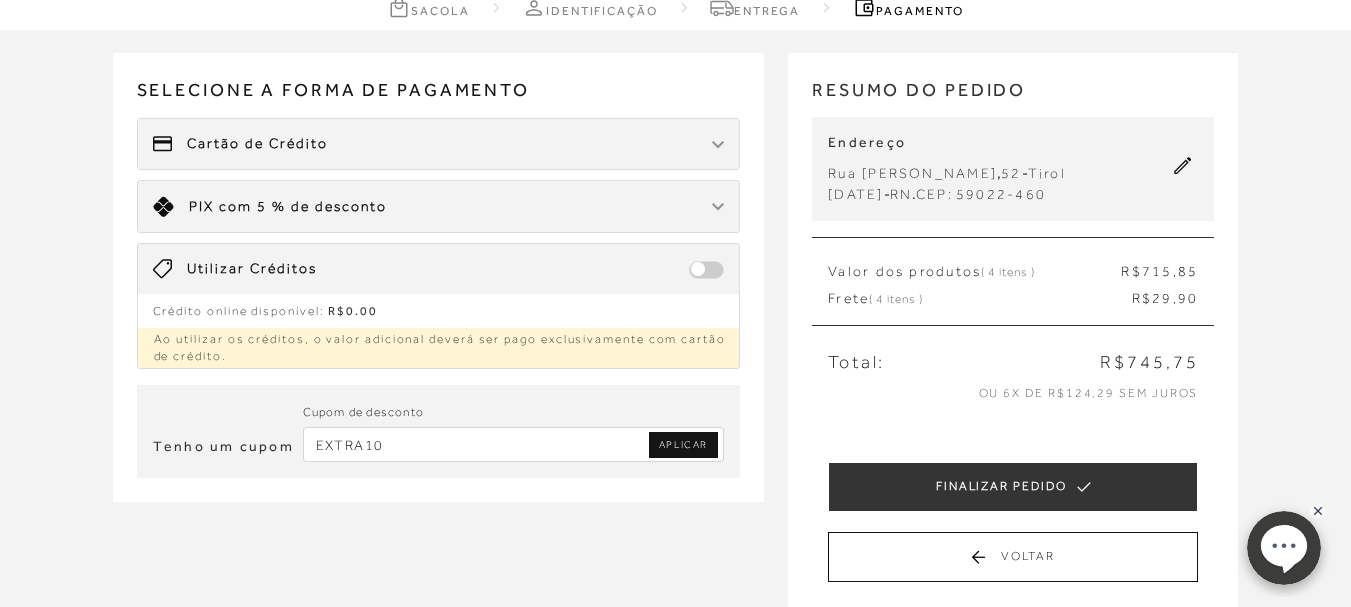 type on "EXTRA10" 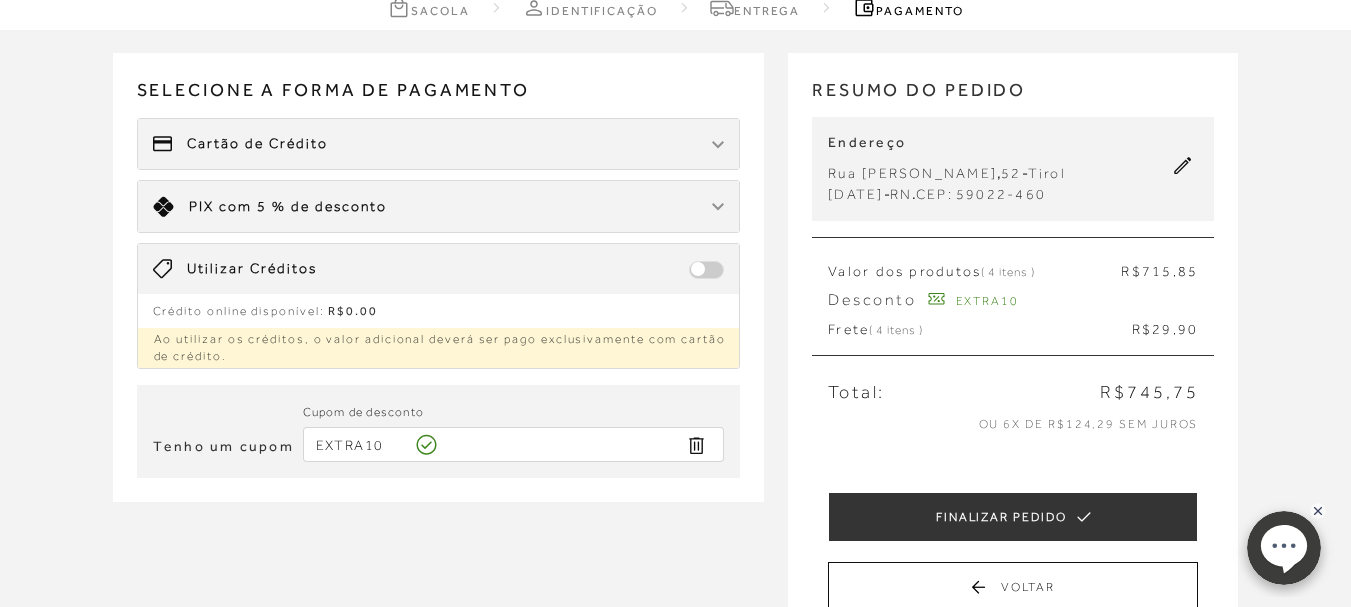 type 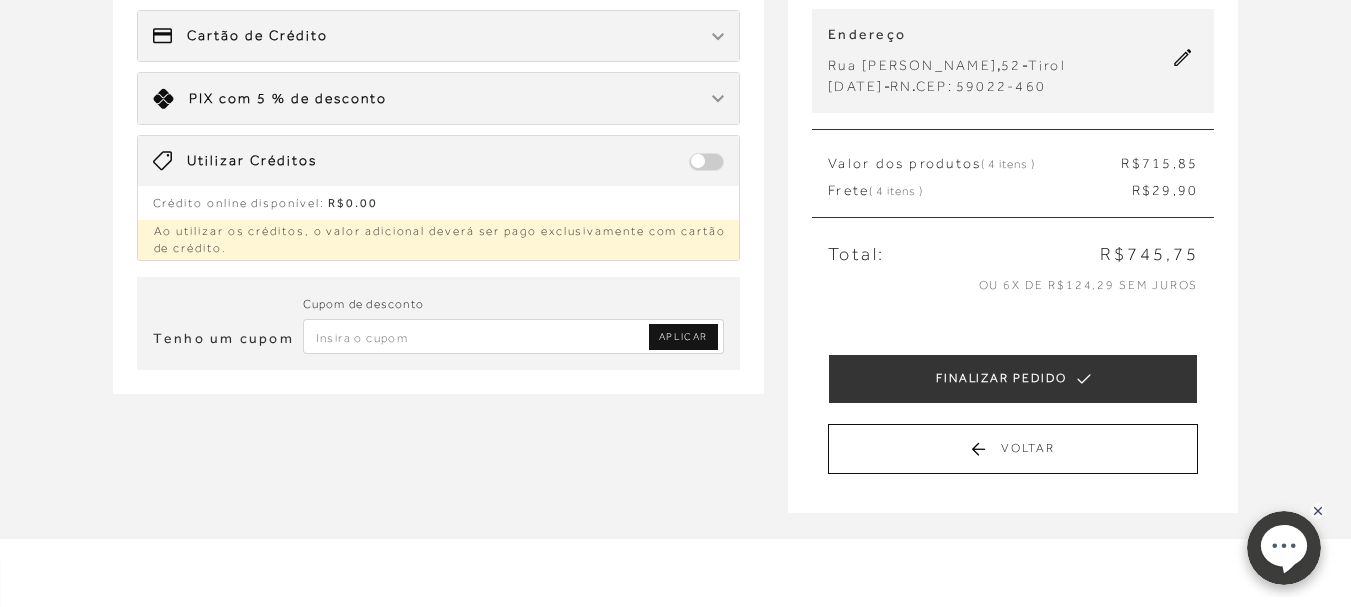scroll, scrollTop: 100, scrollLeft: 0, axis: vertical 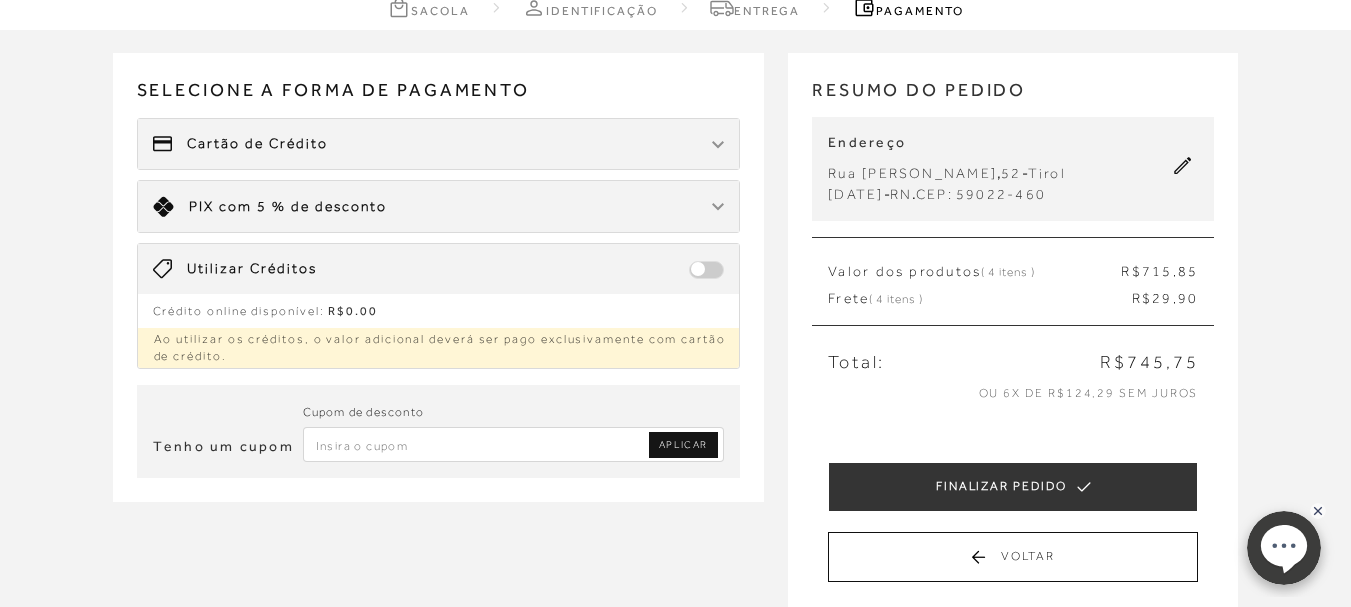 click on "Limite: R$ 5.000,00
PIX
com 5 % de desconto" at bounding box center [439, 206] 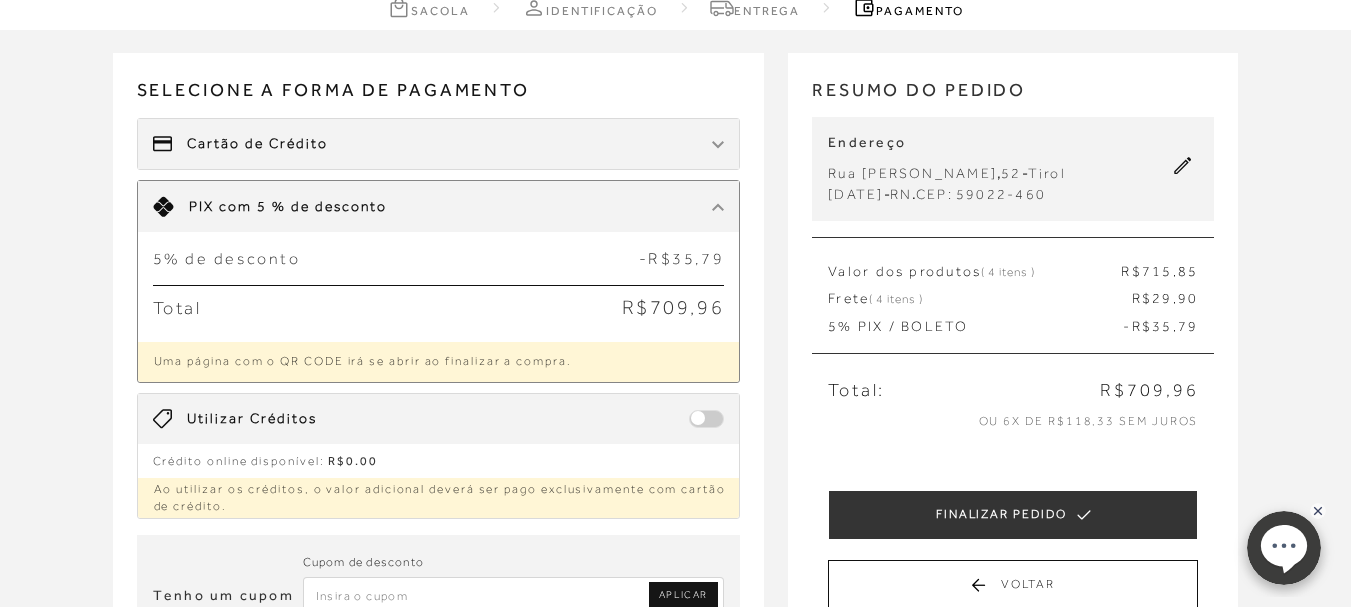 click on "Limite: R$ 5.000,00
PIX
com 5 % de desconto" at bounding box center [439, 206] 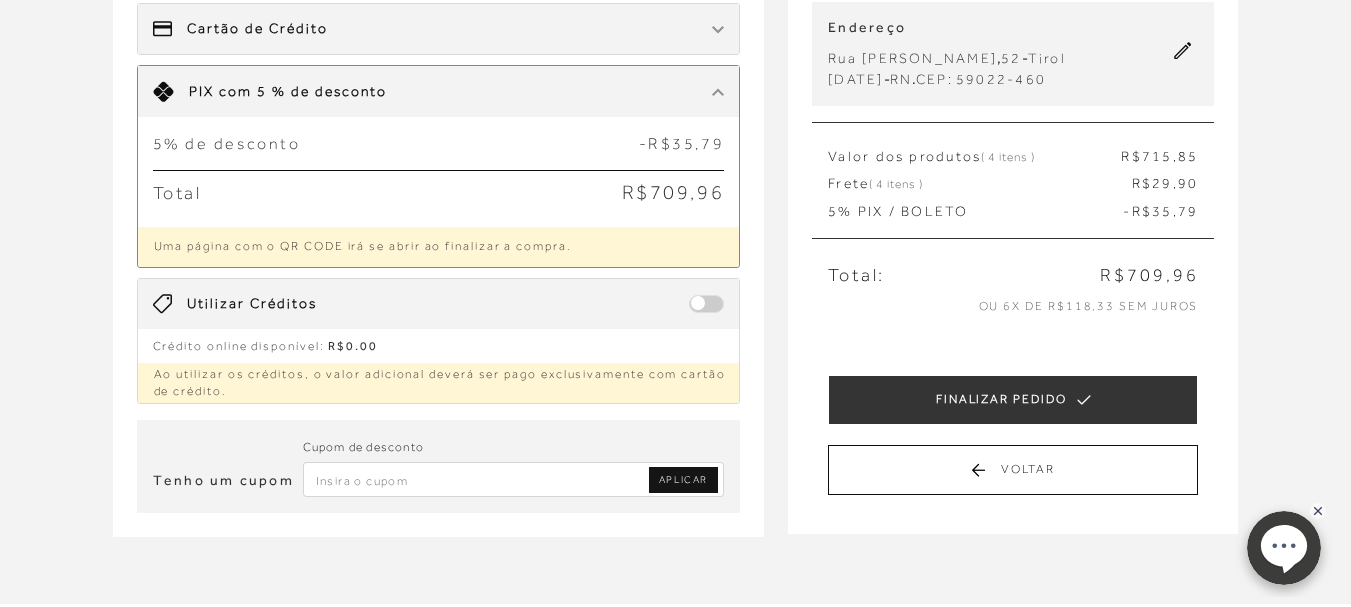 scroll, scrollTop: 0, scrollLeft: 0, axis: both 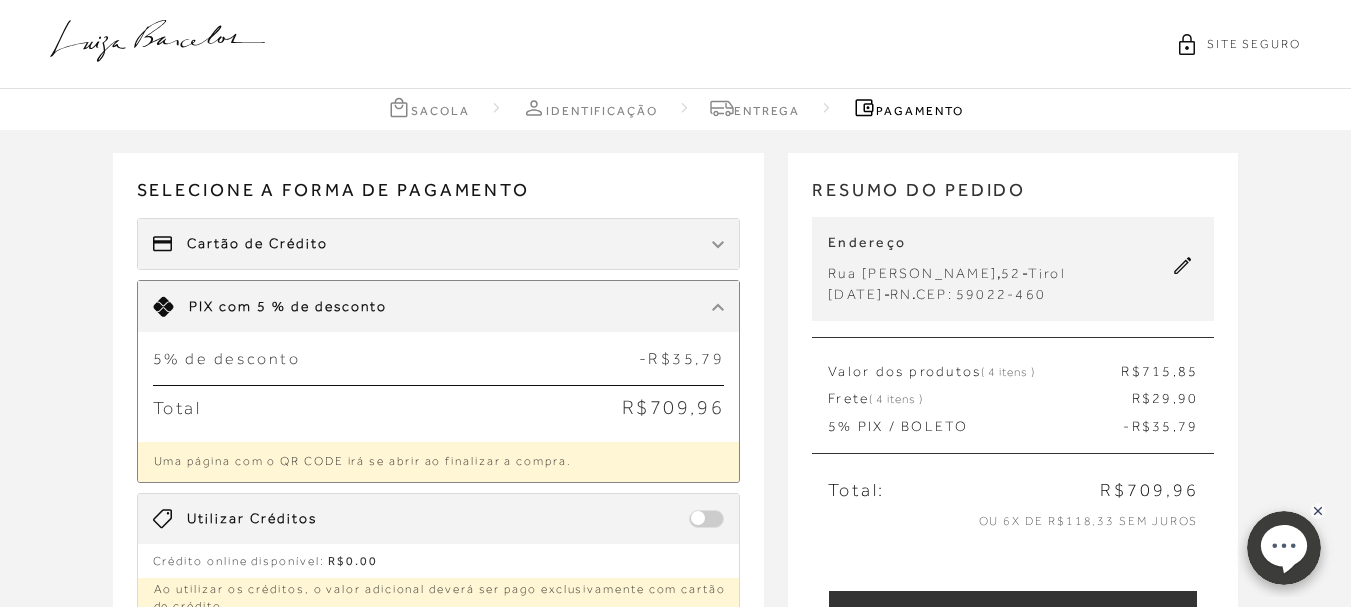 click on "Cartão de Crédito" at bounding box center (257, 244) 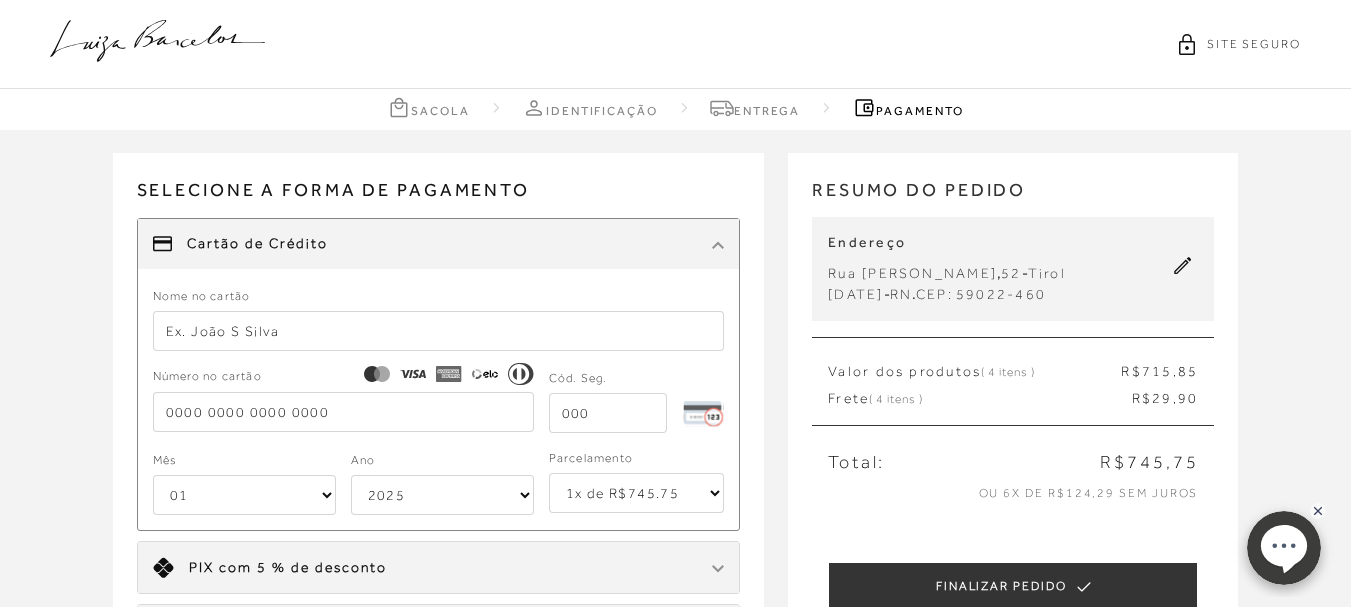 scroll, scrollTop: 100, scrollLeft: 0, axis: vertical 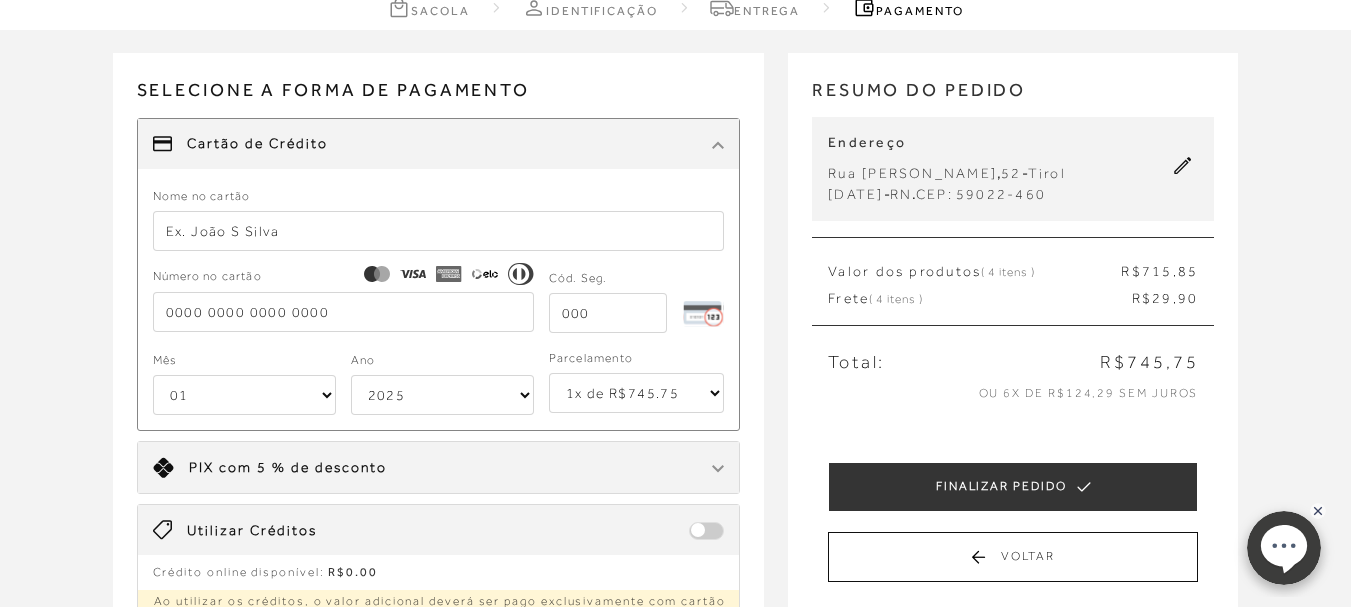 click on "1x de R$745.75 2x de R$372.88 sem juros 3x de R$248.59 sem juros 4x de R$186.44 sem juros 5x de R$149.15 sem juros 6x de R$124.30 sem juros" at bounding box center (637, 393) 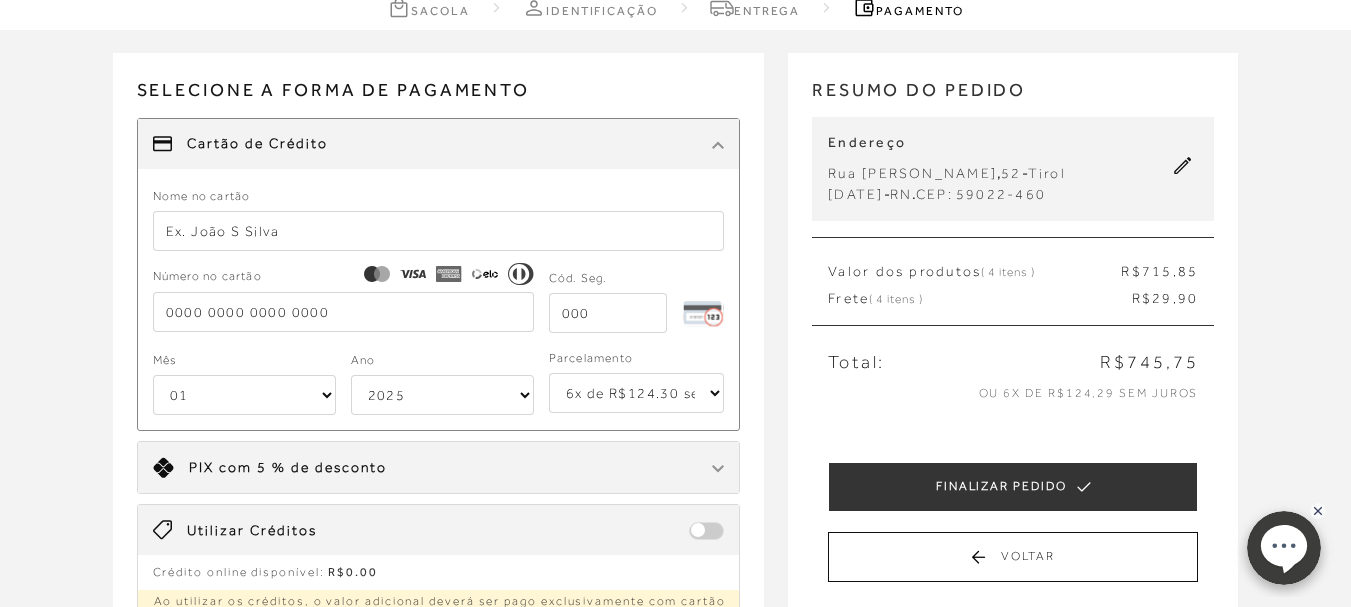 click on "1x de R$745.75 2x de R$372.88 sem juros 3x de R$248.59 sem juros 4x de R$186.44 sem juros 5x de R$149.15 sem juros 6x de R$124.30 sem juros" at bounding box center (637, 393) 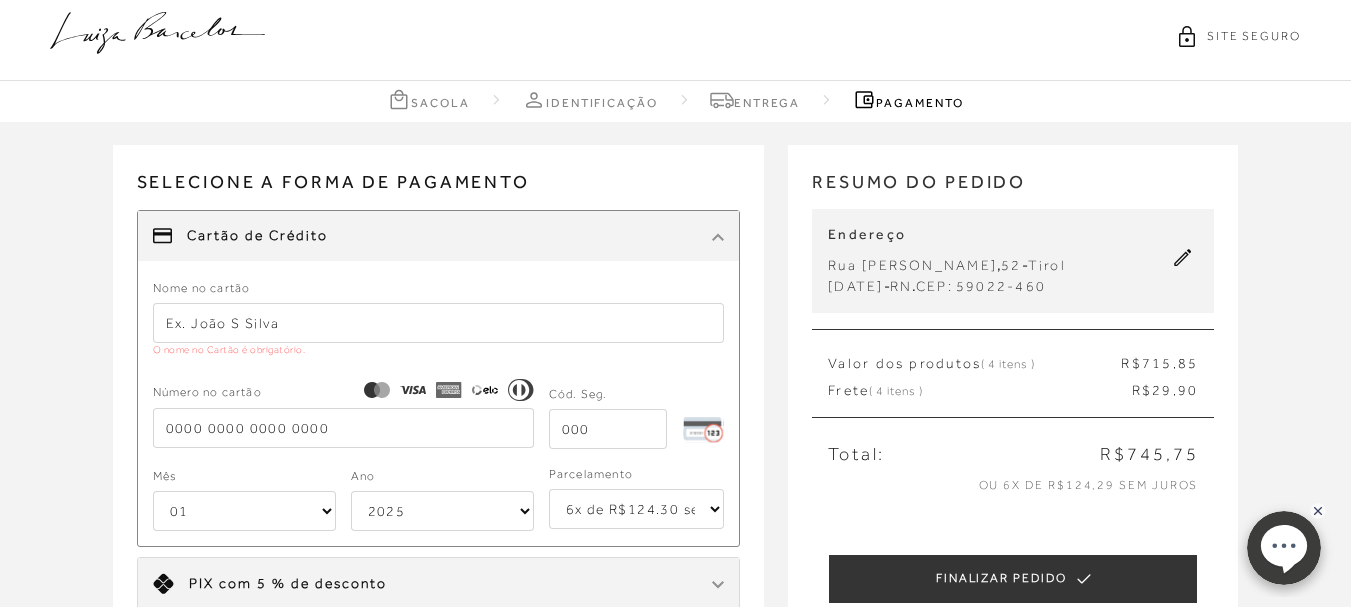 scroll, scrollTop: 0, scrollLeft: 0, axis: both 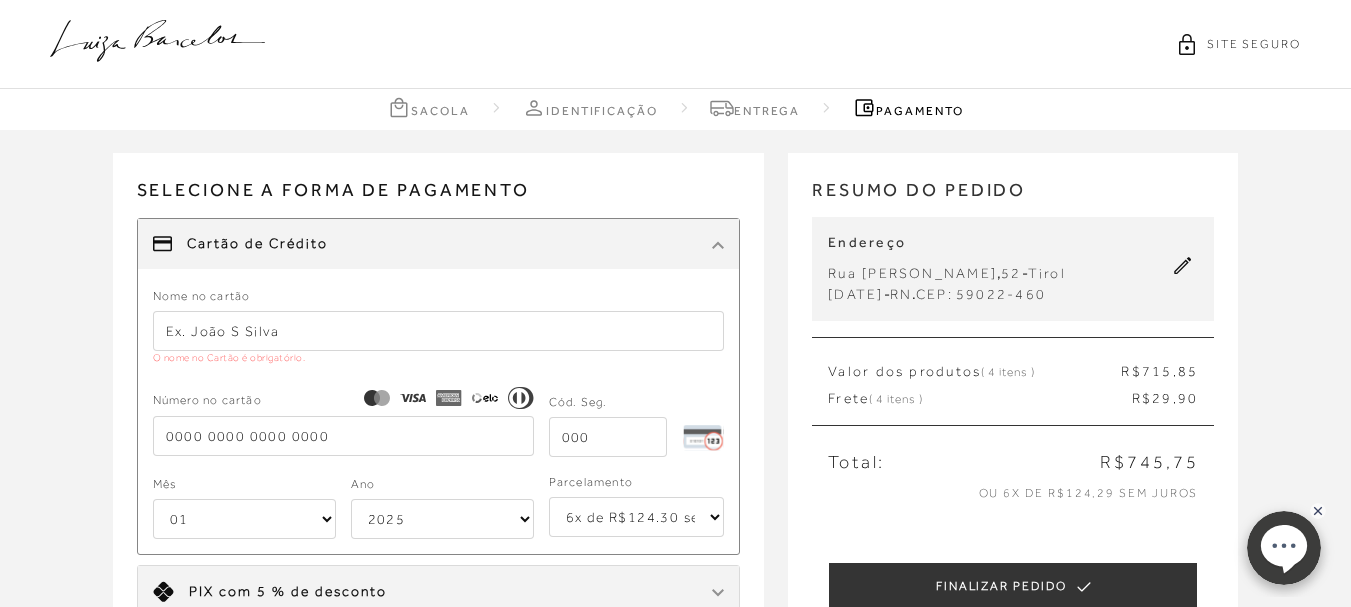 click on "Sacola" at bounding box center [428, 107] 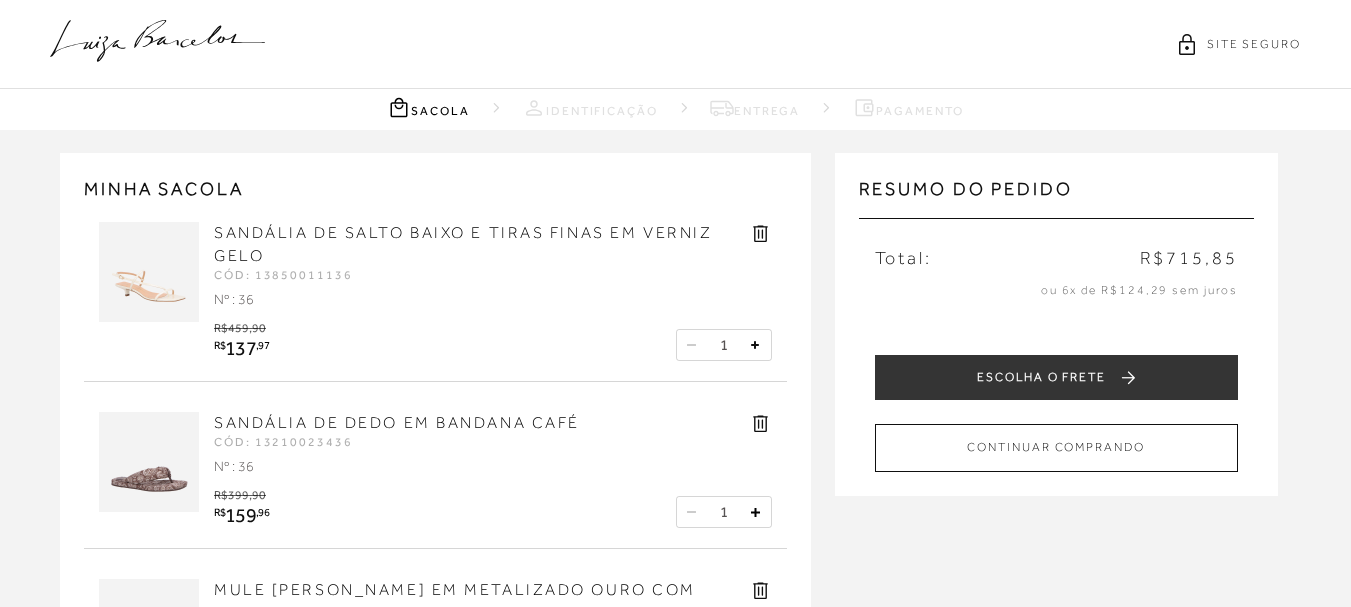 scroll, scrollTop: 400, scrollLeft: 0, axis: vertical 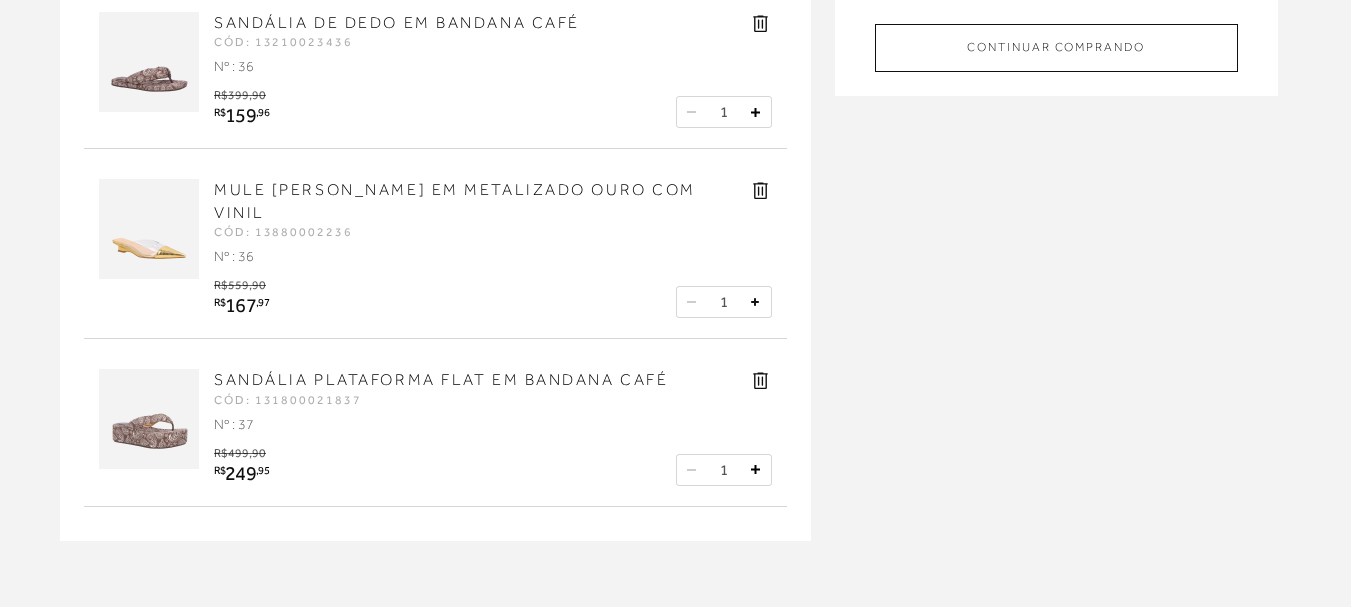 click 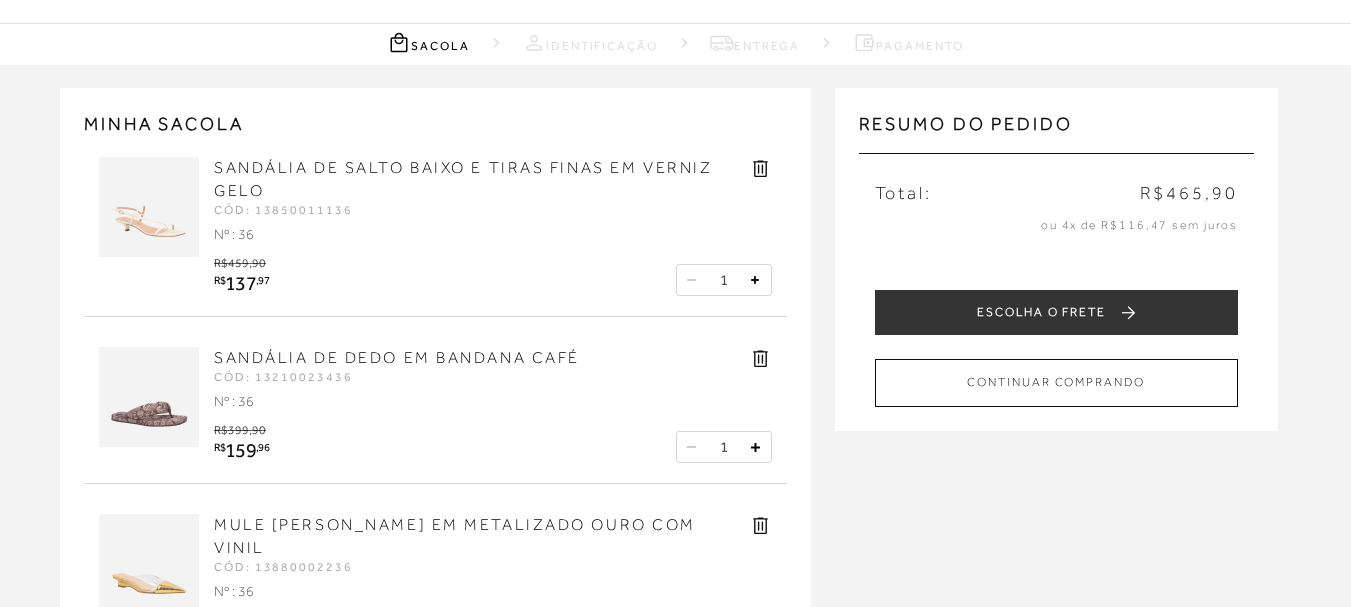 scroll, scrollTop: 200, scrollLeft: 0, axis: vertical 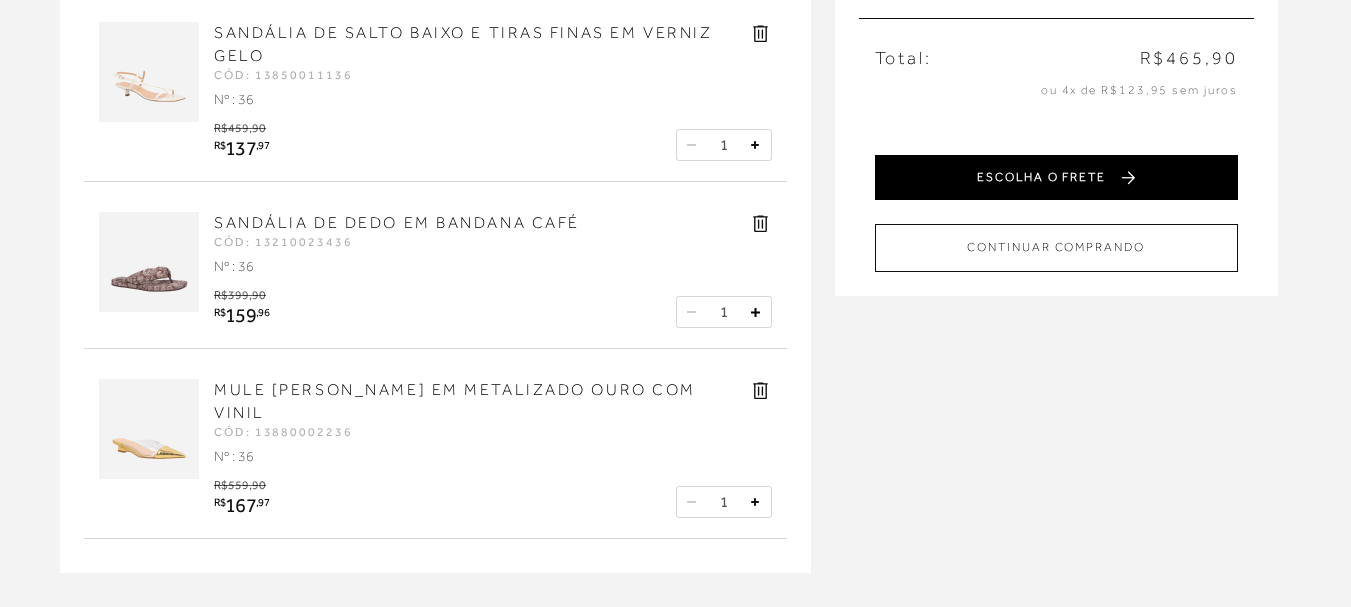 click on "ESCOLHA O FRETE" at bounding box center [1056, 177] 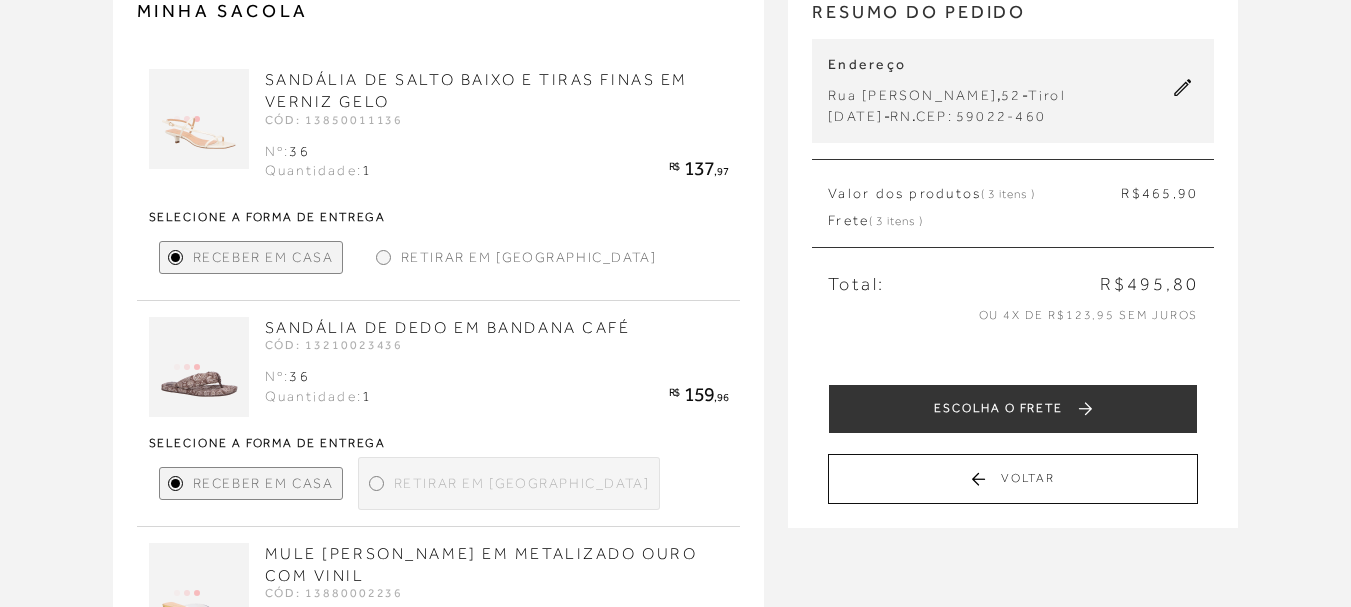scroll, scrollTop: 300, scrollLeft: 0, axis: vertical 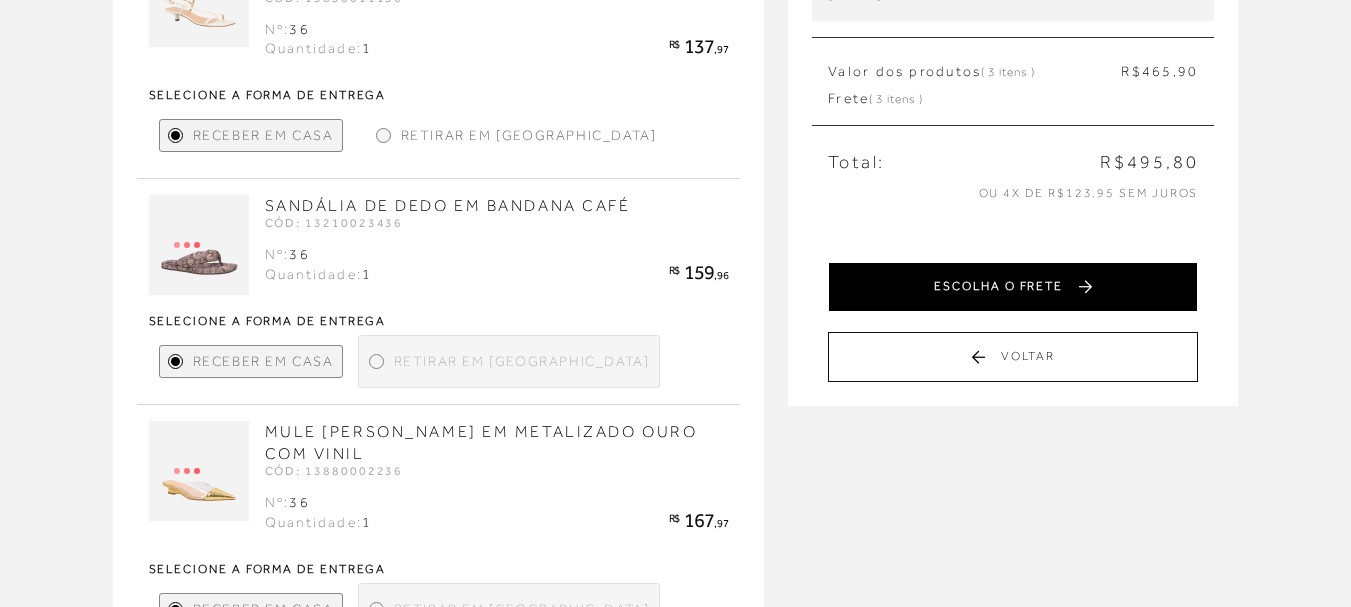 click on "ESCOLHA O FRETE" at bounding box center (1013, 287) 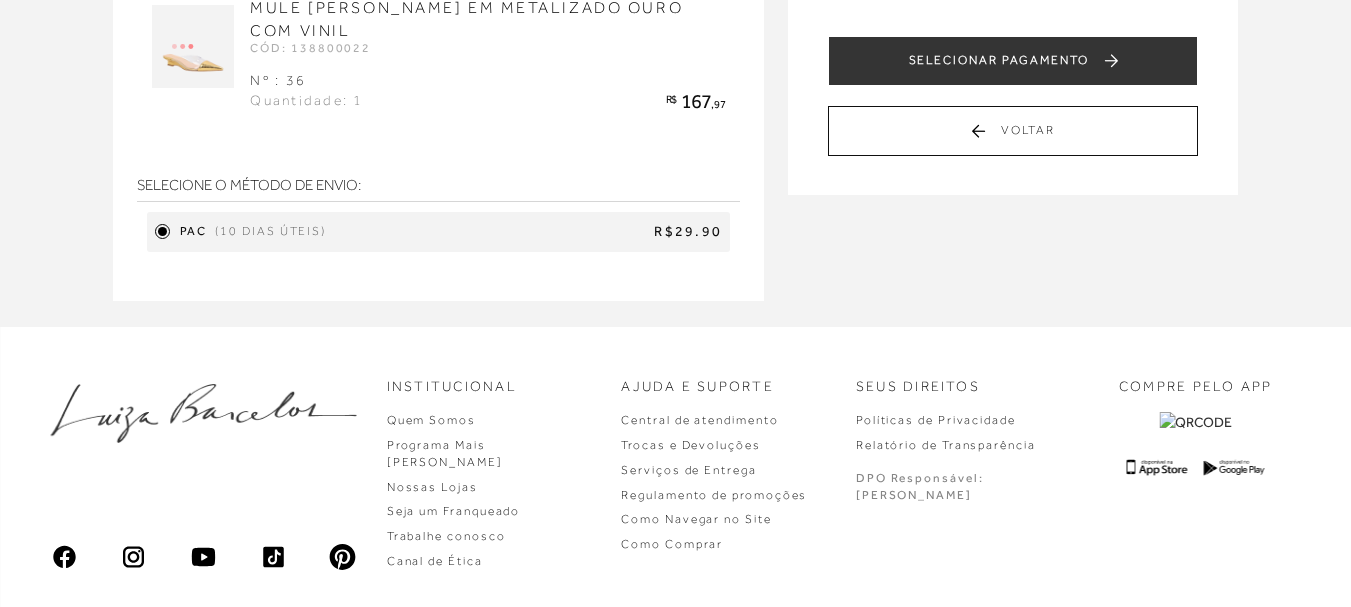 scroll, scrollTop: 215, scrollLeft: 0, axis: vertical 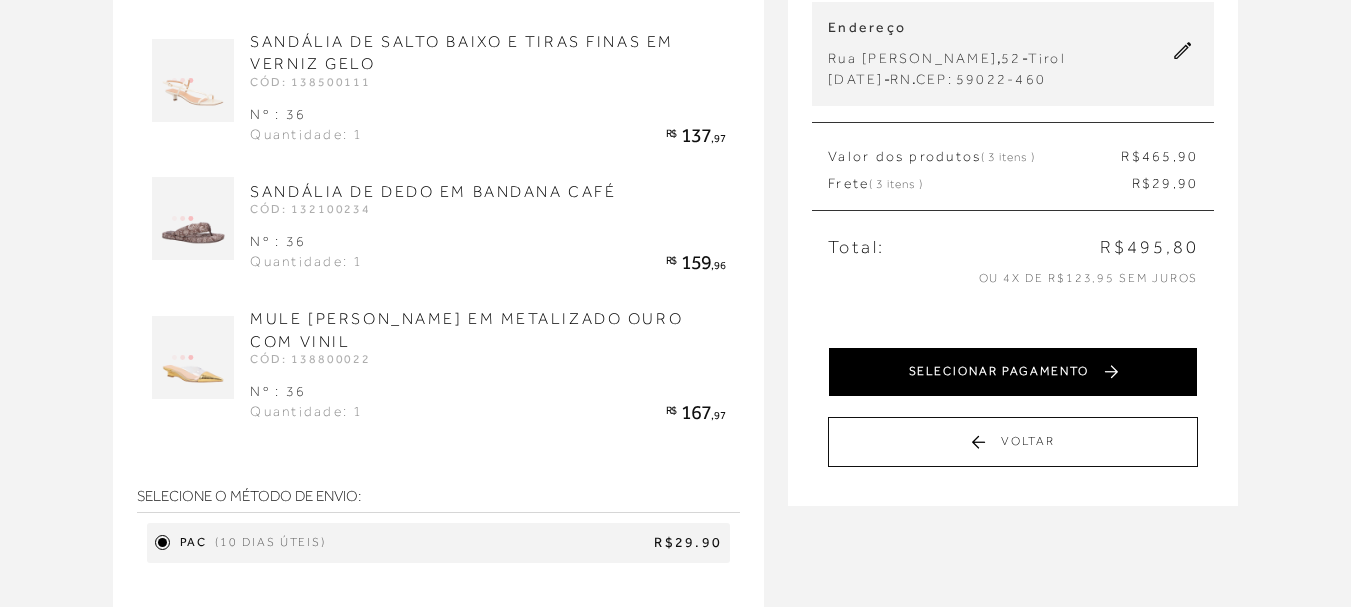 click on "SELECIONAR PAGAMENTO" at bounding box center (1013, 372) 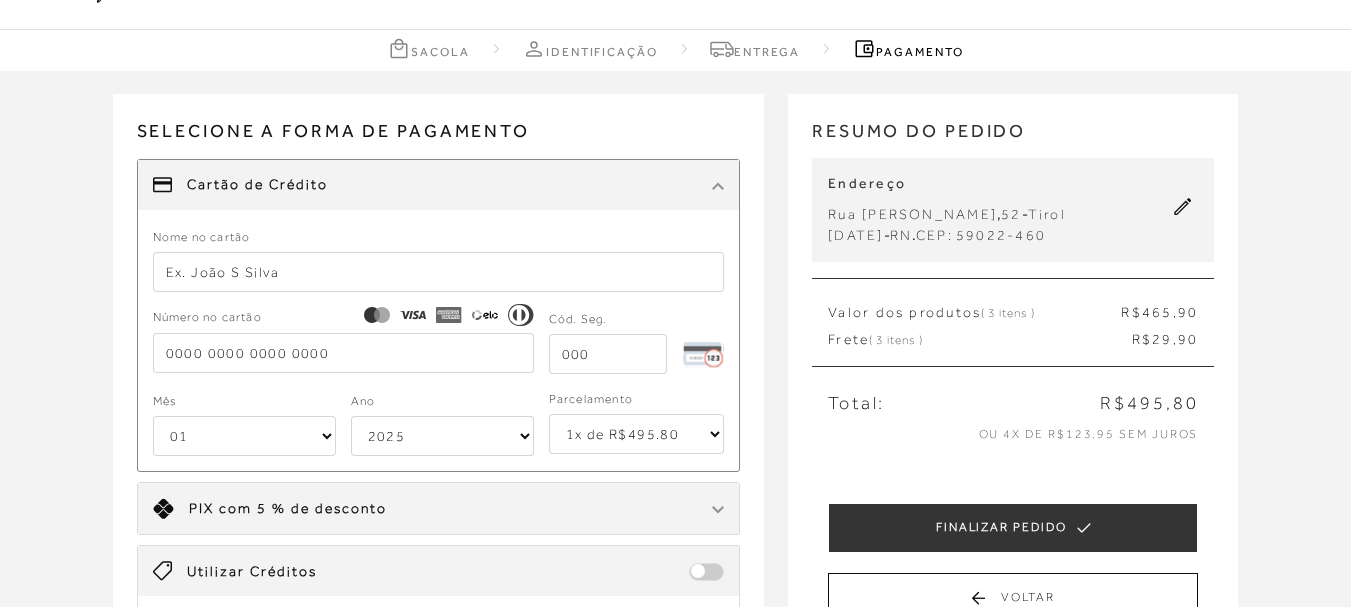 scroll, scrollTop: 100, scrollLeft: 0, axis: vertical 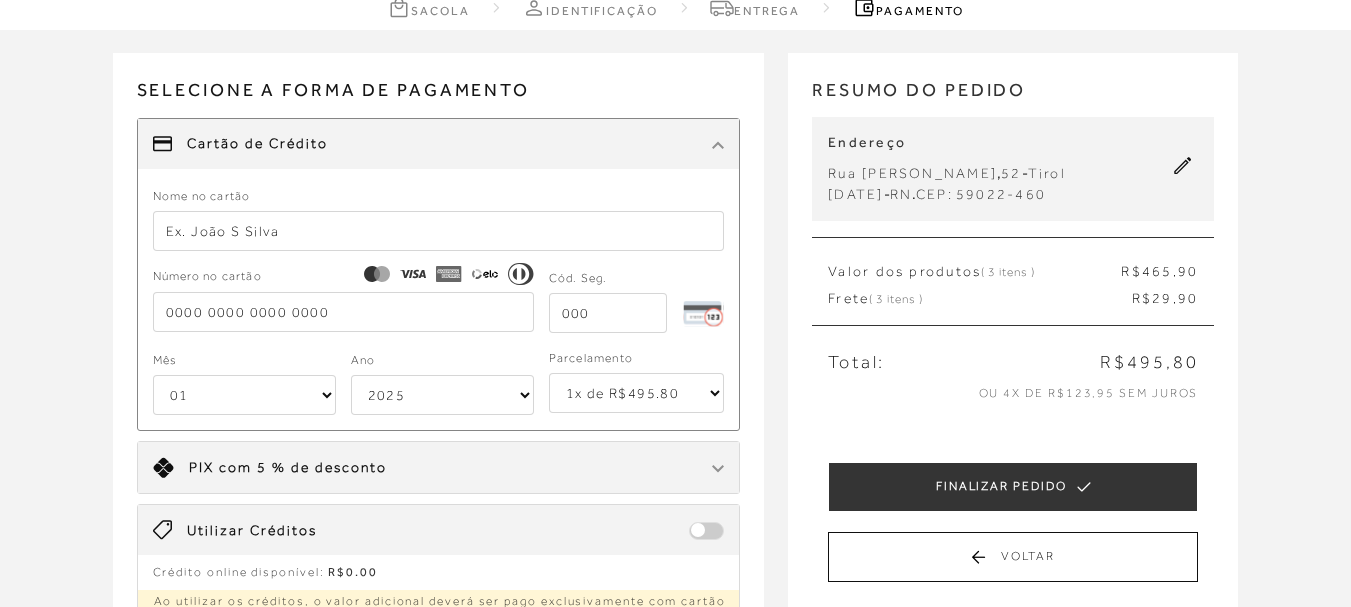click on "1x de R$495.80 2x de R$247.90 sem juros 3x de R$165.27 sem juros 4x de R$123.95 sem juros 5x de R$99.16 sem juros 6x de R$82.64 sem juros" at bounding box center [637, 393] 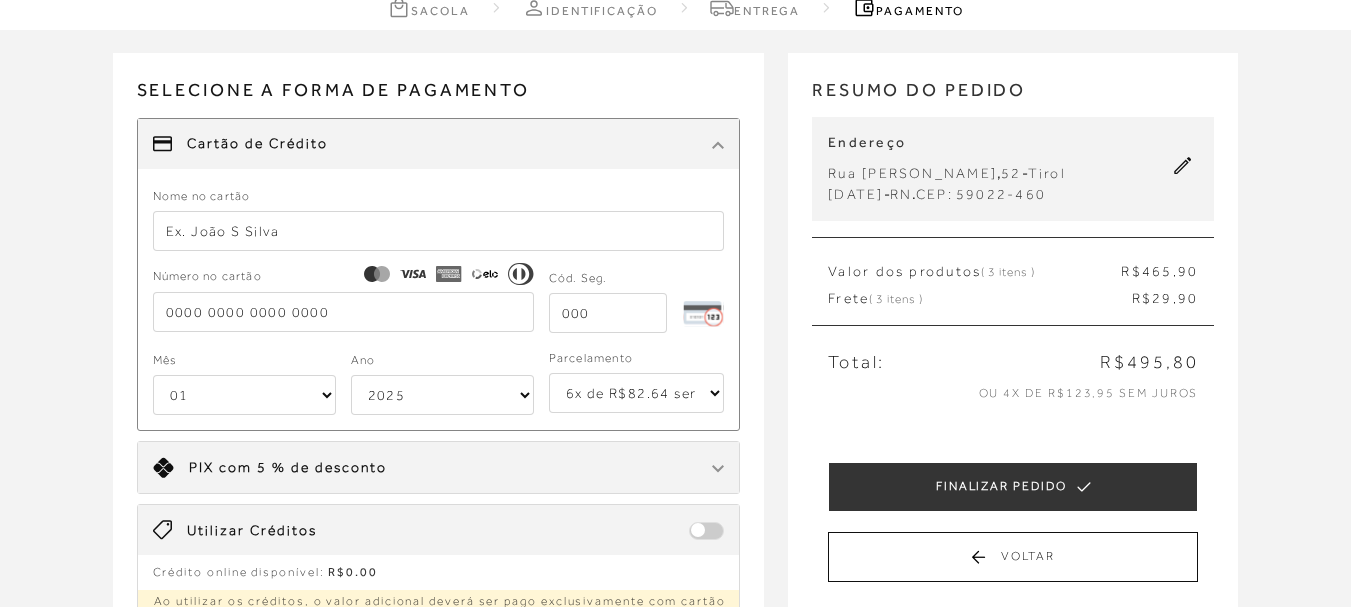click on "1x de R$495.80 2x de R$247.90 sem juros 3x de R$165.27 sem juros 4x de R$123.95 sem juros 5x de R$99.16 sem juros 6x de R$82.64 sem juros" at bounding box center [637, 393] 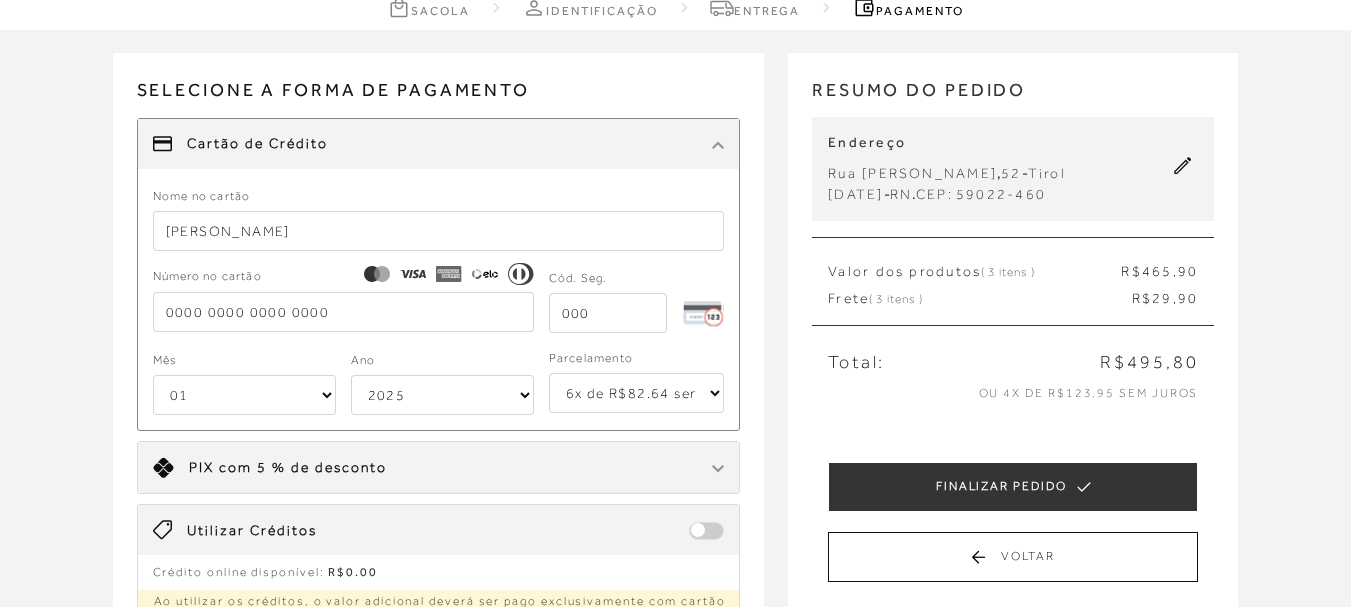 type on "[PERSON_NAME]" 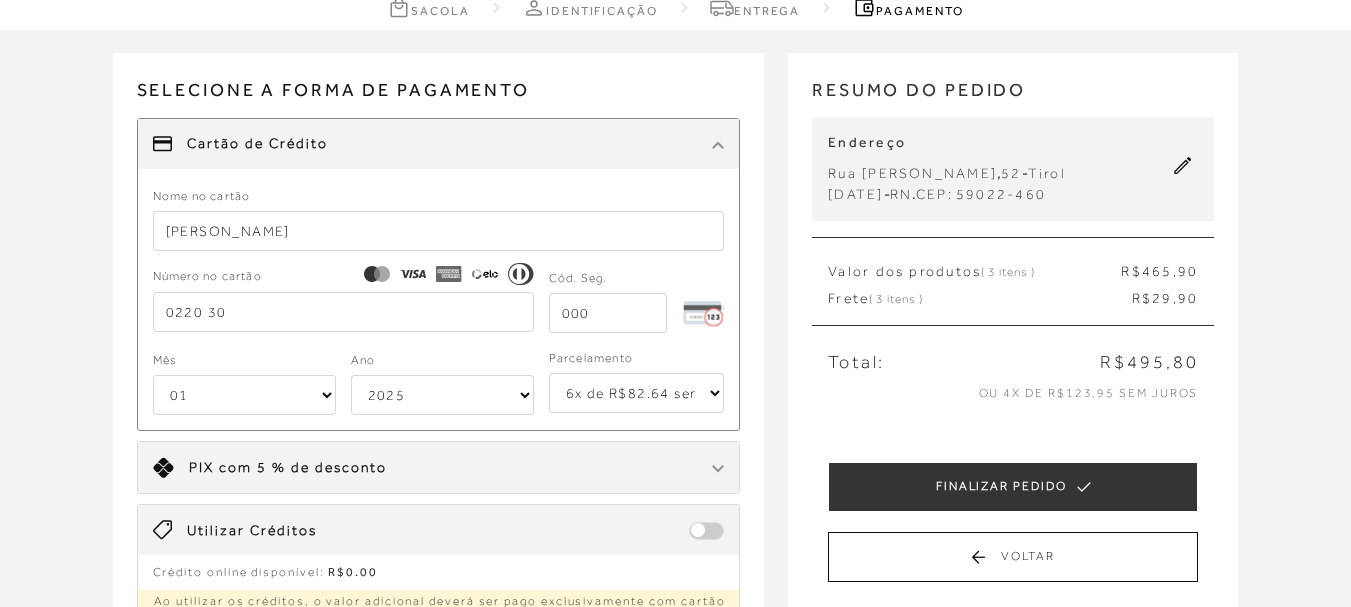 drag, startPoint x: 272, startPoint y: 320, endPoint x: 0, endPoint y: 277, distance: 275.37793 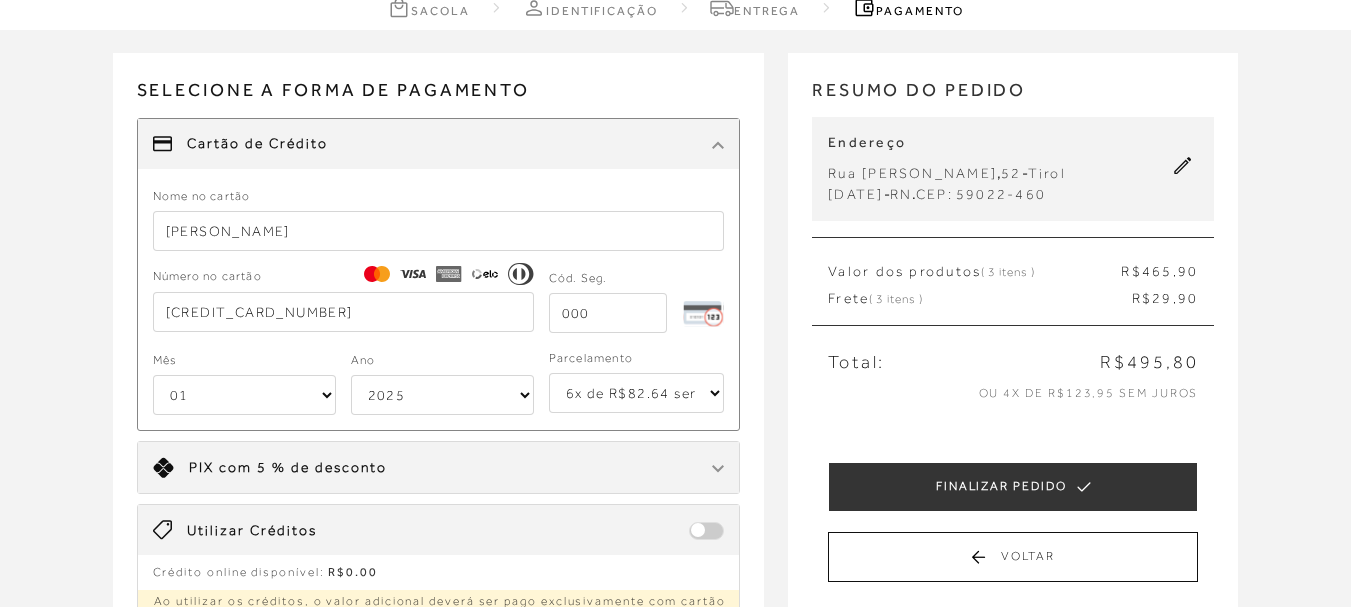 type on "5522 8925 5680 1015" 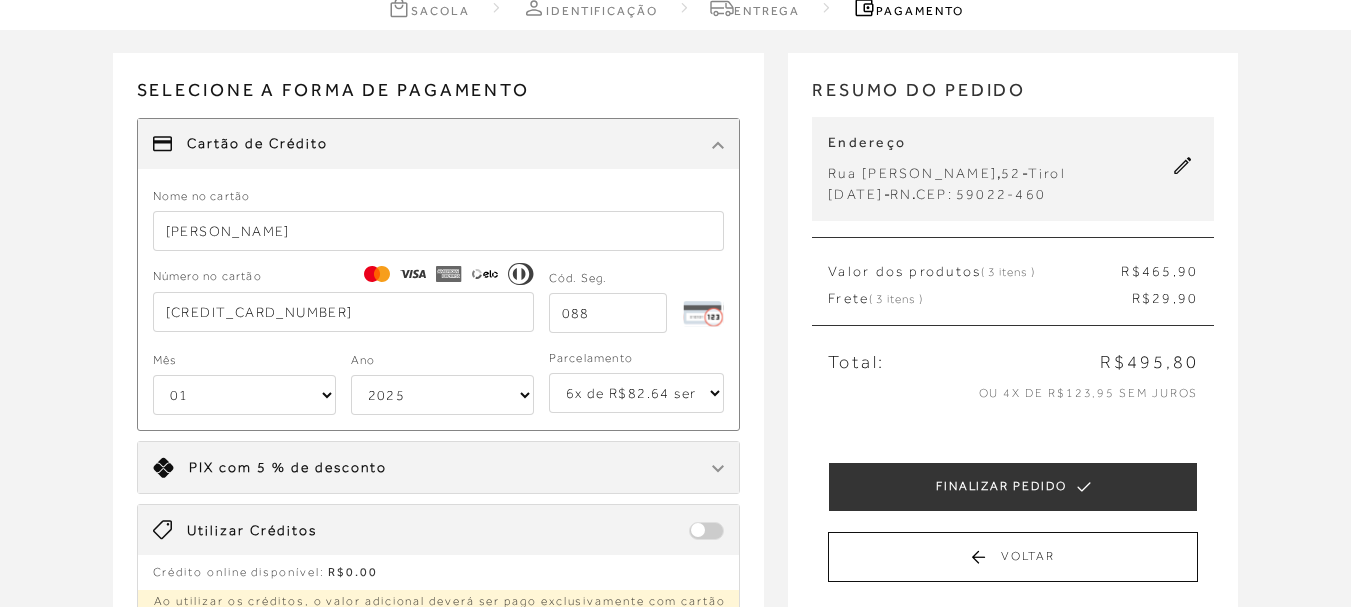 type on "088" 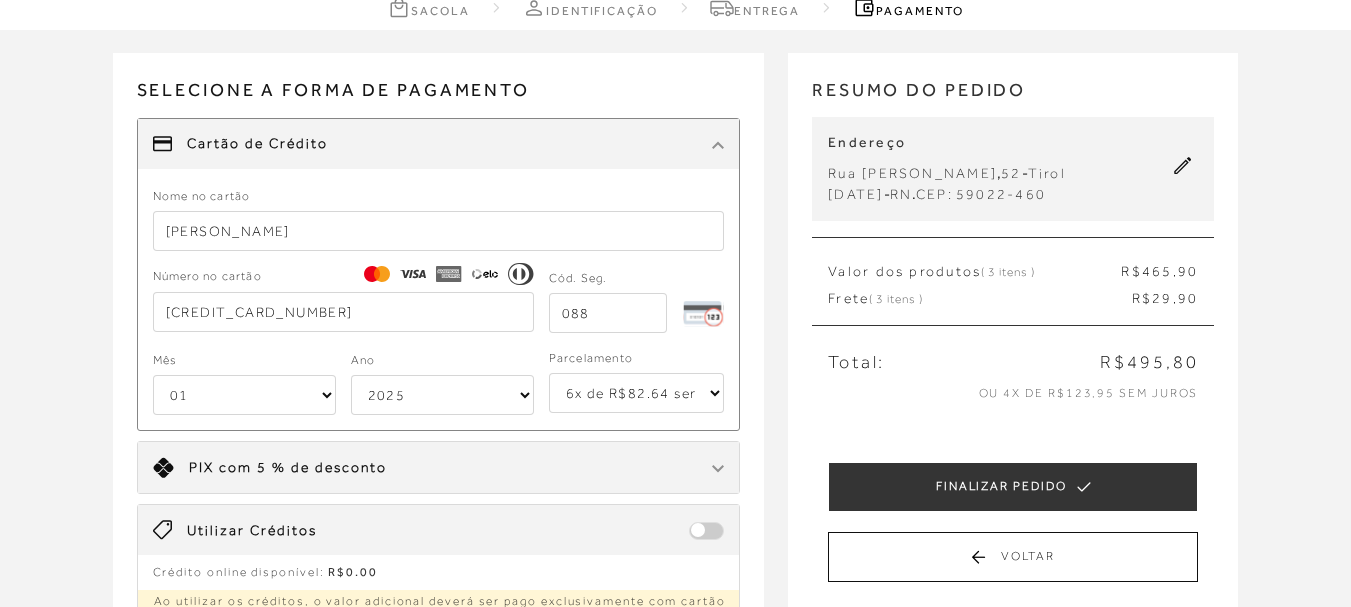 click on "01 02 03 04 05 06 07 08 09 10 11 12" at bounding box center [244, 395] 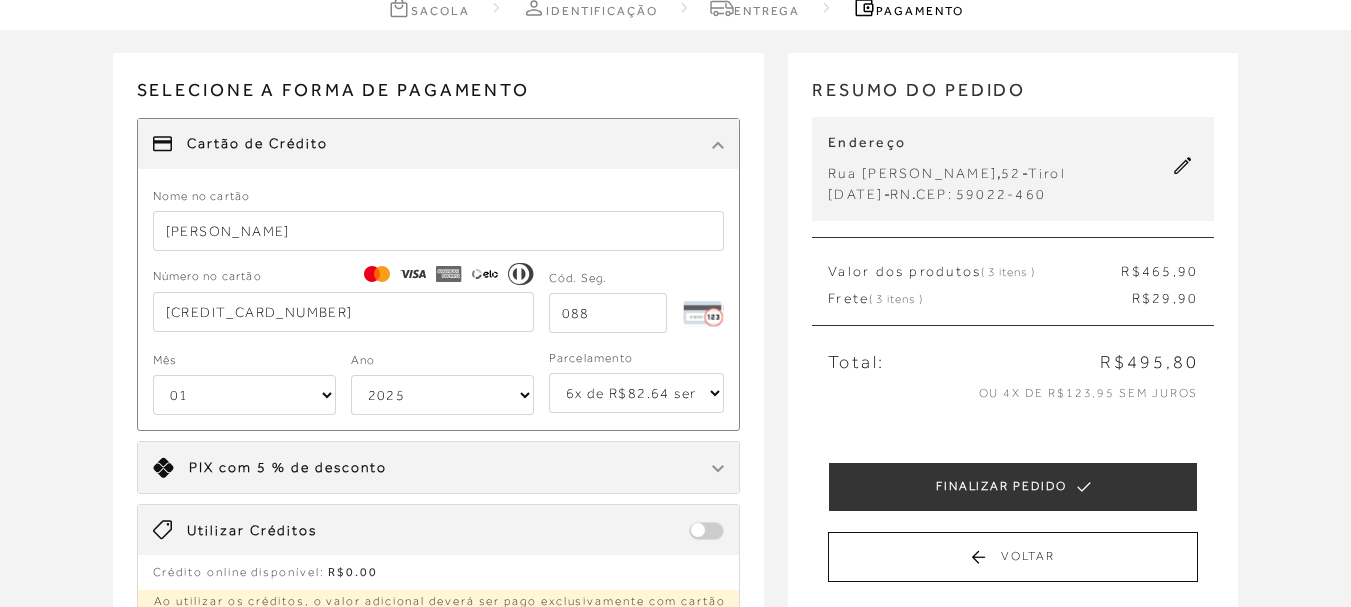 select on "02" 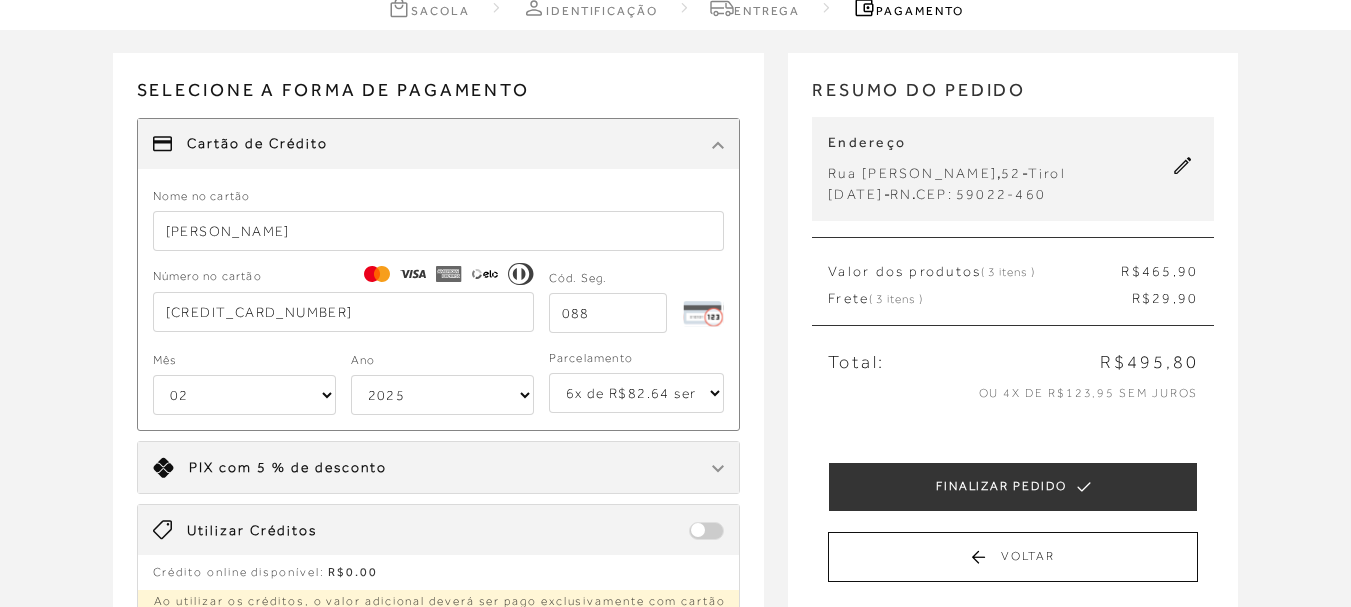 click on "01 02 03 04 05 06 07 08 09 10 11 12" at bounding box center [244, 395] 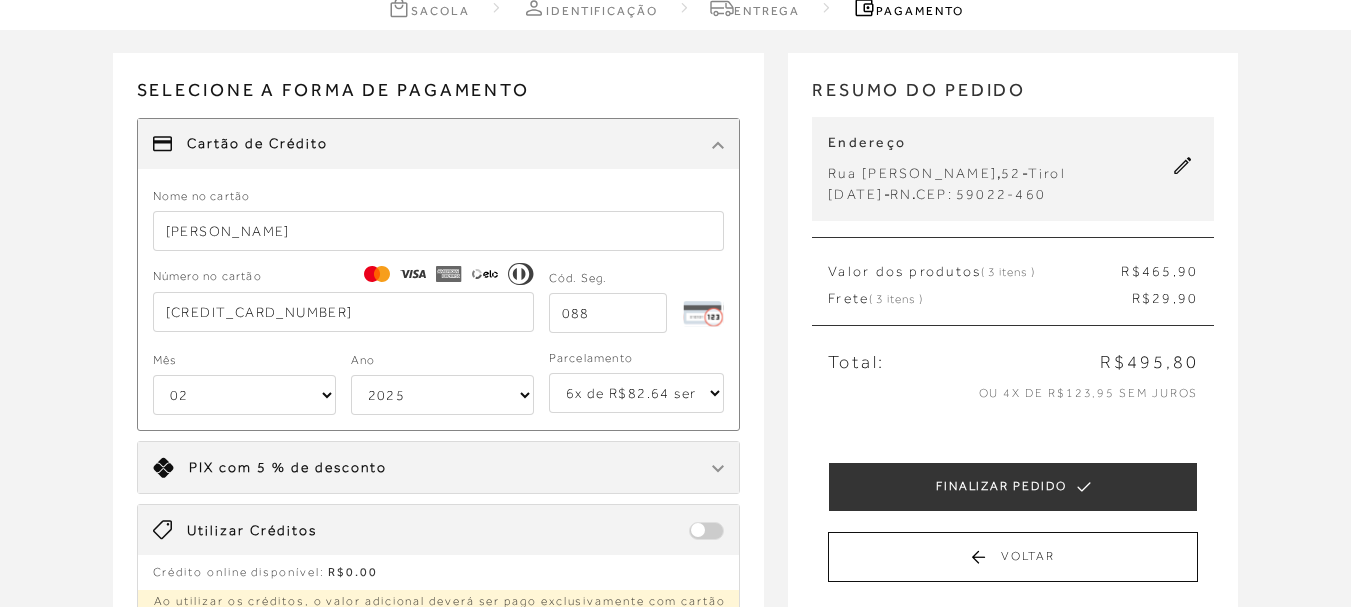 click on "2025 2026 2027 2028 2029 2030 2031 2032 2033 2034 2035 2036 2037 2038 2039 2040 2041 2042 2043 2044" at bounding box center (442, 395) 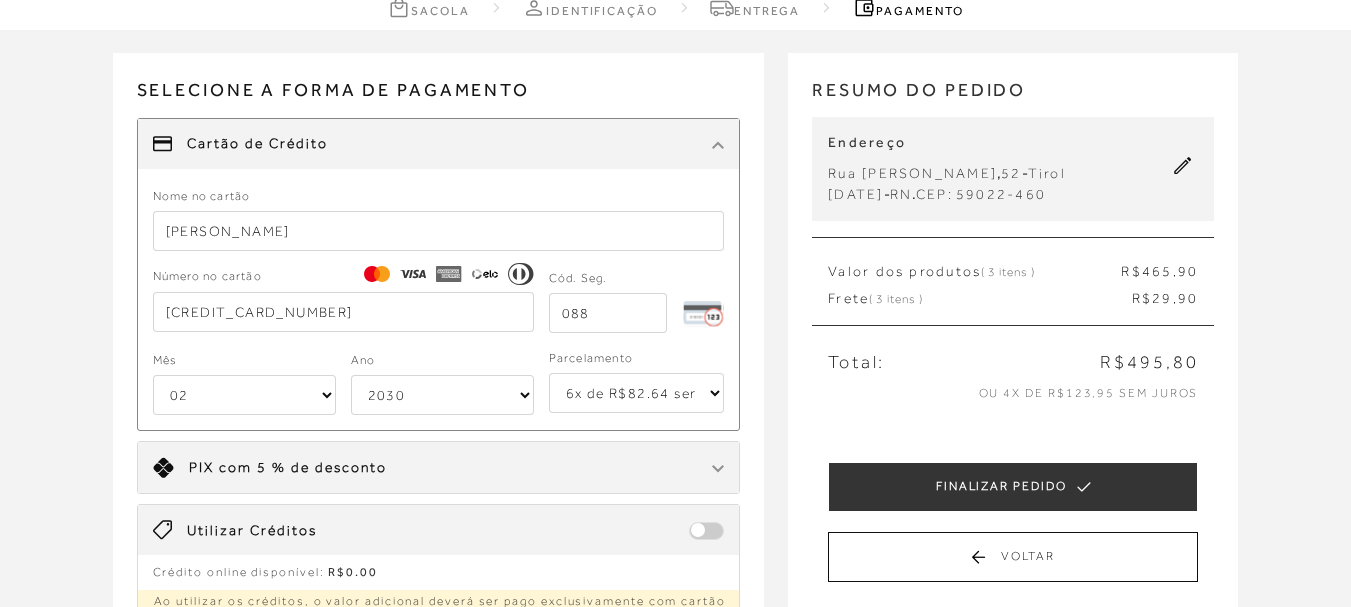 click on "2025 2026 2027 2028 2029 2030 2031 2032 2033 2034 2035 2036 2037 2038 2039 2040 2041 2042 2043 2044" at bounding box center (442, 395) 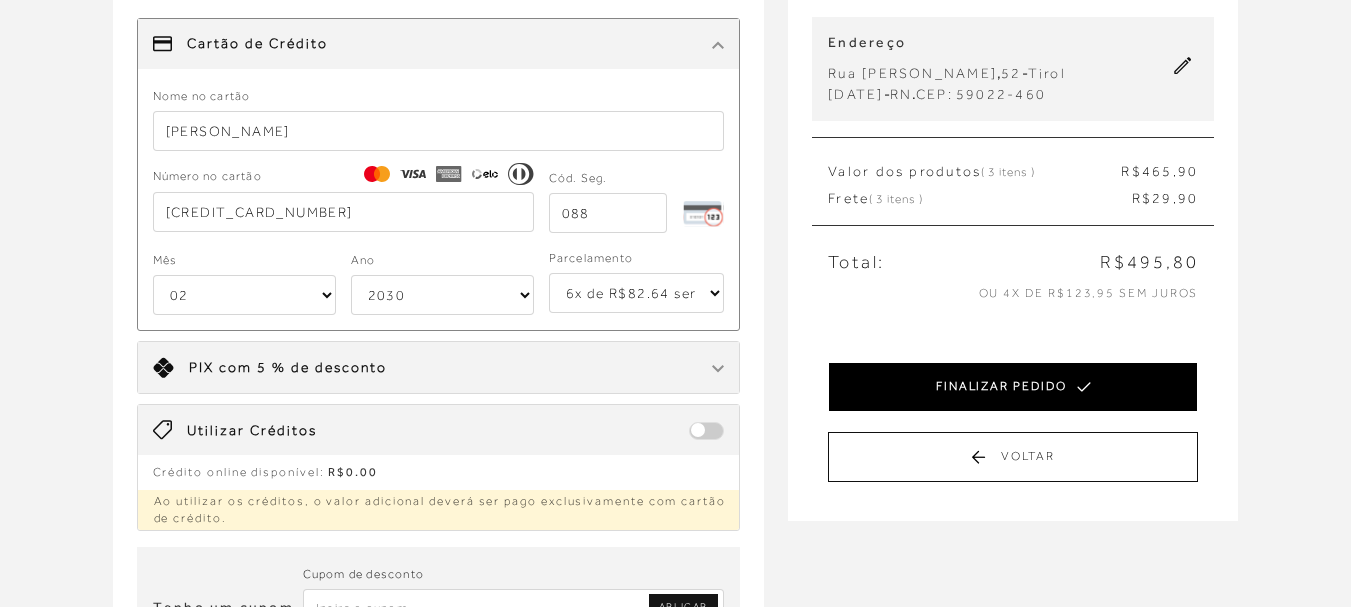 click on "FINALIZAR PEDIDO" at bounding box center (1013, 387) 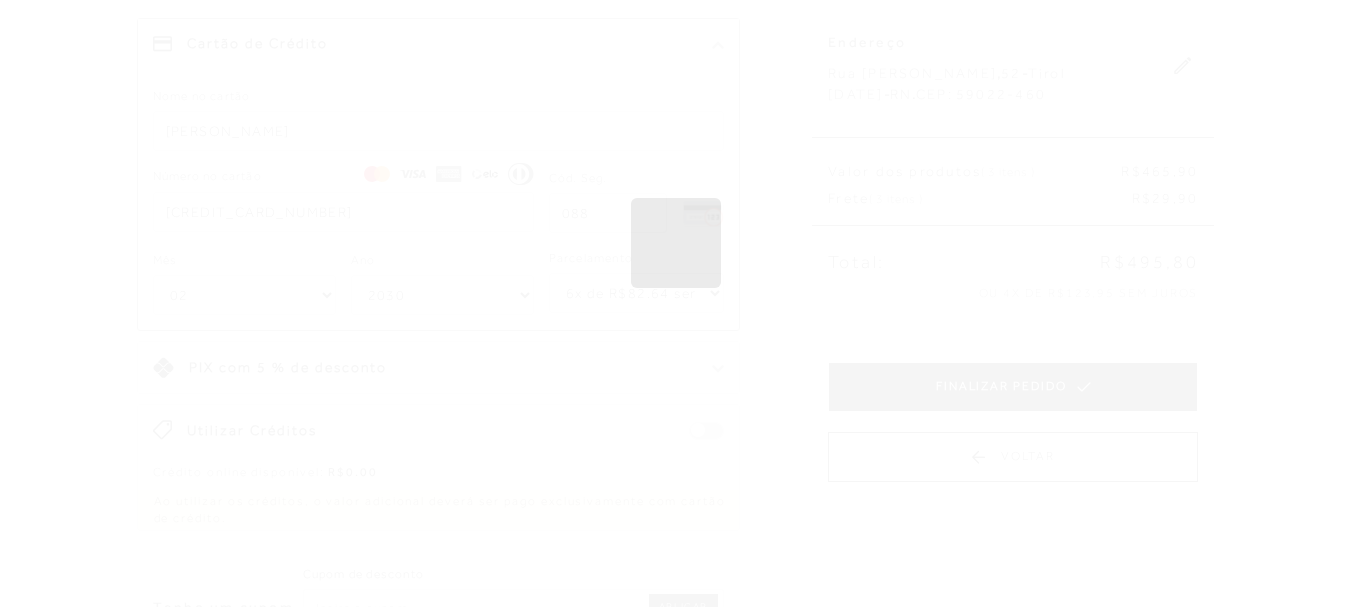 scroll, scrollTop: 0, scrollLeft: 0, axis: both 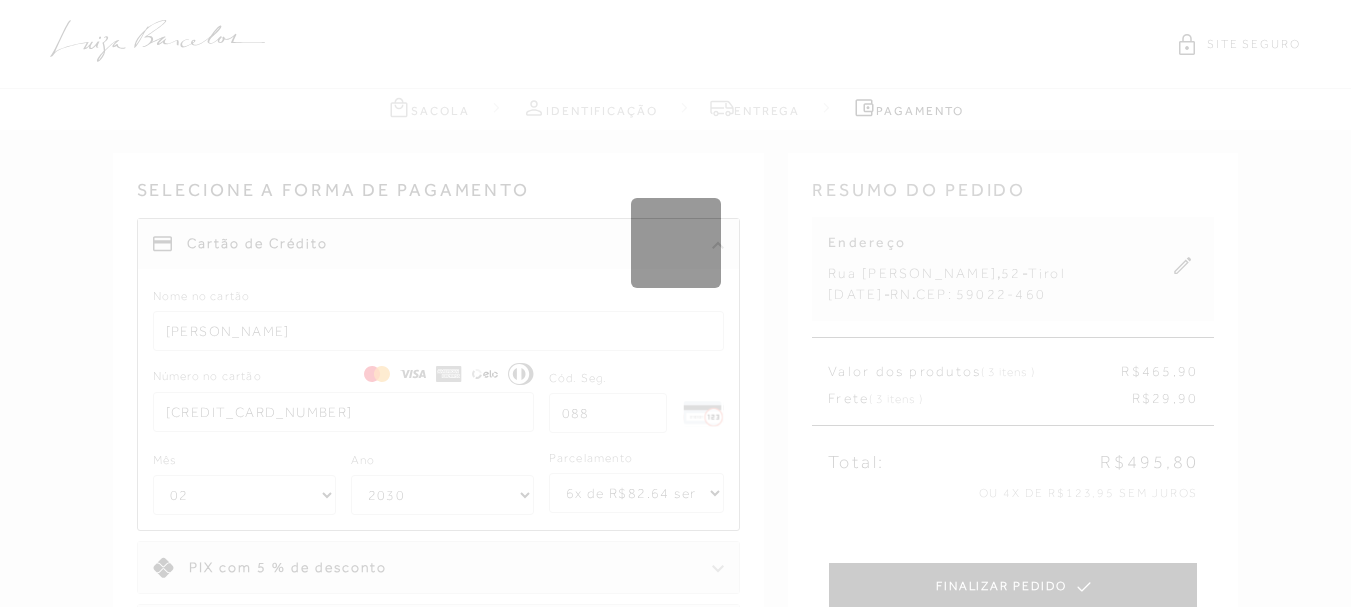 type 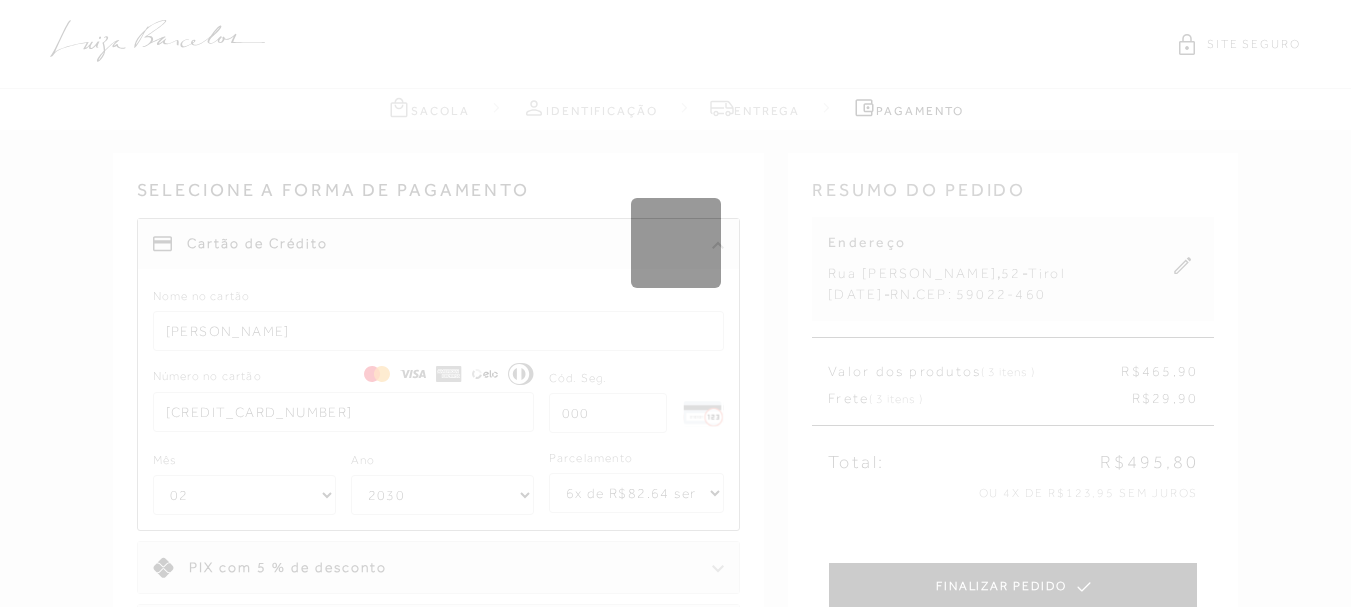 select on "1" 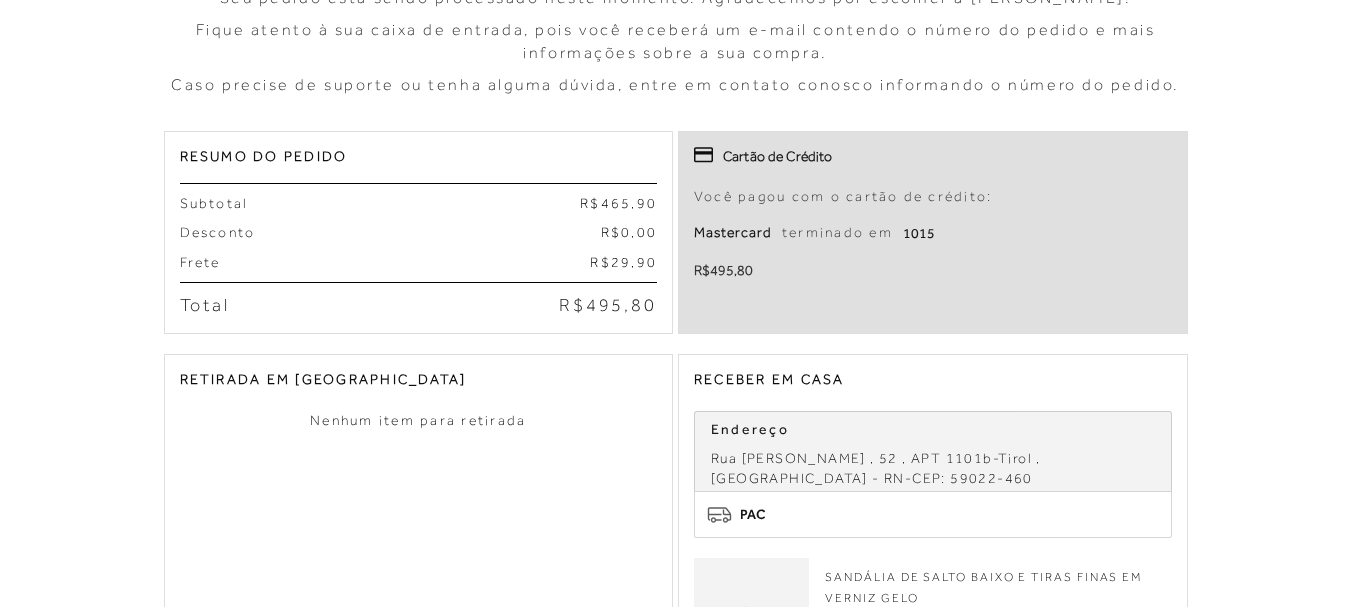 scroll, scrollTop: 800, scrollLeft: 0, axis: vertical 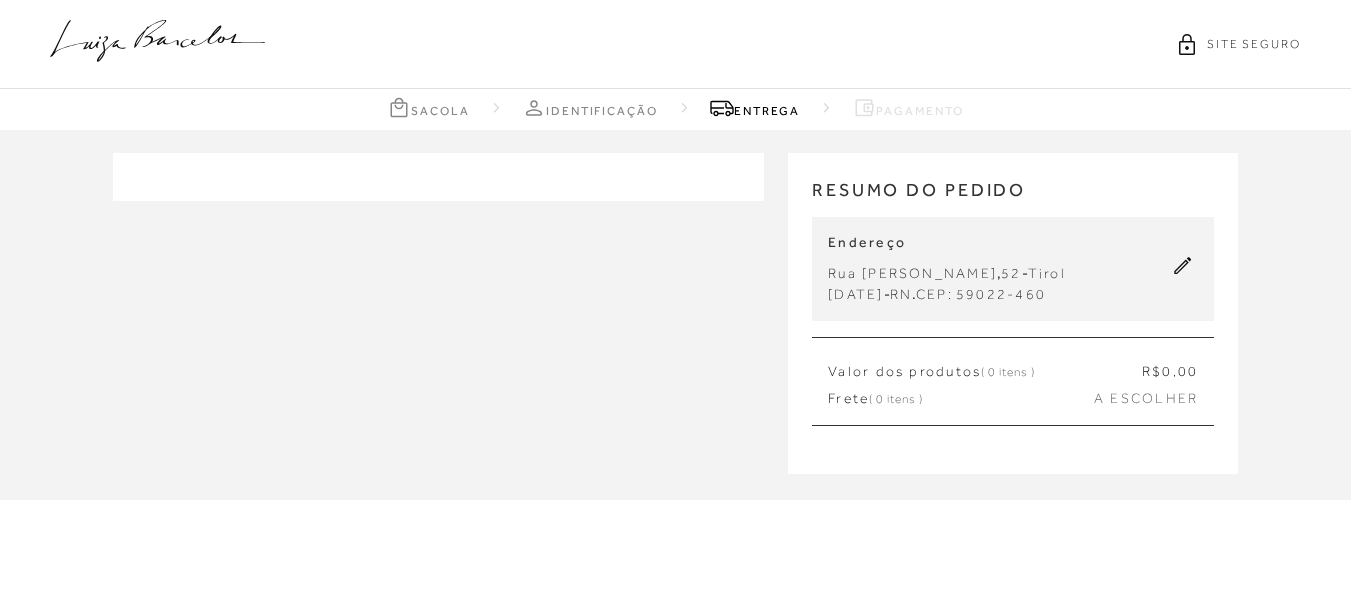 click on "Sacola" at bounding box center [428, 107] 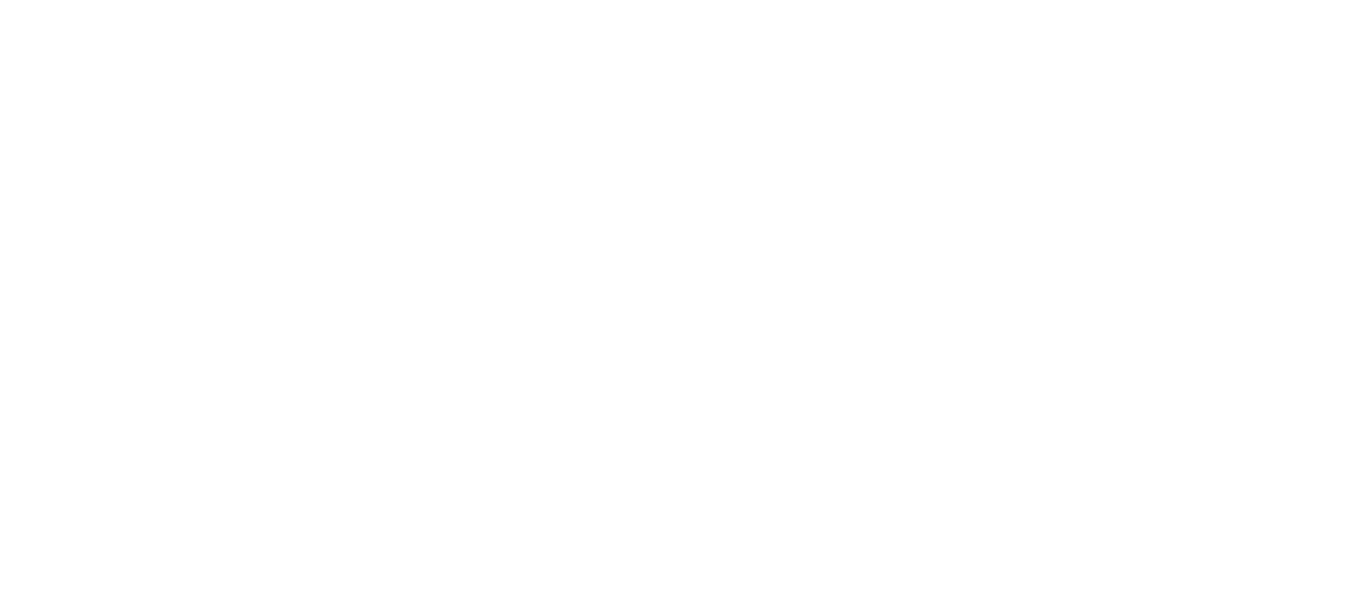 scroll, scrollTop: 0, scrollLeft: 0, axis: both 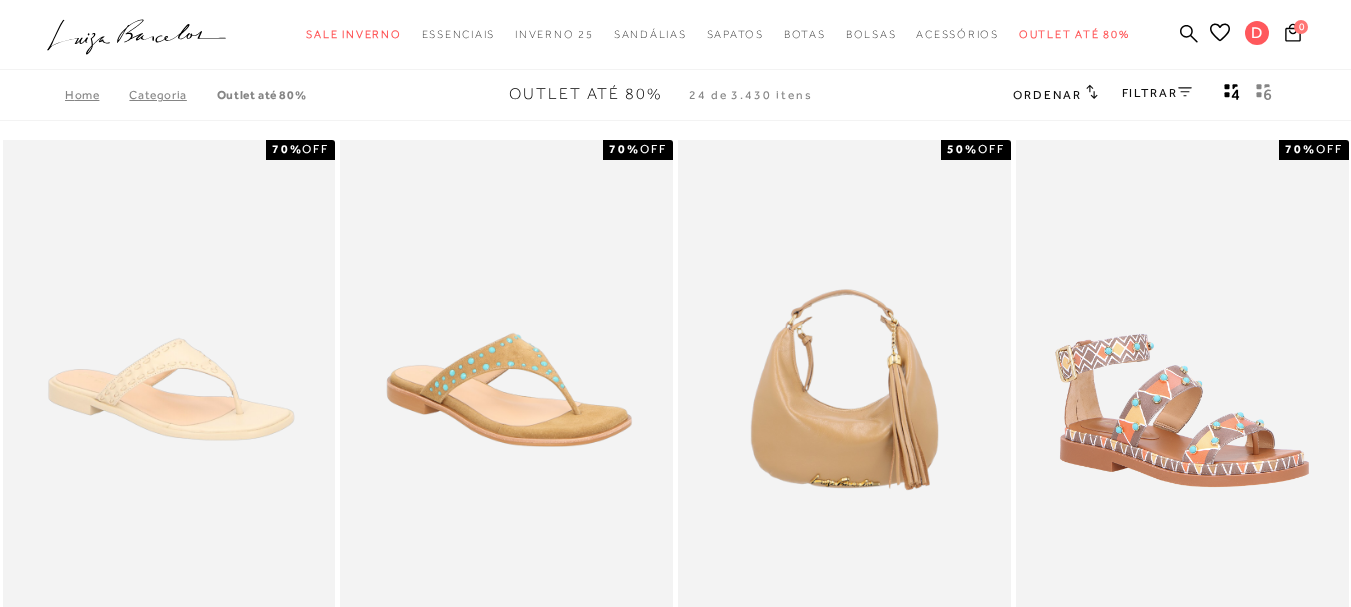 click on "Ordenar" at bounding box center (1047, 95) 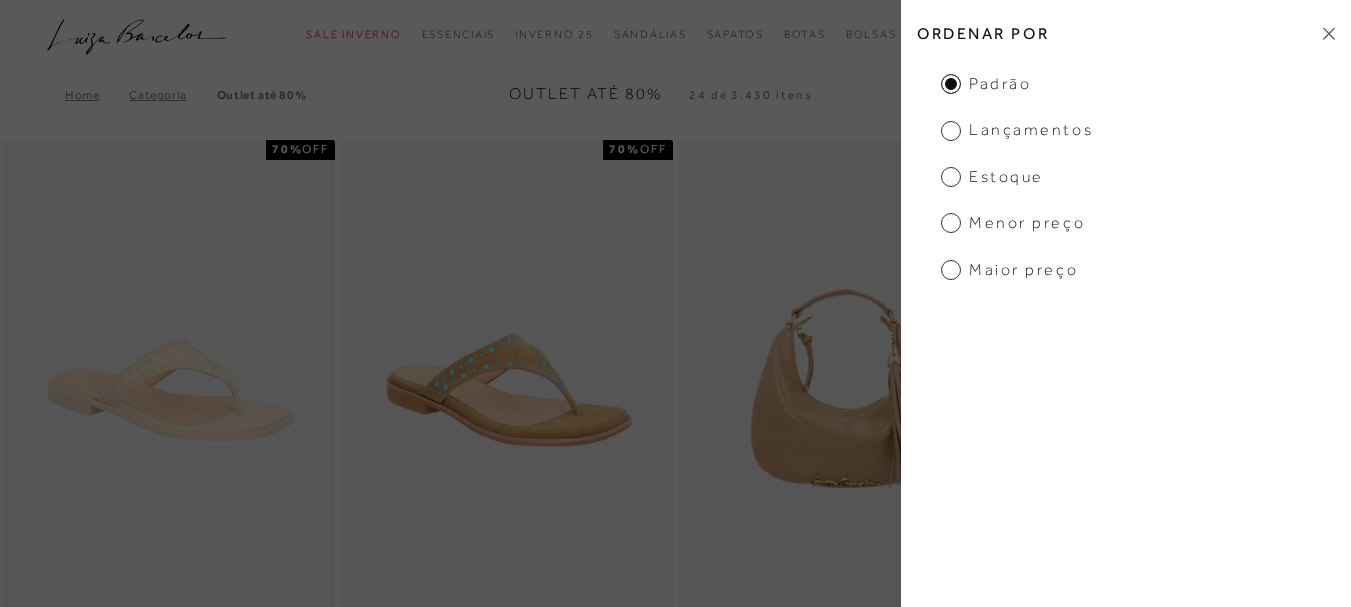 click on "Ordenar por" at bounding box center (1126, 33) 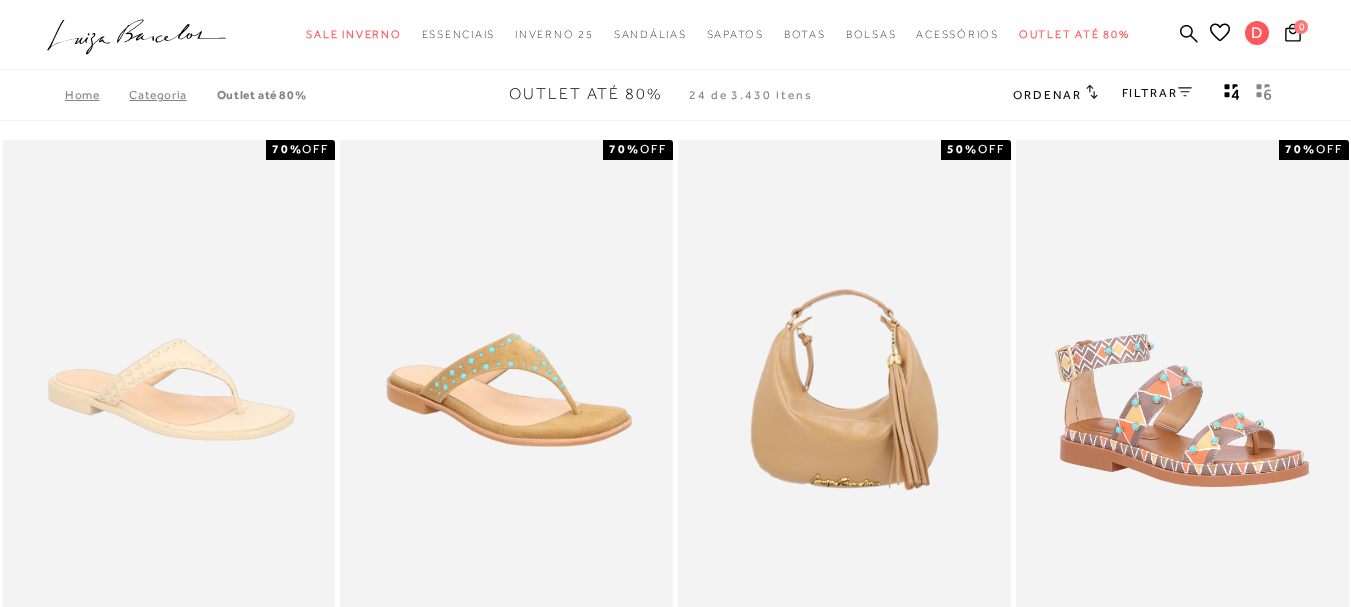 click on "FILTRAR" at bounding box center [1157, 95] 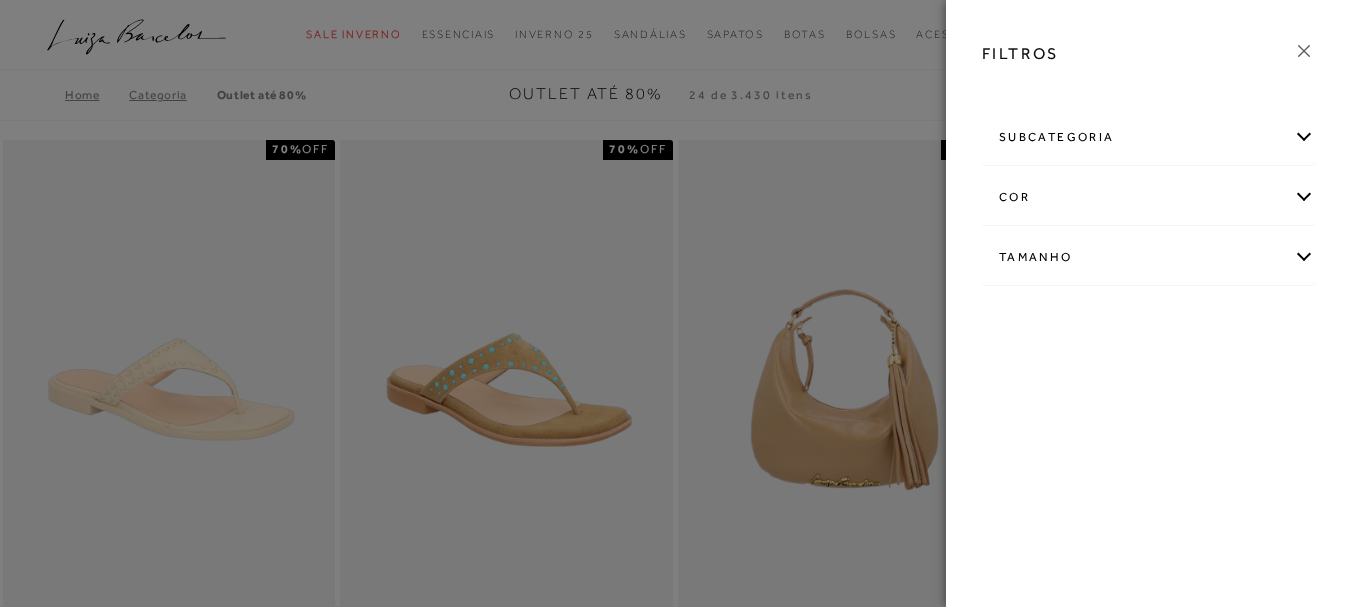 click on "subcategoria" at bounding box center (1148, 137) 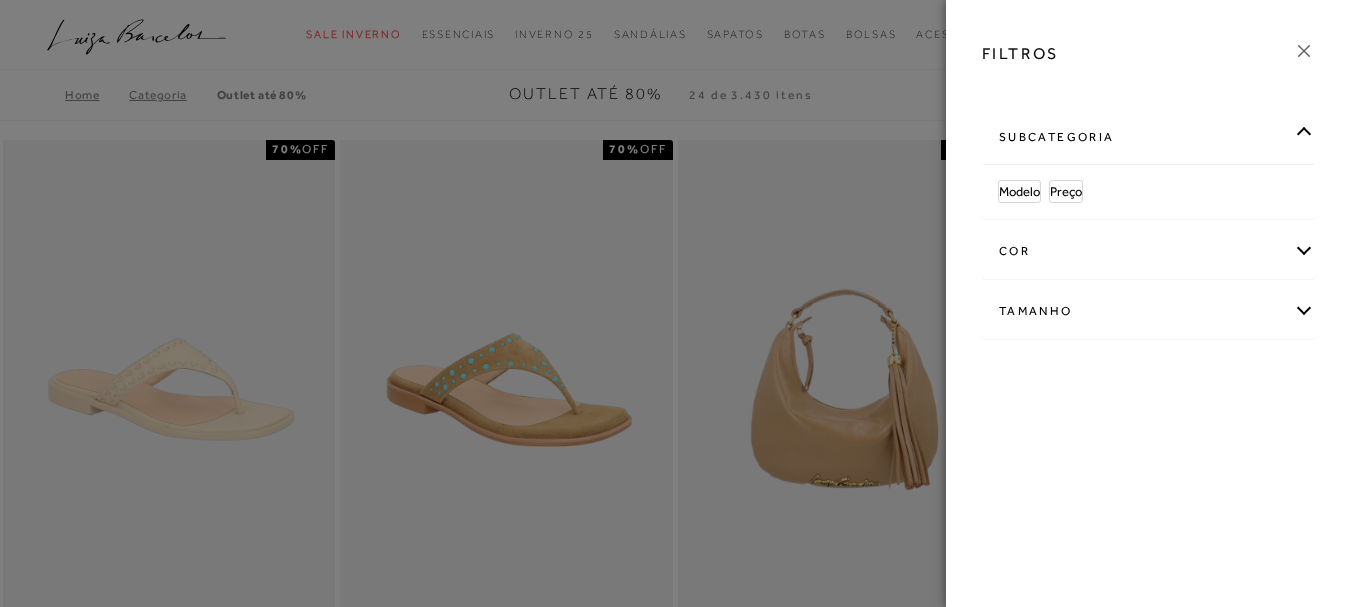click on "subcategoria" at bounding box center [1148, 137] 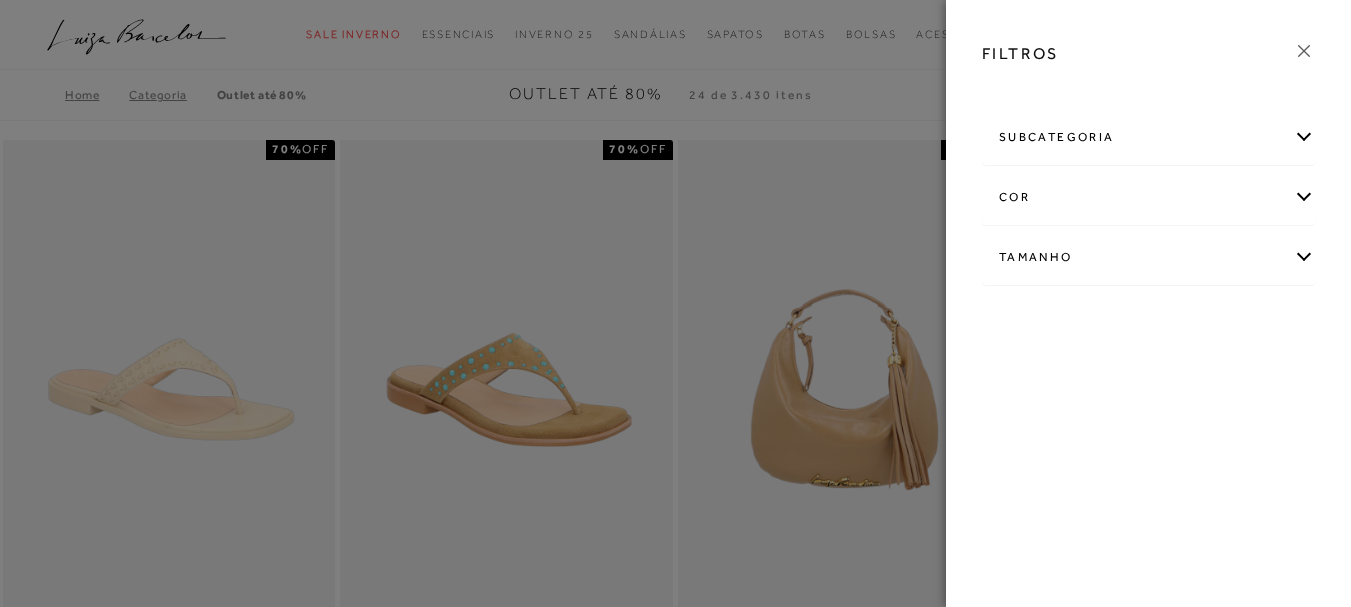 click on "cor" at bounding box center (1148, 197) 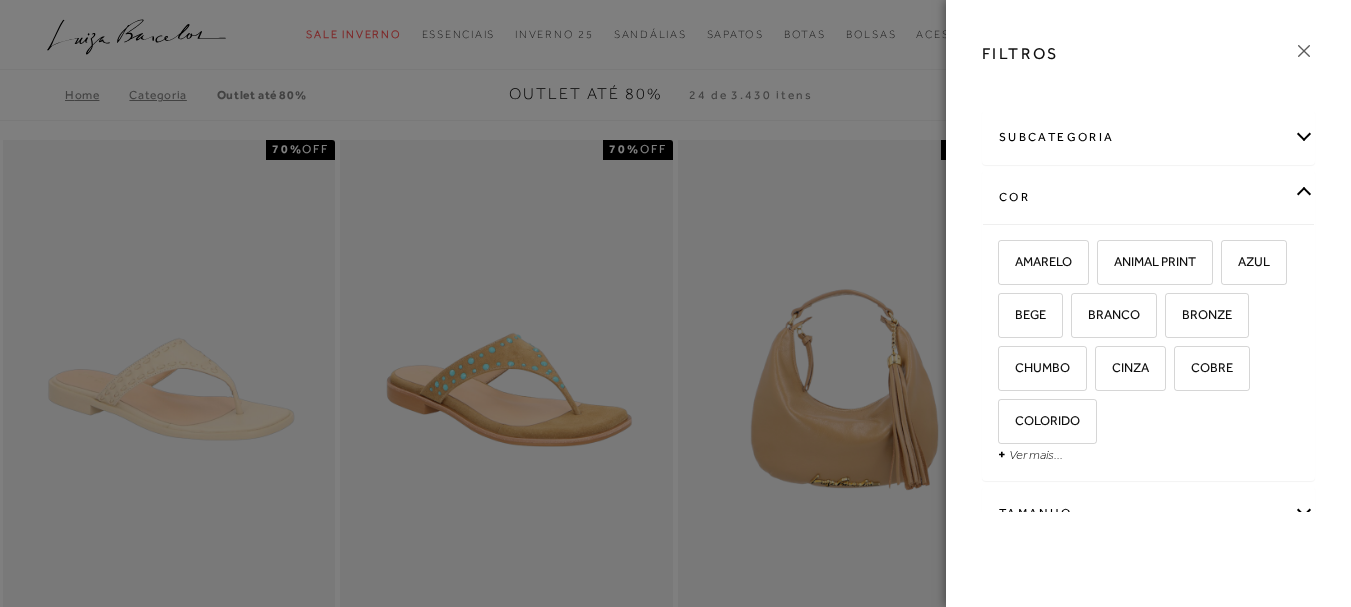click on "cor" at bounding box center (1148, 197) 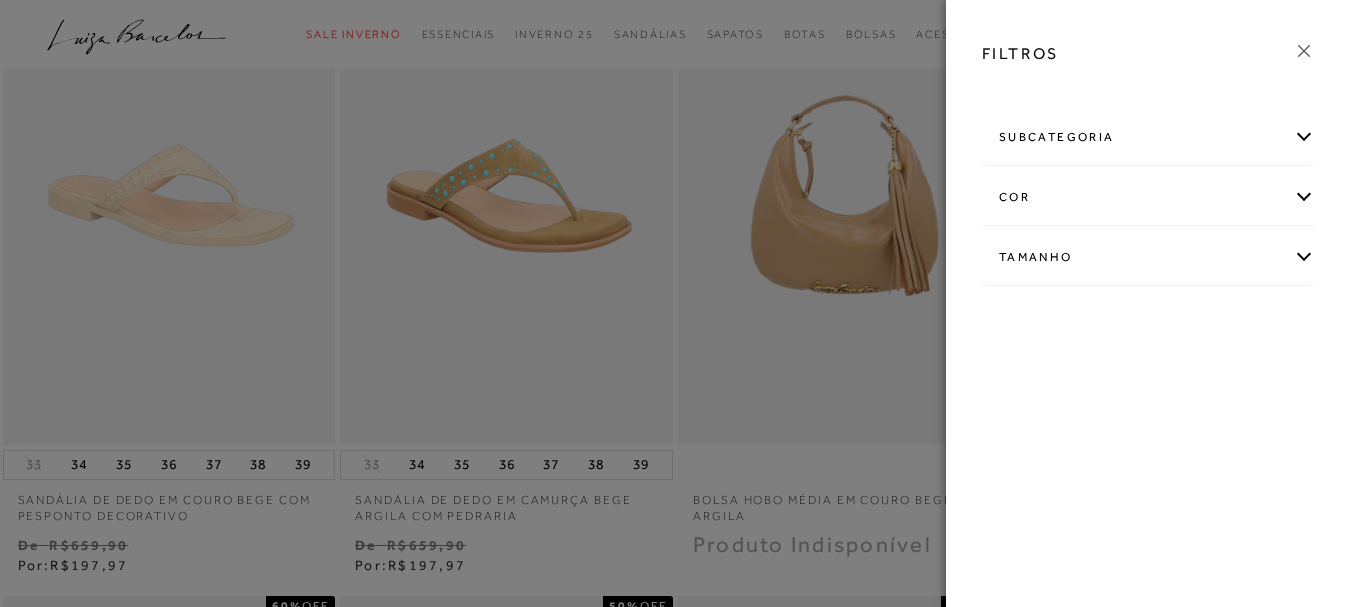 scroll, scrollTop: 200, scrollLeft: 0, axis: vertical 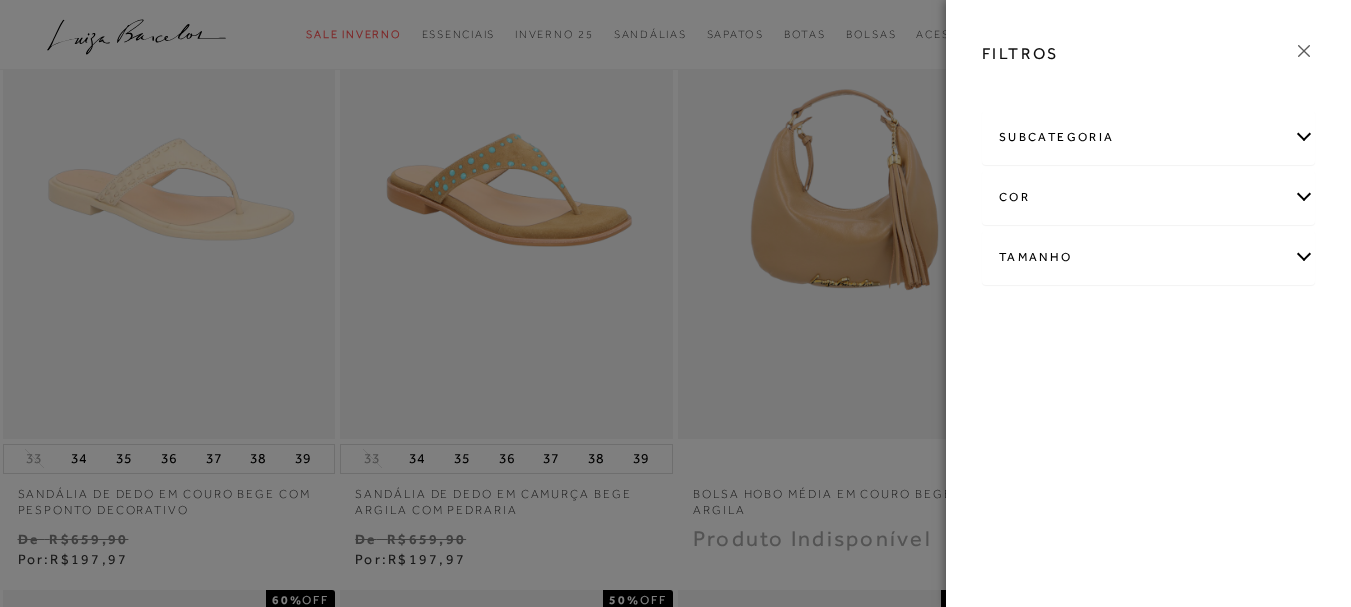 click on "Tamanho" at bounding box center (1148, 257) 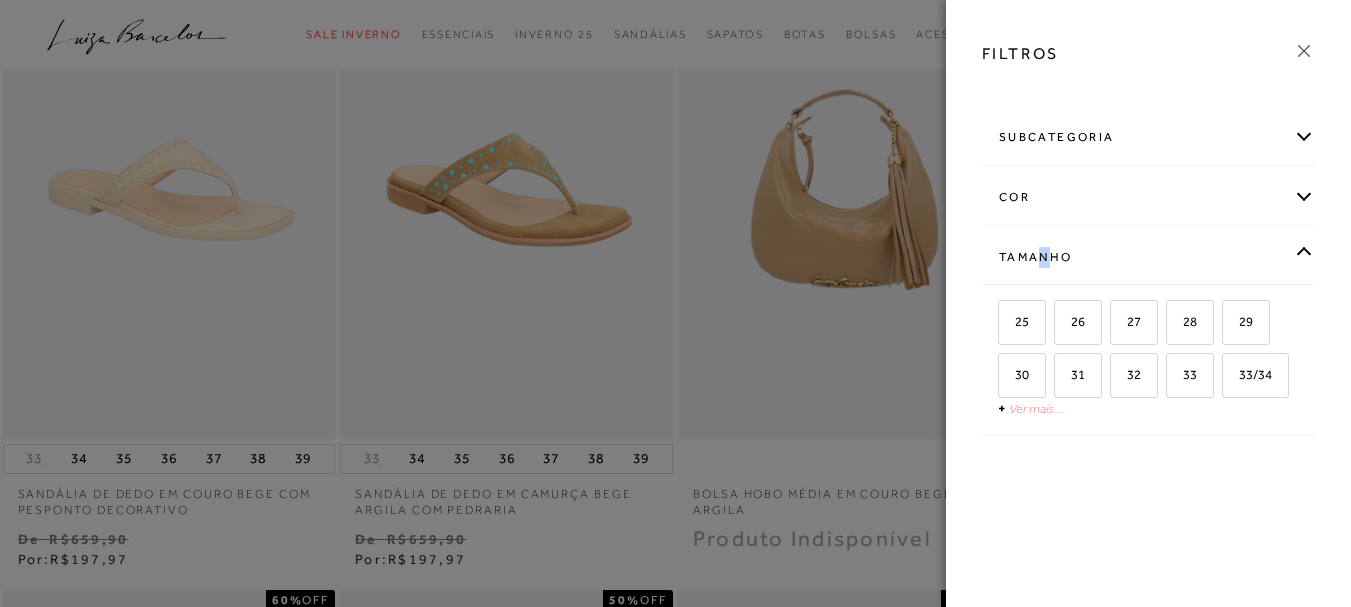click on "Ver mais..." at bounding box center (1036, 408) 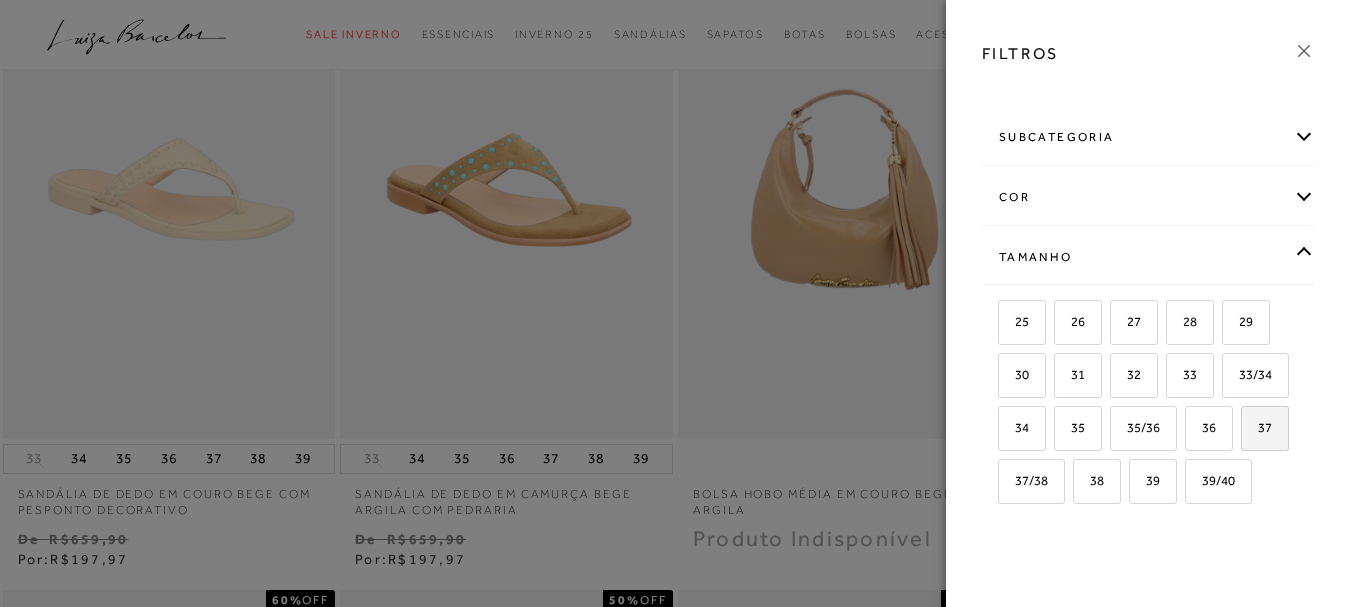 click on "37" at bounding box center (1257, 427) 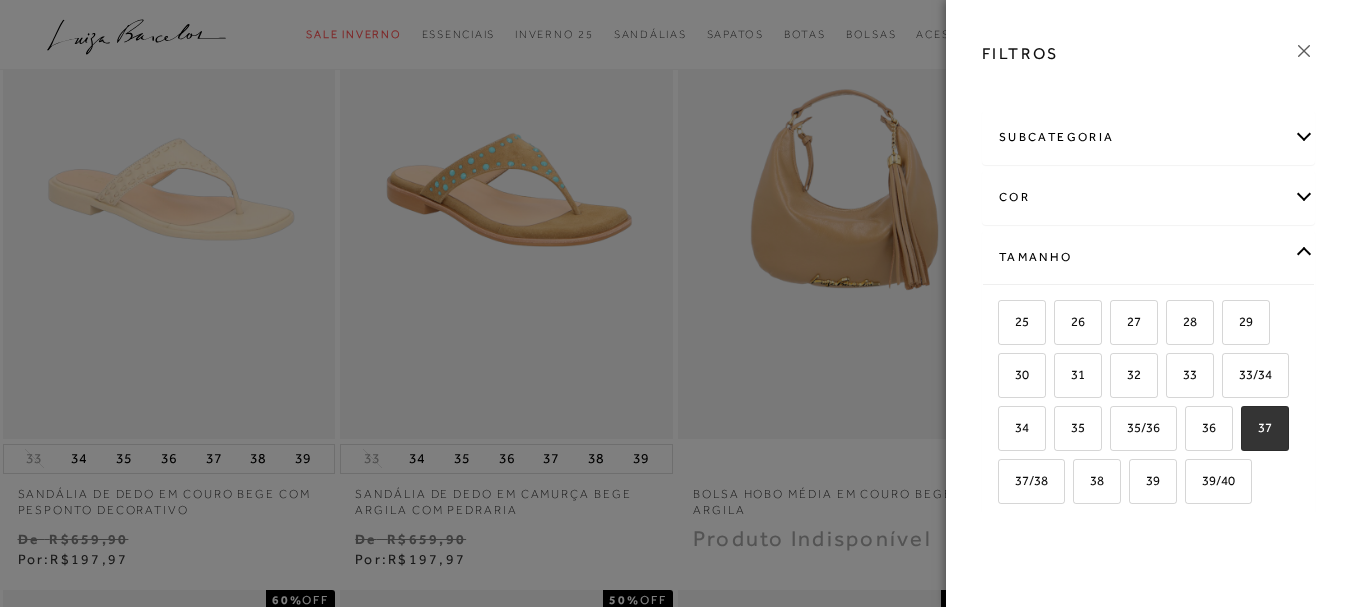 checkbox on "true" 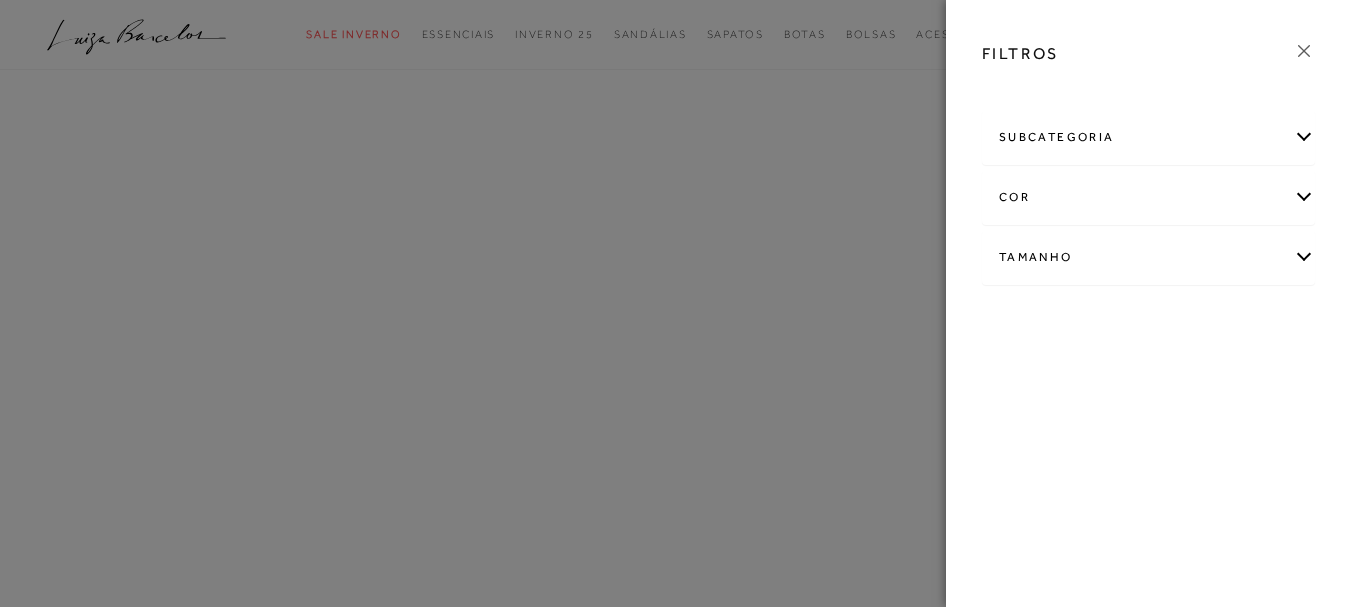 scroll, scrollTop: 0, scrollLeft: 0, axis: both 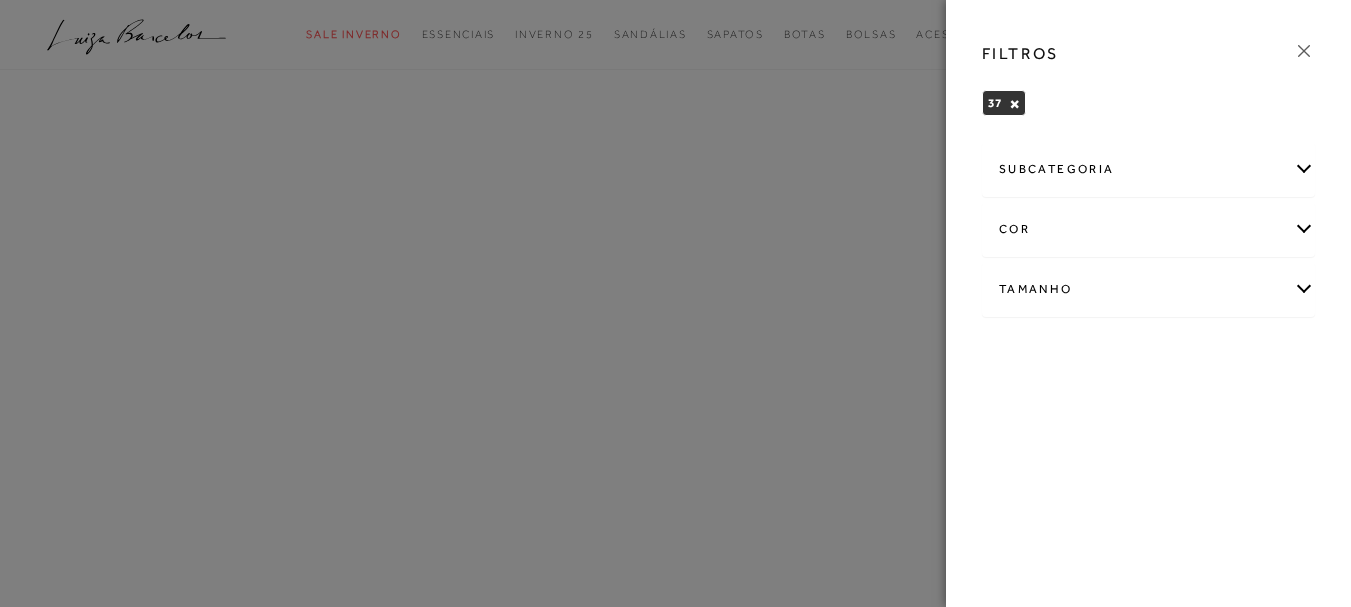 click 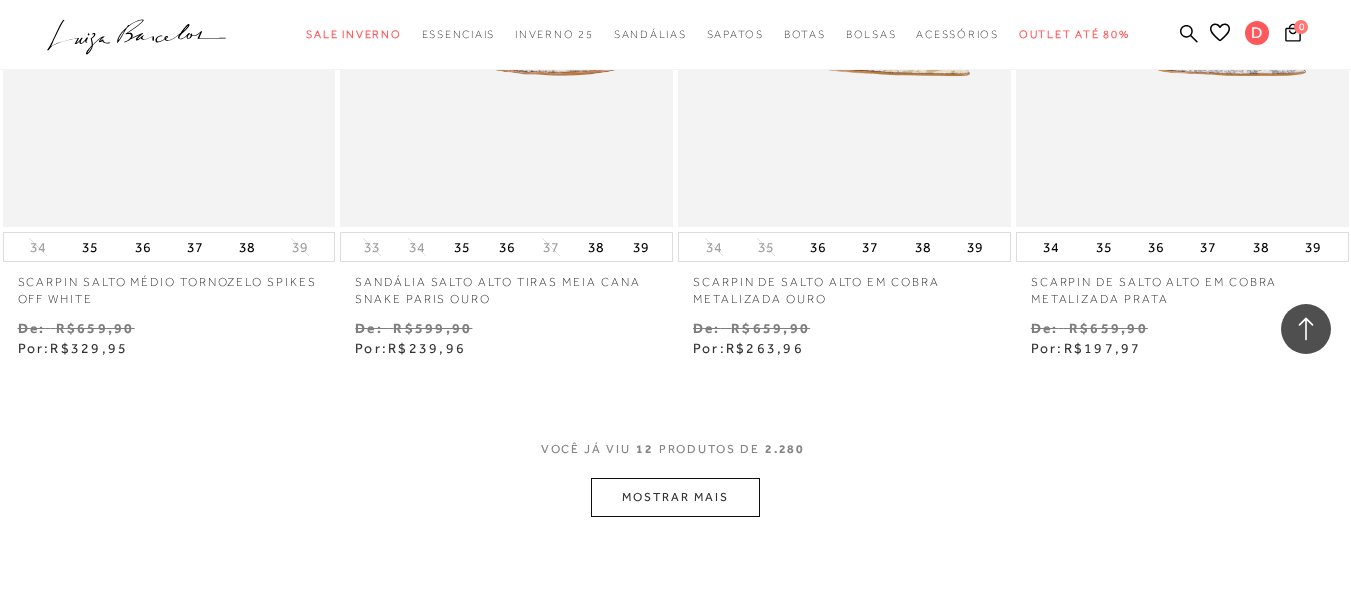 scroll, scrollTop: 2000, scrollLeft: 0, axis: vertical 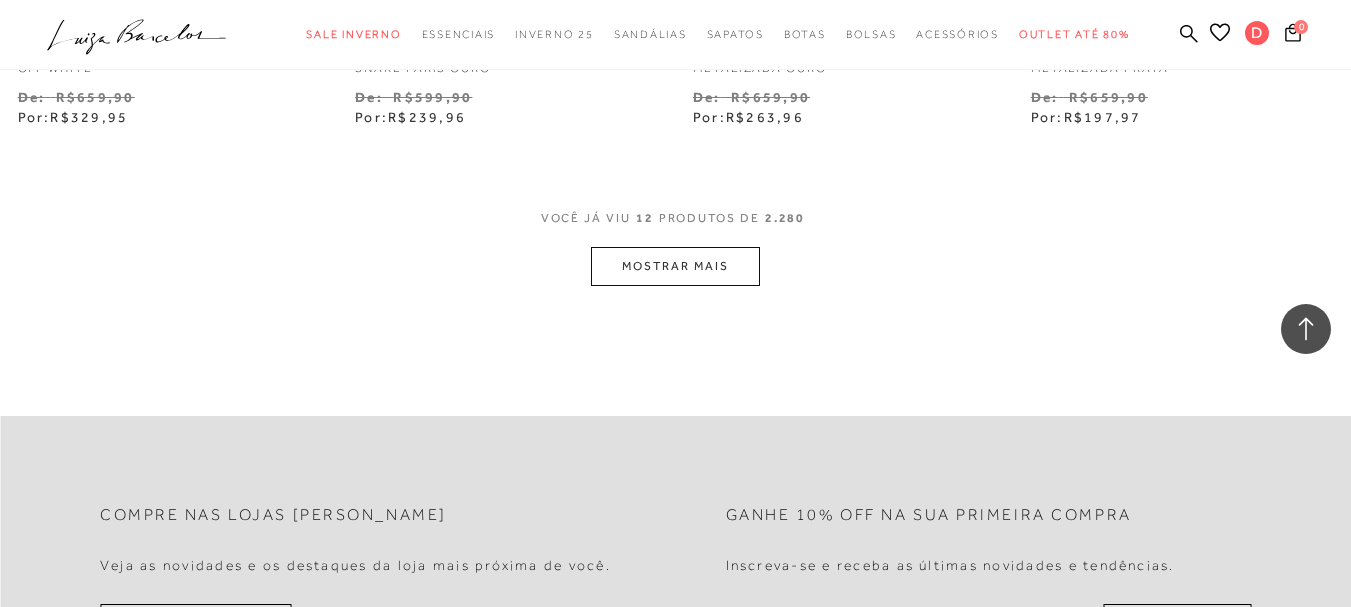 click on "MOSTRAR MAIS" at bounding box center (675, 266) 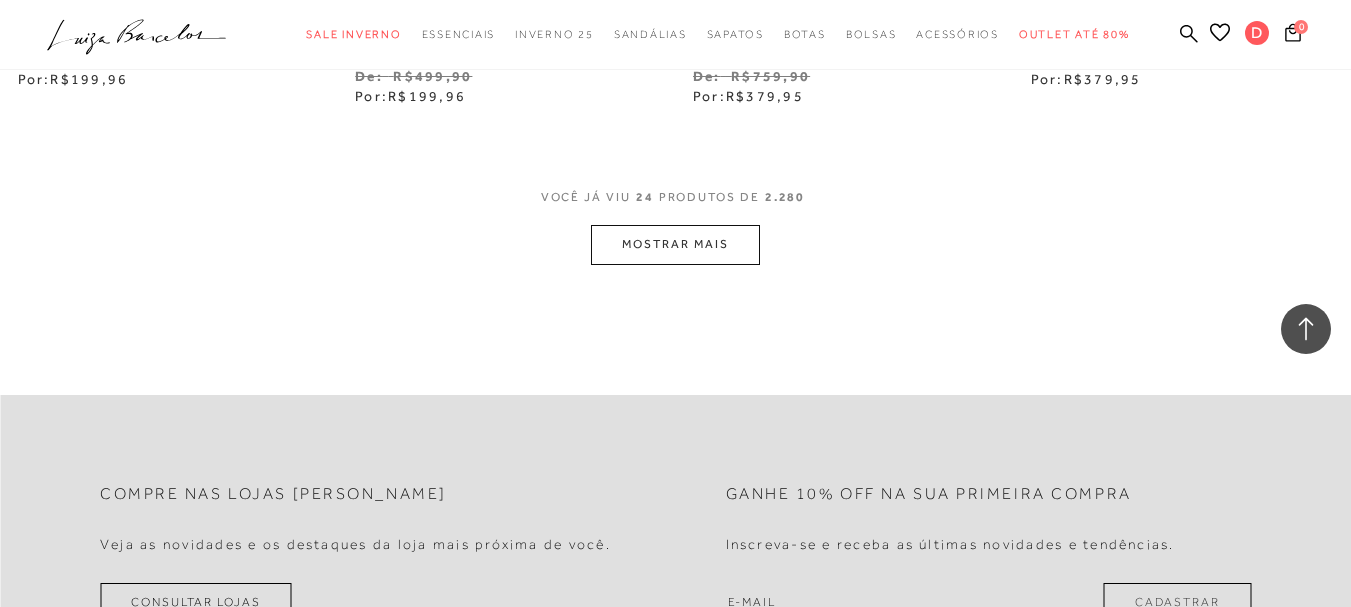 scroll, scrollTop: 4000, scrollLeft: 0, axis: vertical 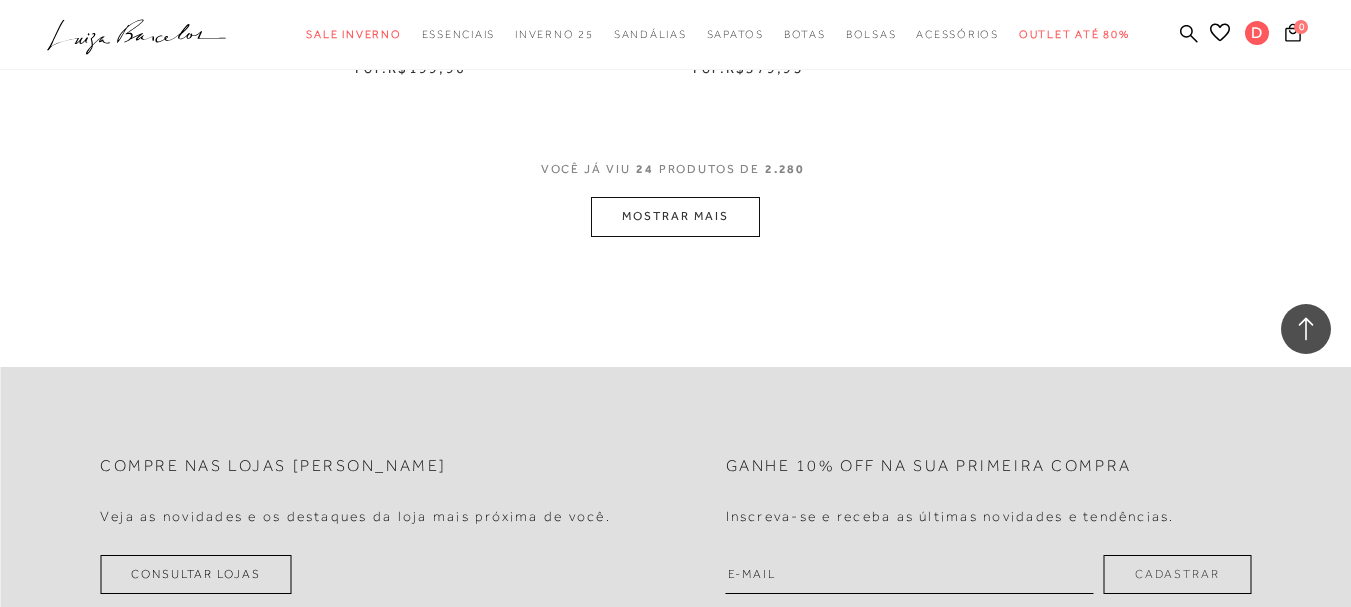 click on "MOSTRAR MAIS" at bounding box center [675, 216] 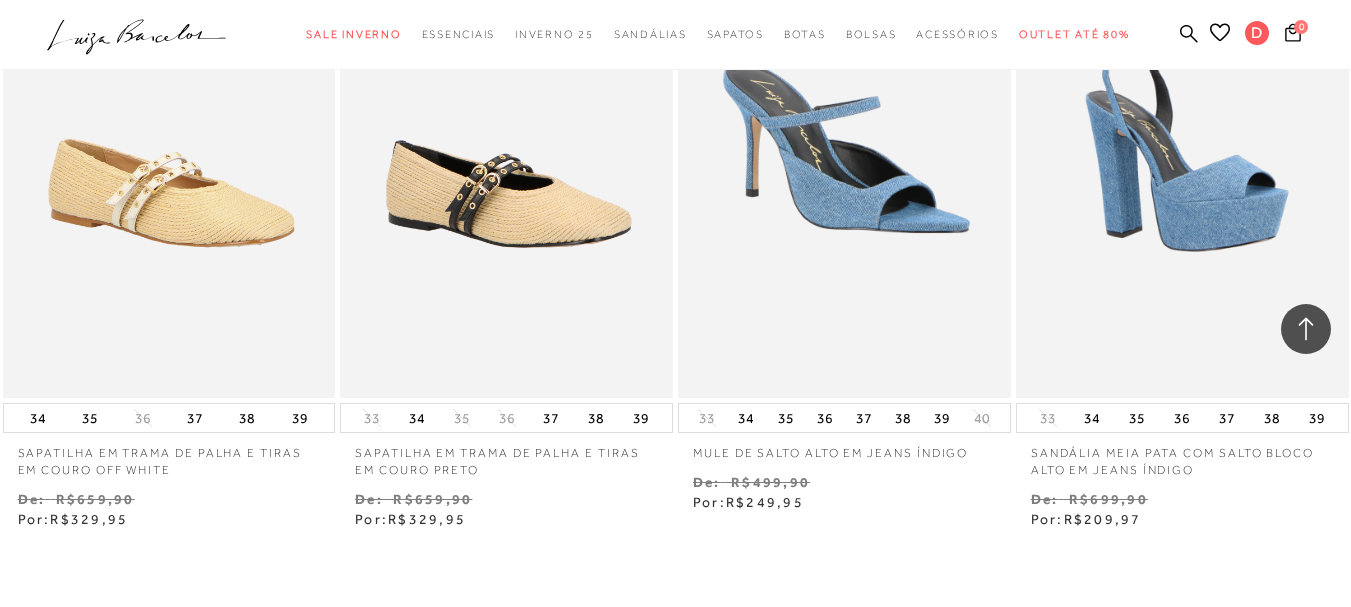 scroll, scrollTop: 6000, scrollLeft: 0, axis: vertical 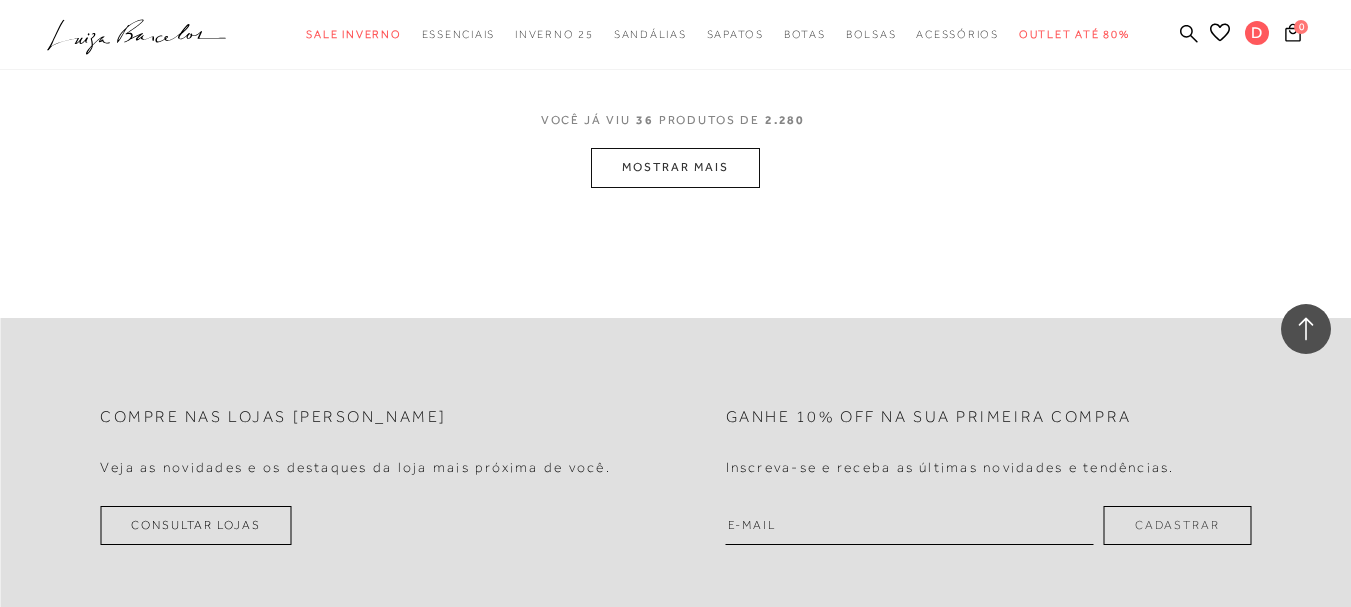 click on "MOSTRAR MAIS" at bounding box center (675, 167) 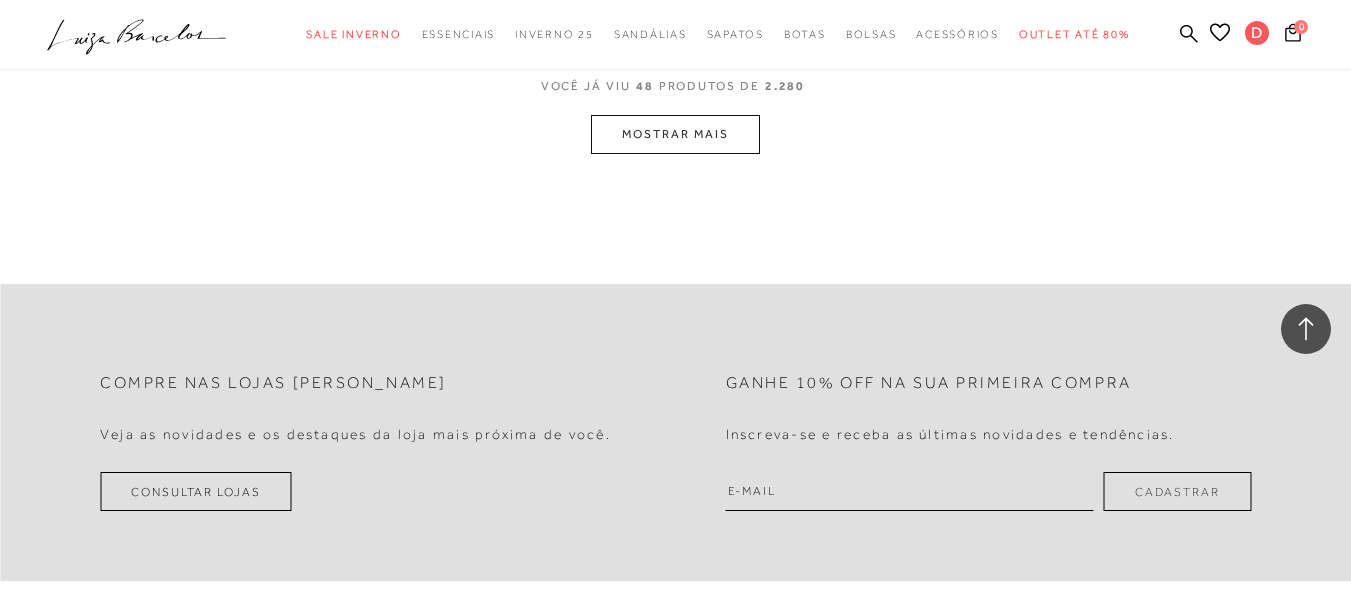 scroll, scrollTop: 8000, scrollLeft: 0, axis: vertical 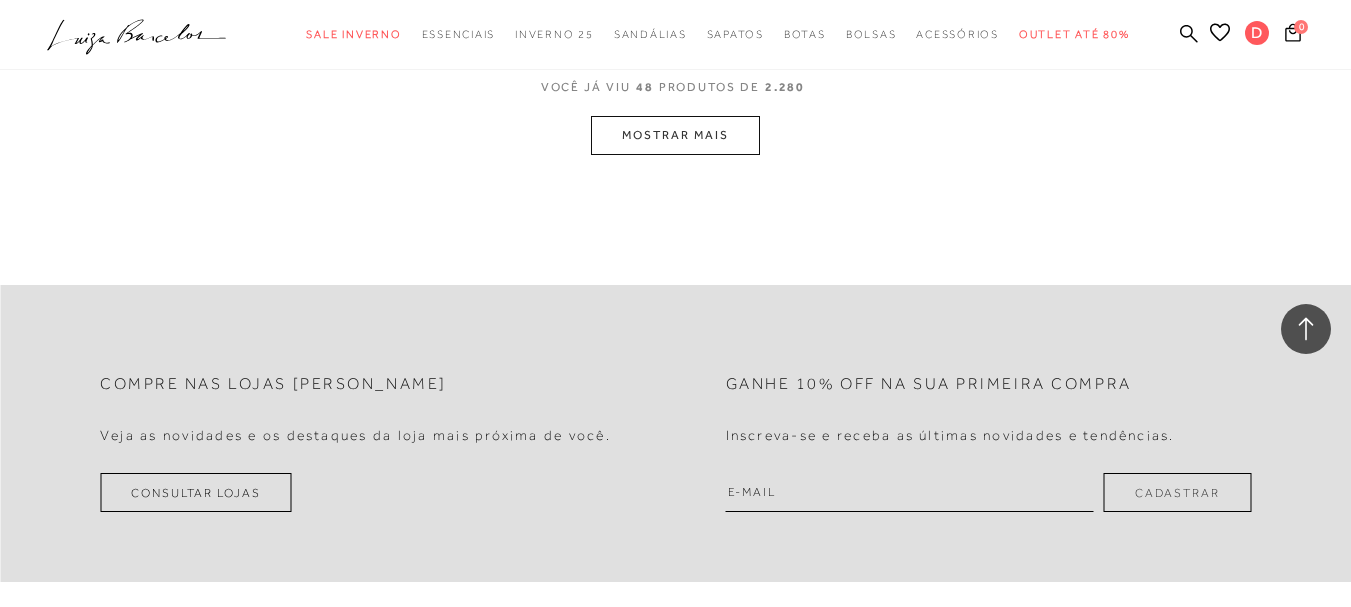 click on "Resultados da pesquisa
Outlet até 80%
Resultados: 37 - 48 (de 2.280)
Opções de exibição
2280
resultados encontrados
Ordenar Padrão Estoque" at bounding box center [675, -3882] 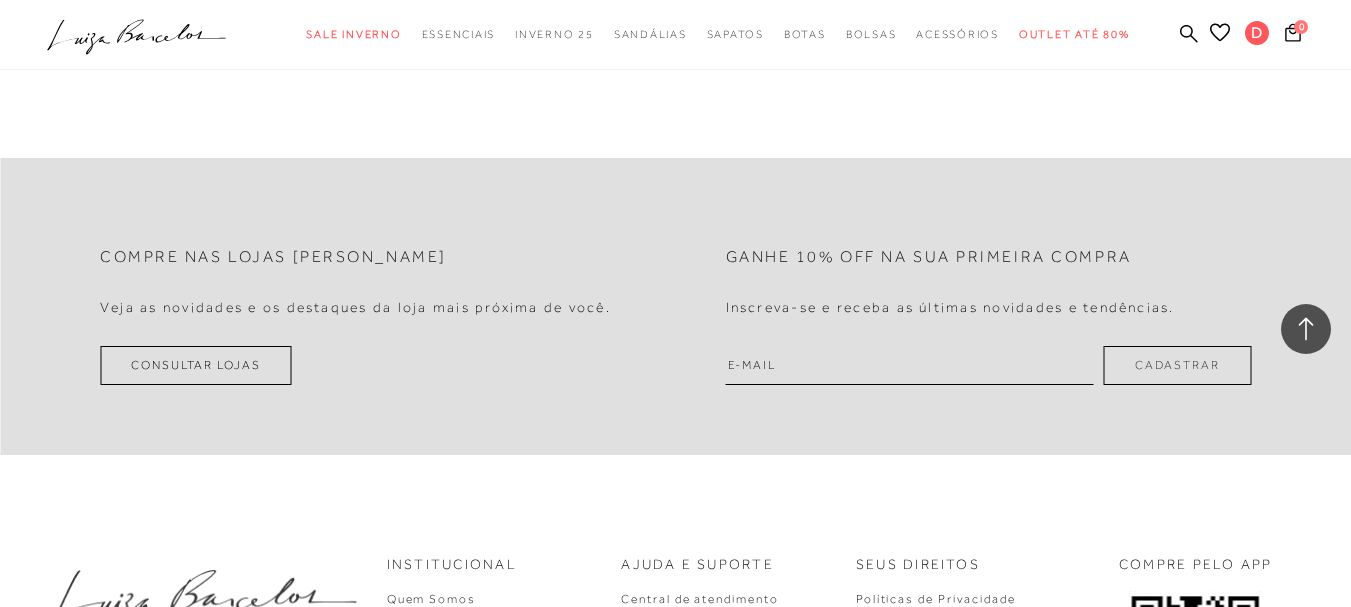 scroll, scrollTop: 10090, scrollLeft: 0, axis: vertical 